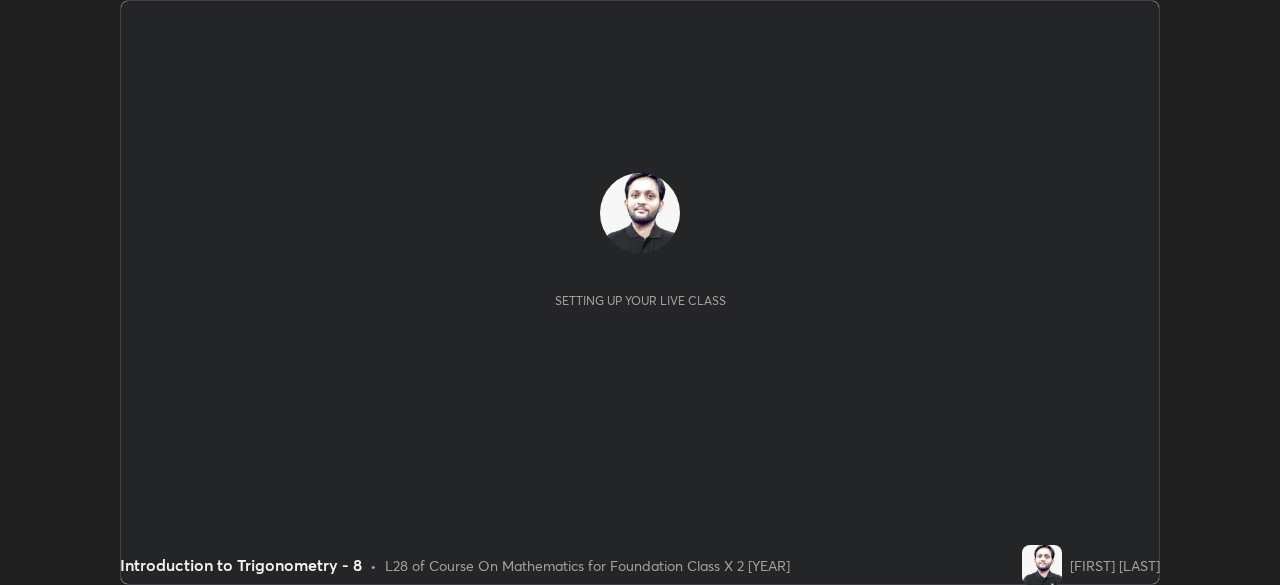 scroll, scrollTop: 0, scrollLeft: 0, axis: both 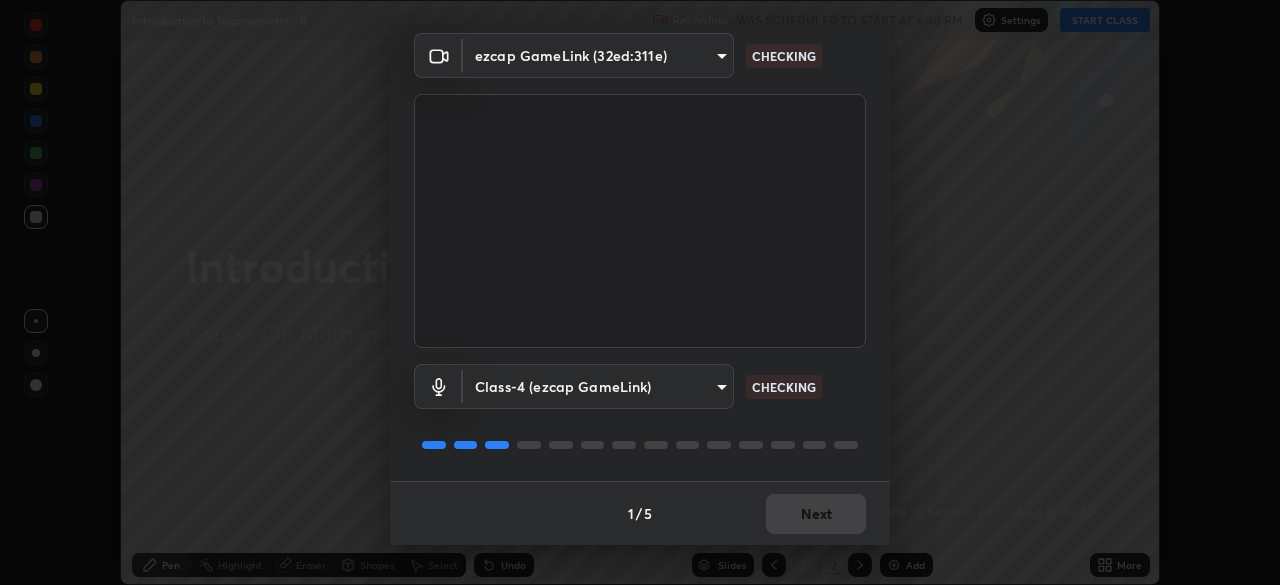 click on "1 / 5 Next" at bounding box center [640, 513] 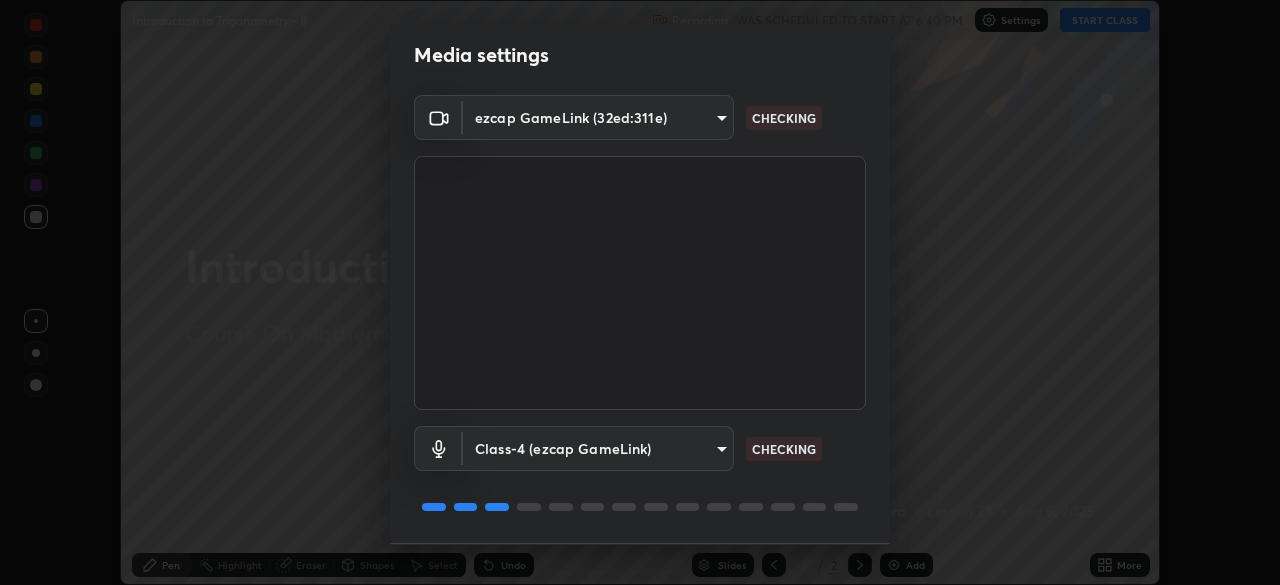 scroll, scrollTop: 71, scrollLeft: 0, axis: vertical 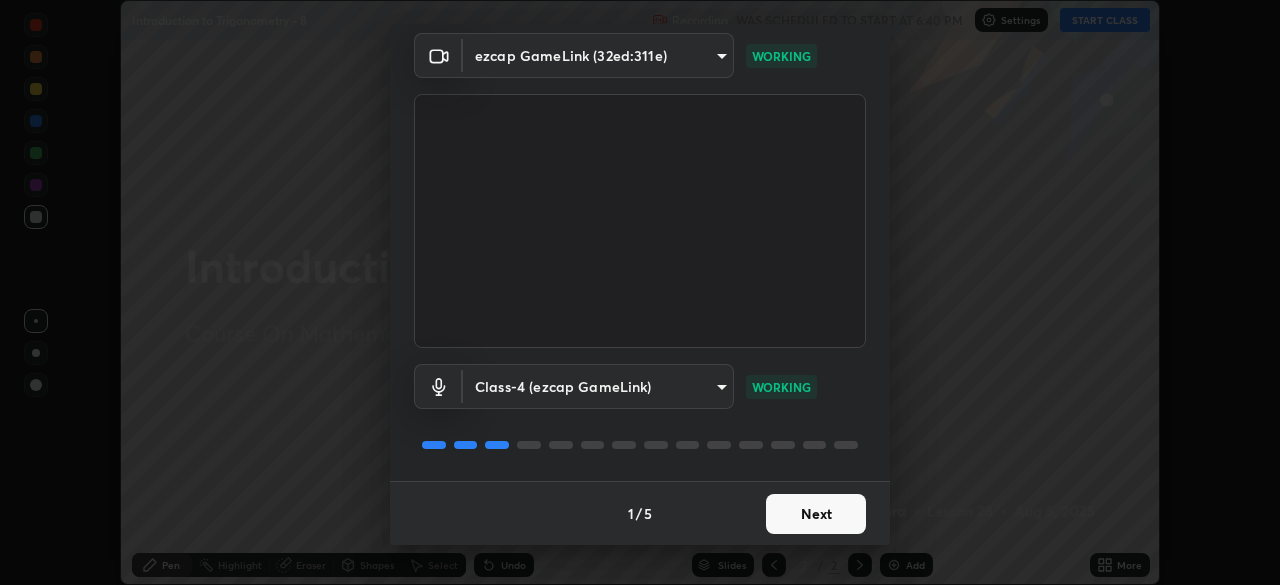 click on "Next" at bounding box center [816, 514] 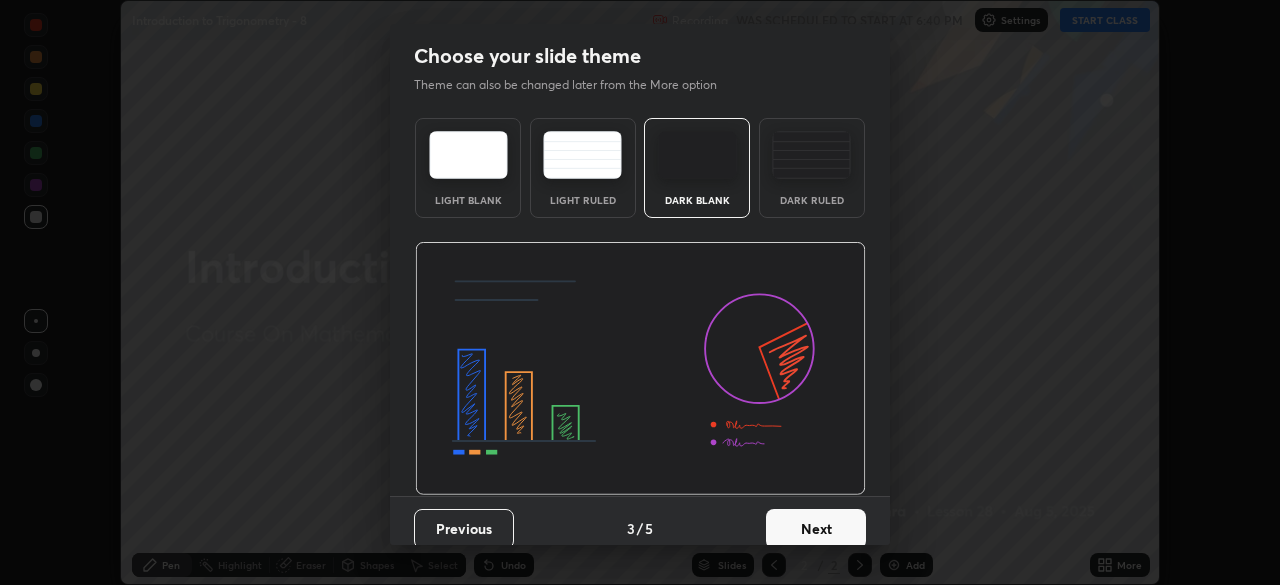 click on "Next" at bounding box center (816, 529) 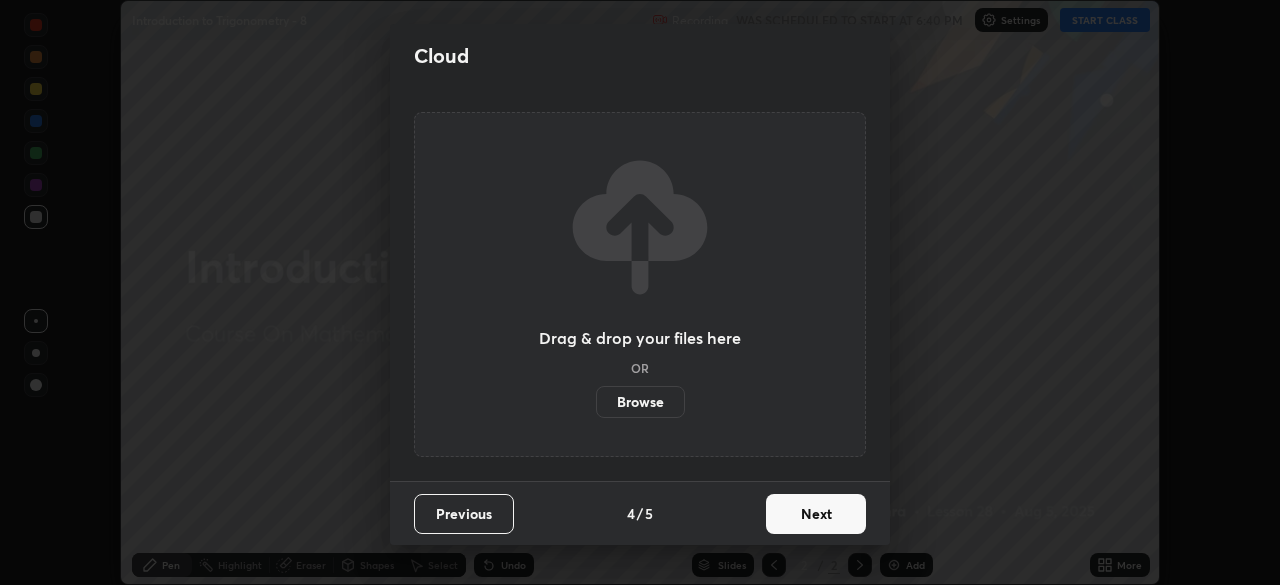 click on "Next" at bounding box center (816, 514) 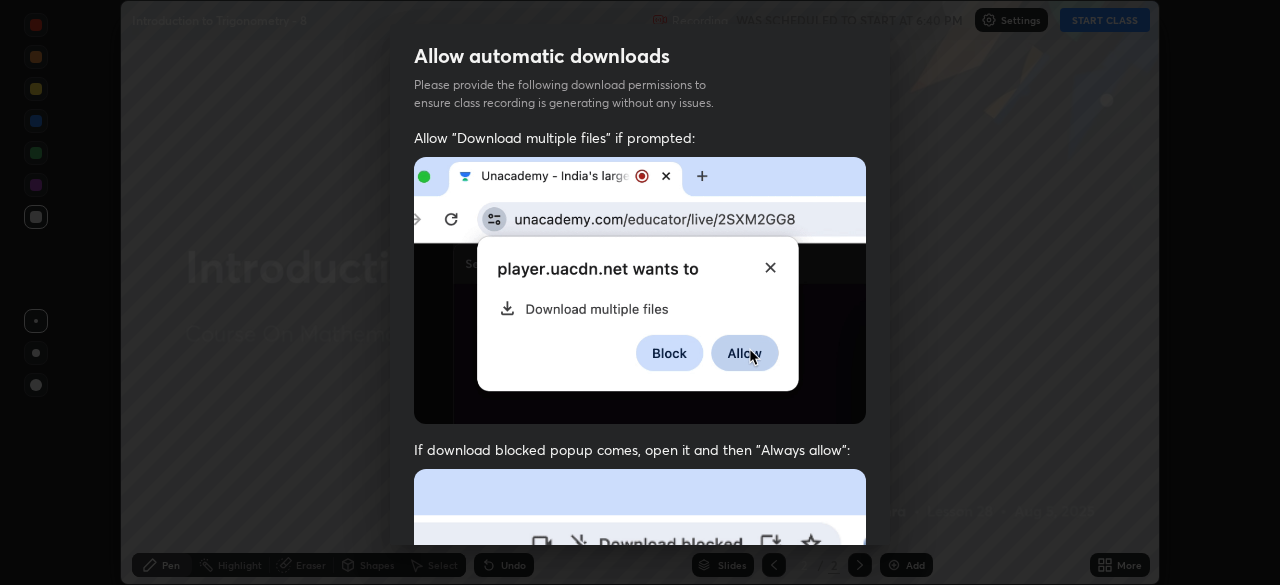 click at bounding box center (640, 687) 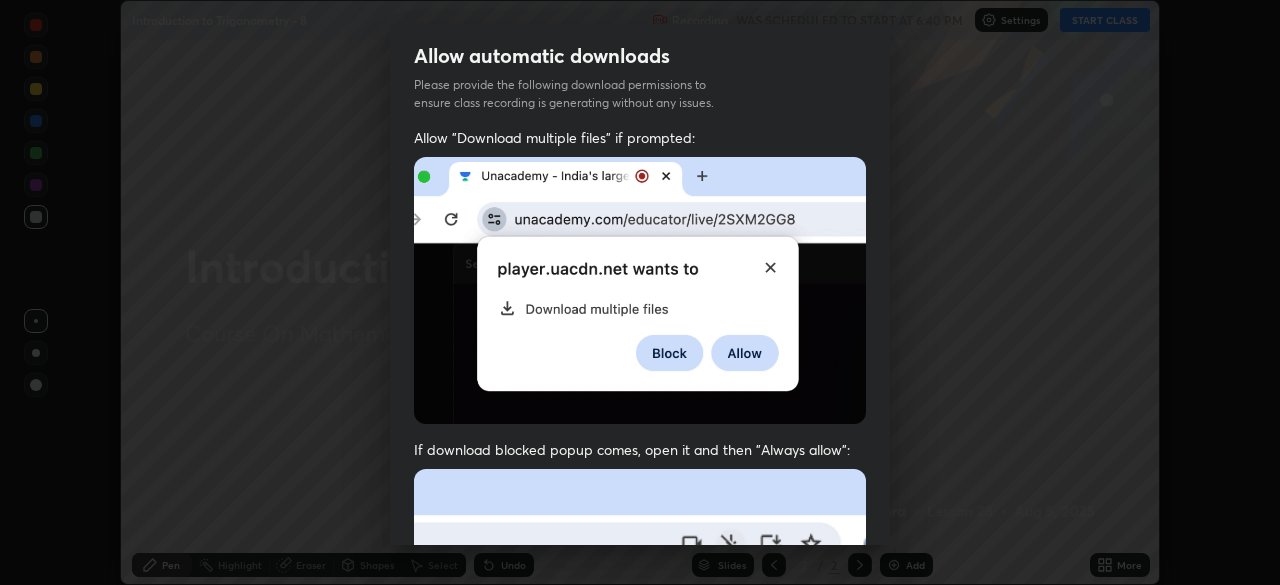 click at bounding box center (640, 687) 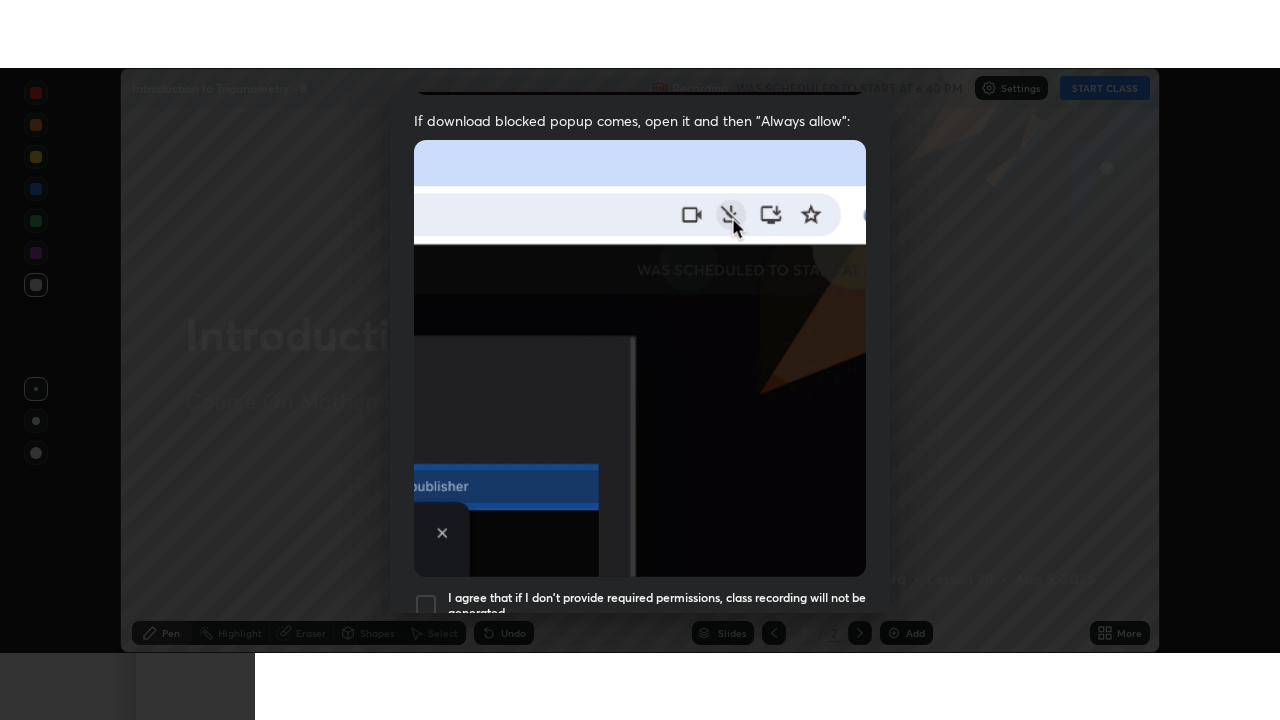scroll, scrollTop: 479, scrollLeft: 0, axis: vertical 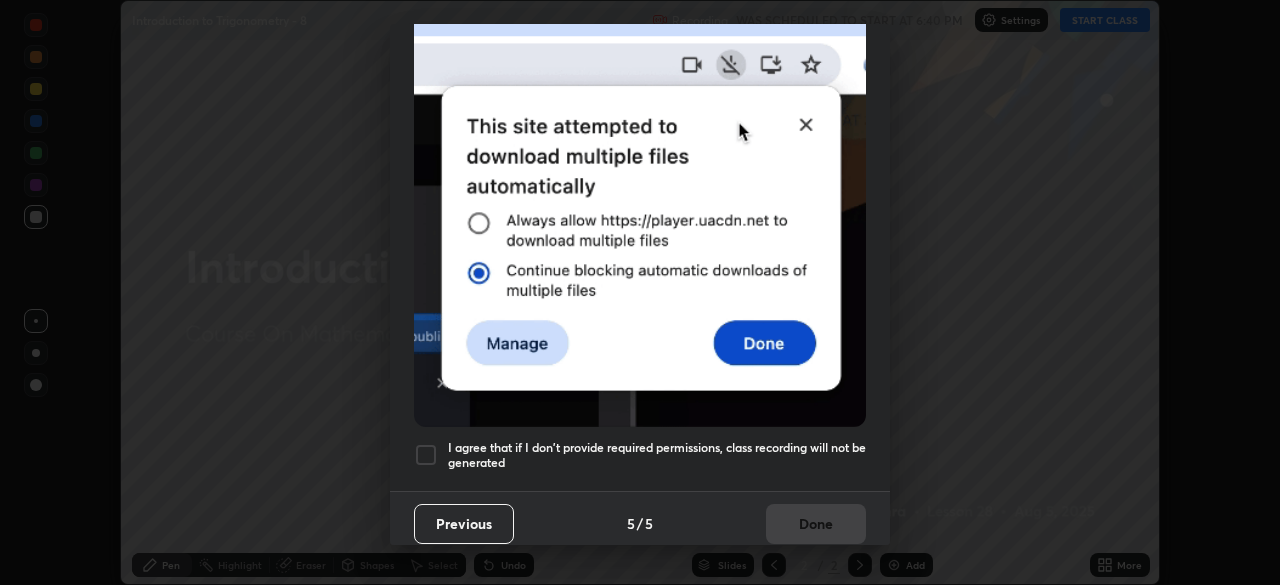 click at bounding box center (426, 455) 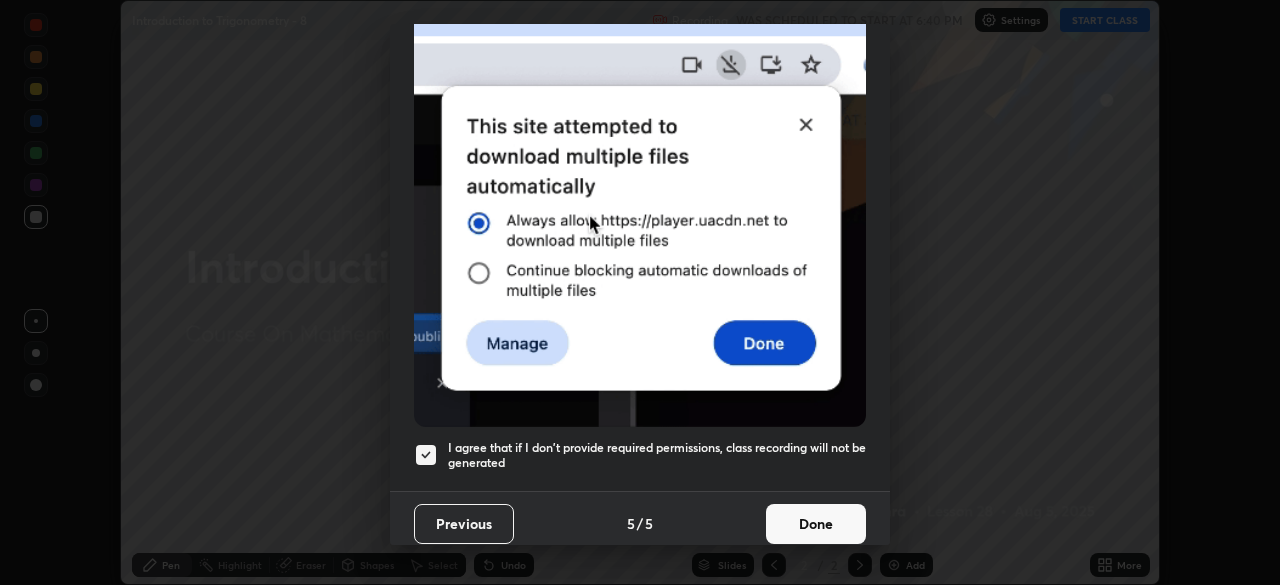 click on "Done" at bounding box center (816, 524) 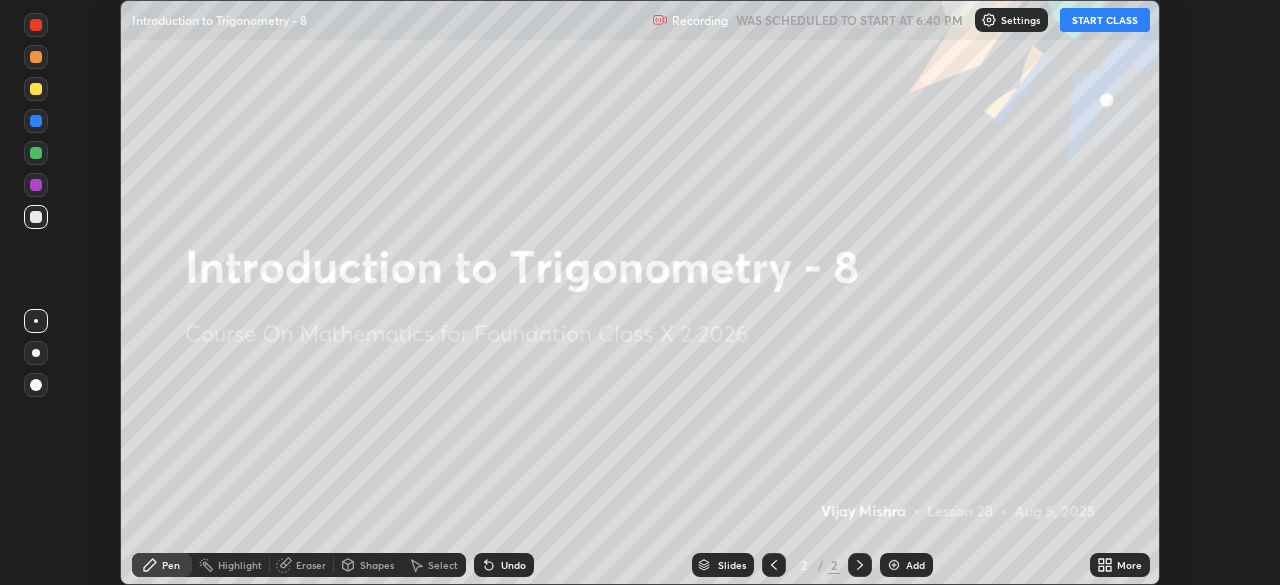 click on "START CLASS" at bounding box center (1105, 20) 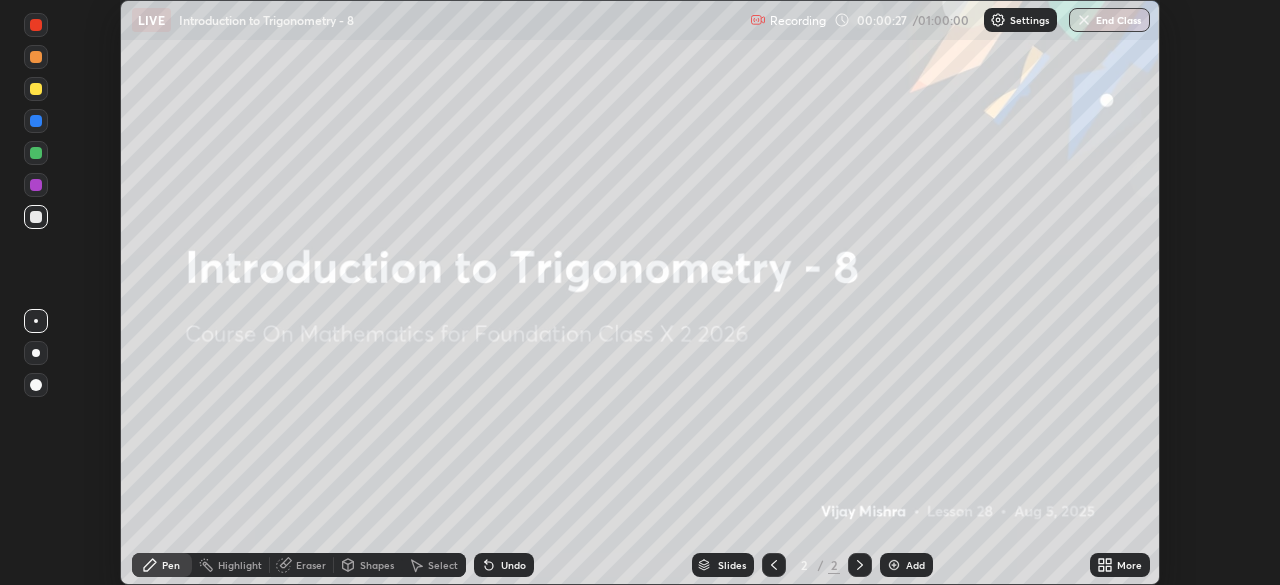 click at bounding box center [36, 153] 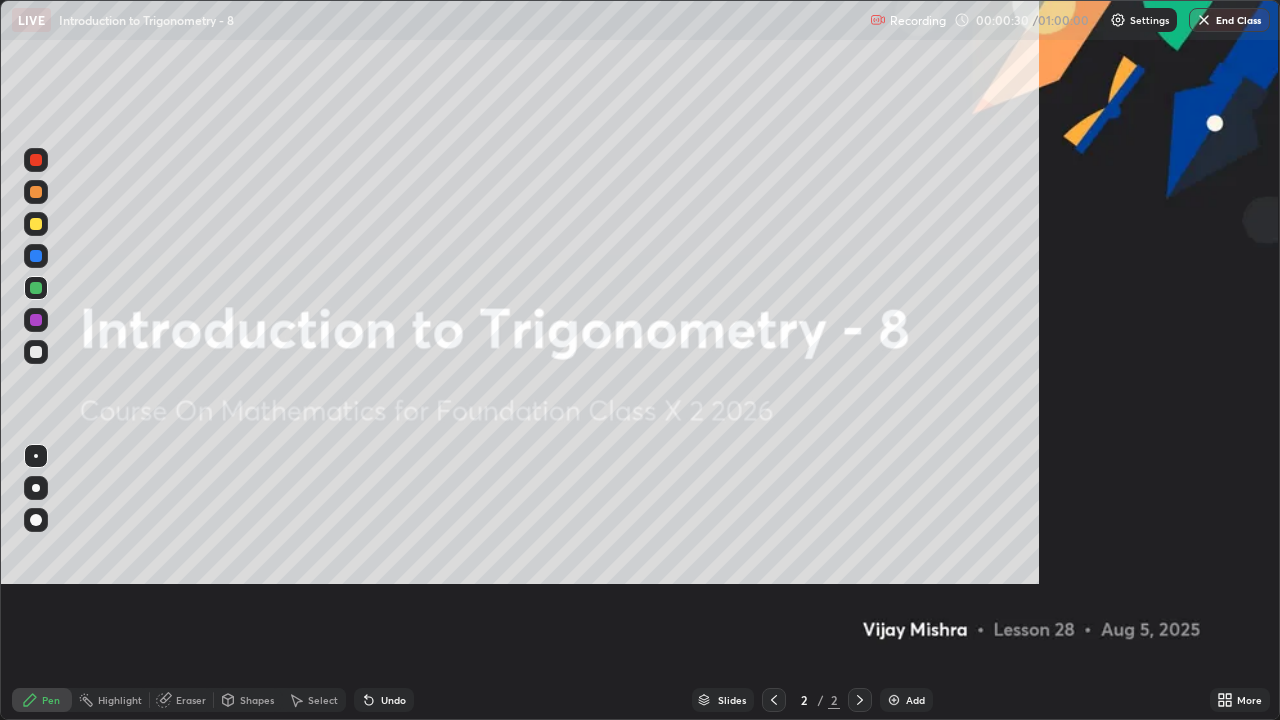 scroll, scrollTop: 99280, scrollLeft: 98720, axis: both 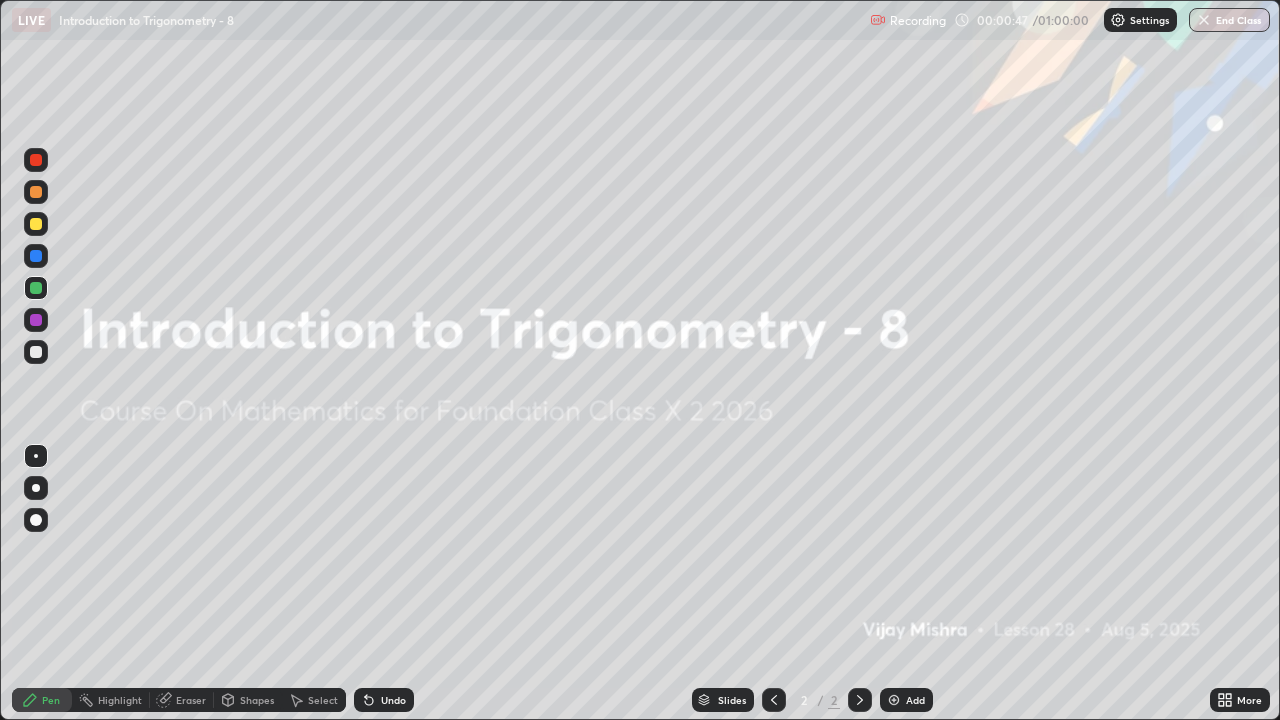 click on "Add" at bounding box center [906, 700] 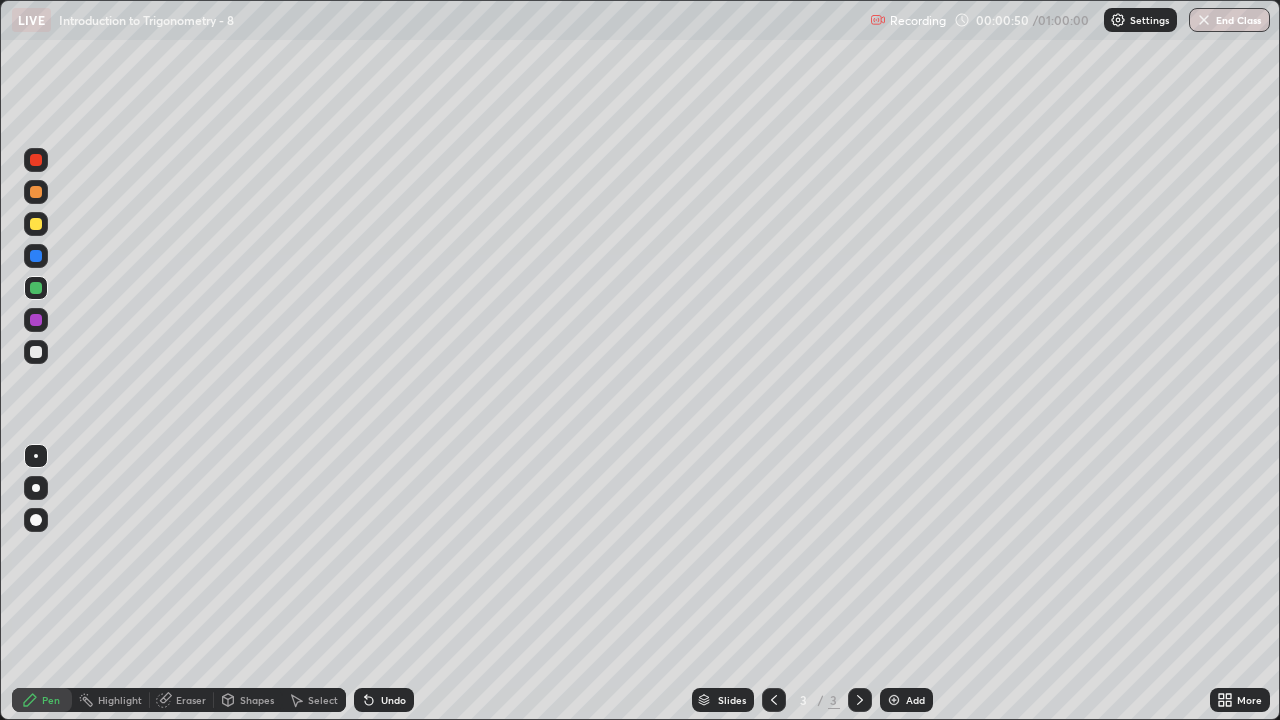 click at bounding box center [36, 288] 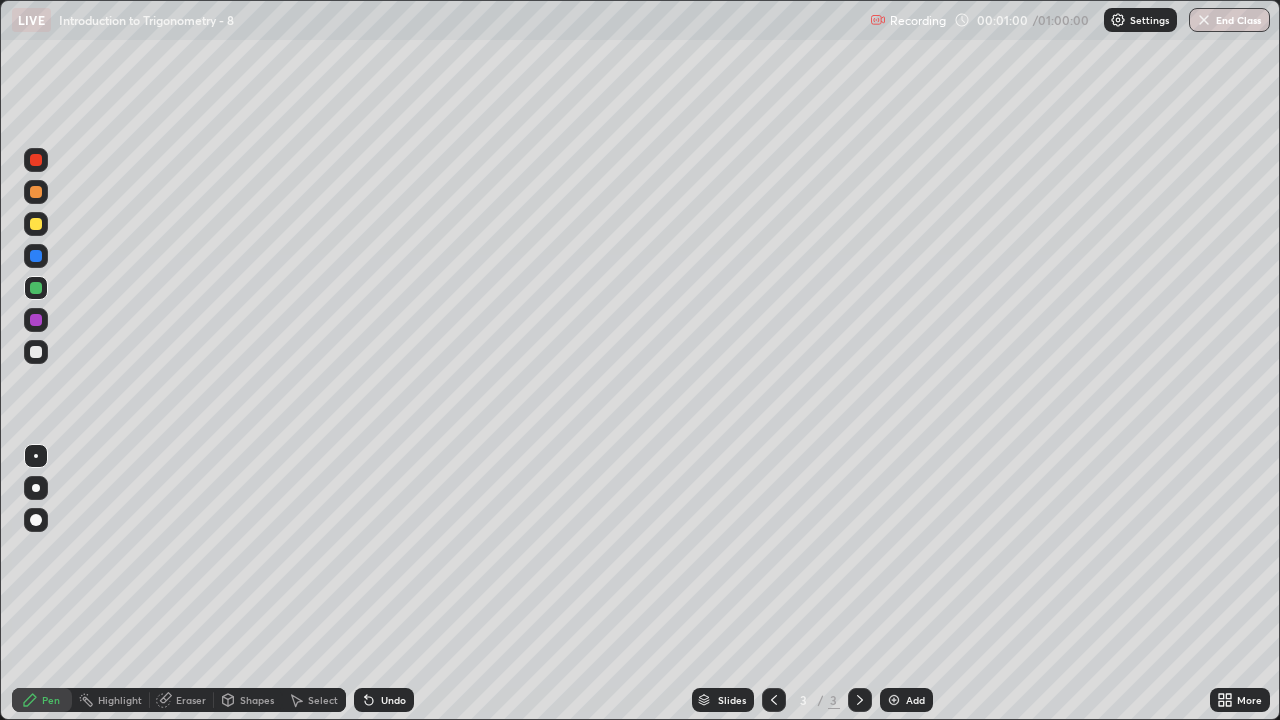 click at bounding box center [36, 352] 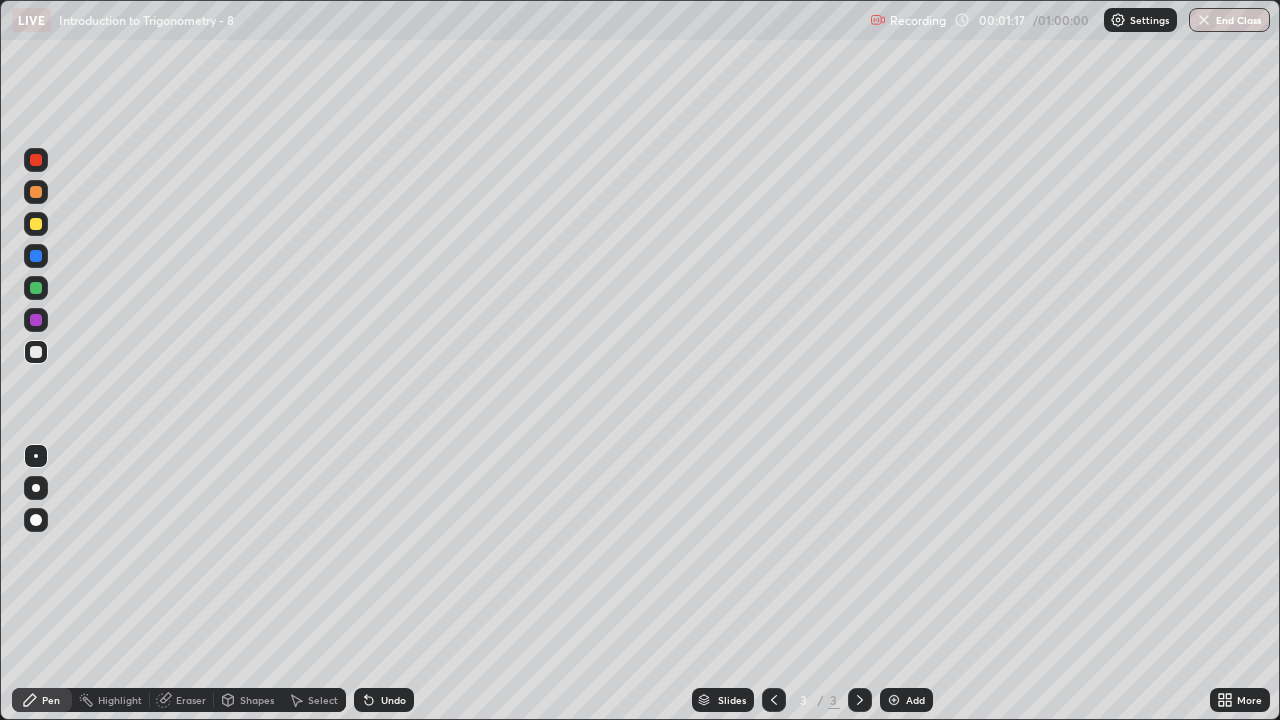 click at bounding box center [36, 352] 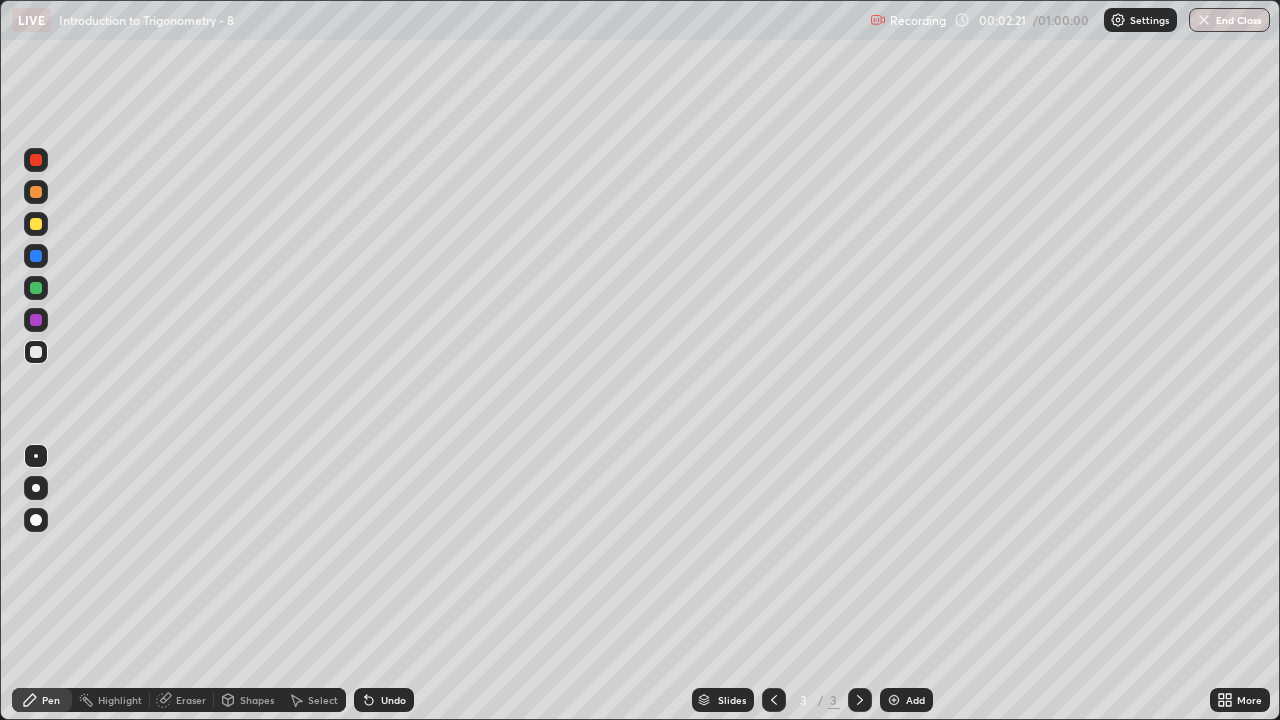 click at bounding box center (36, 288) 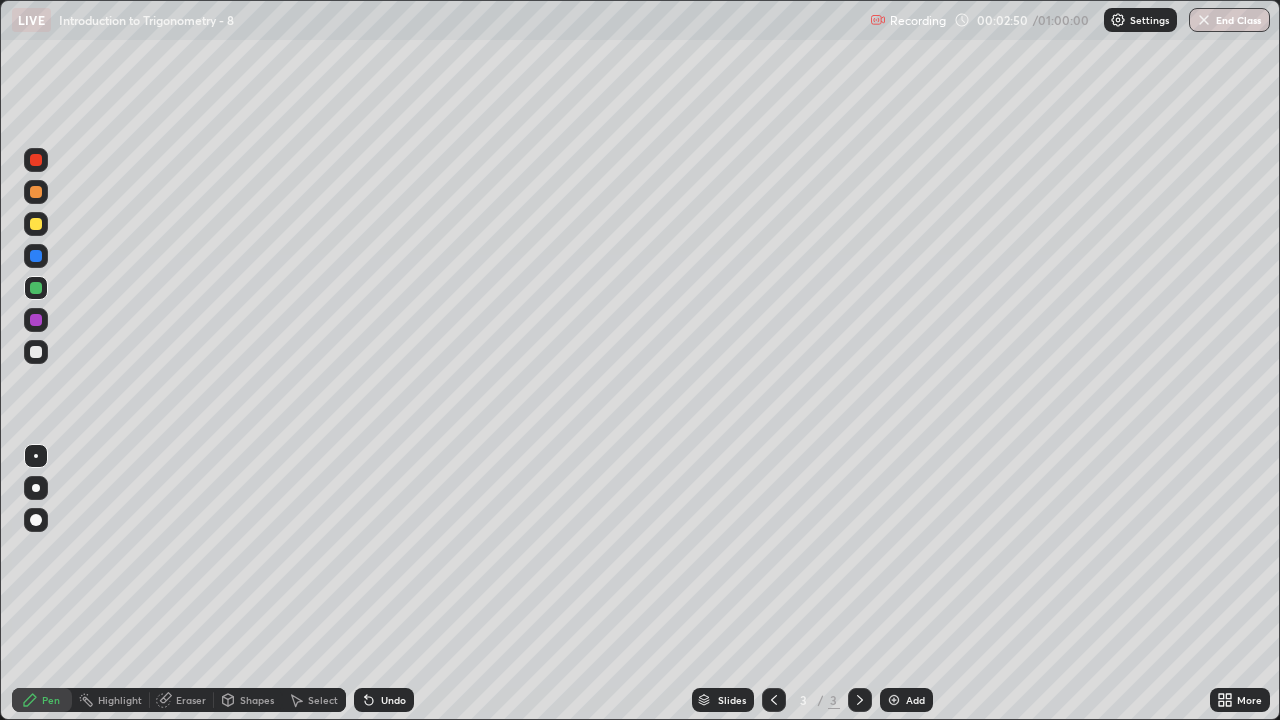 click at bounding box center [36, 352] 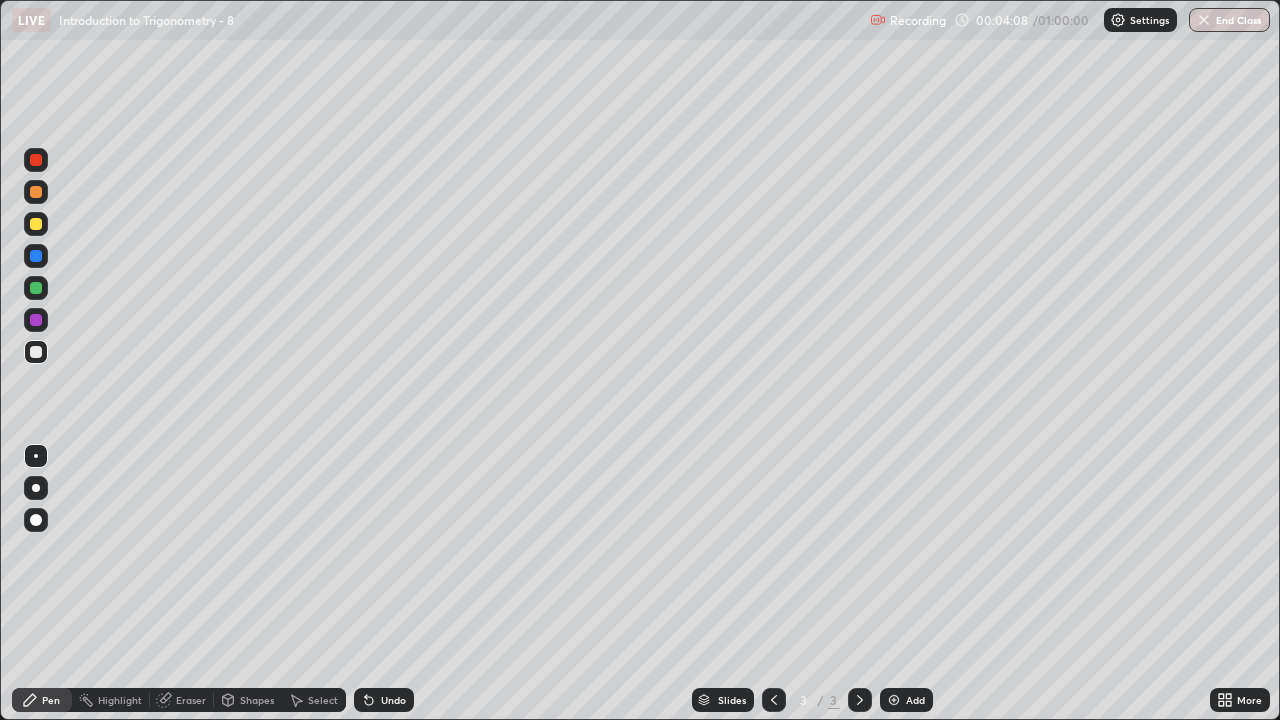 click at bounding box center [894, 700] 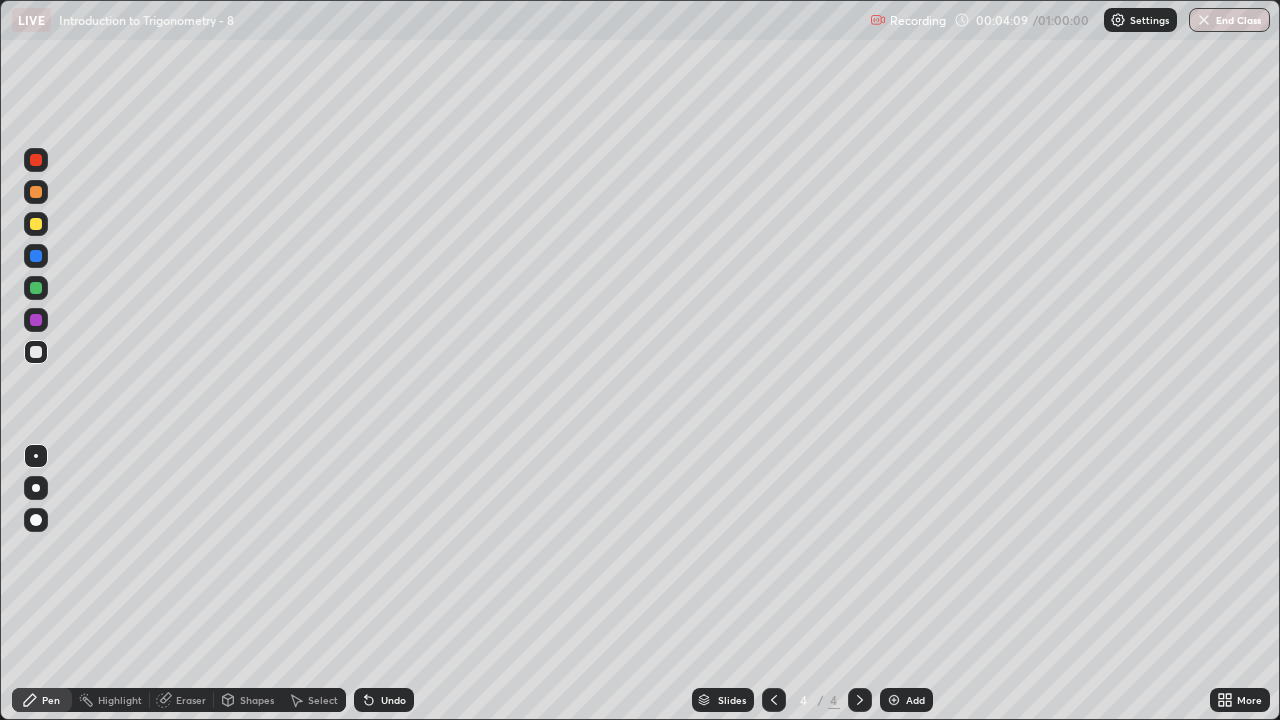 click at bounding box center (36, 288) 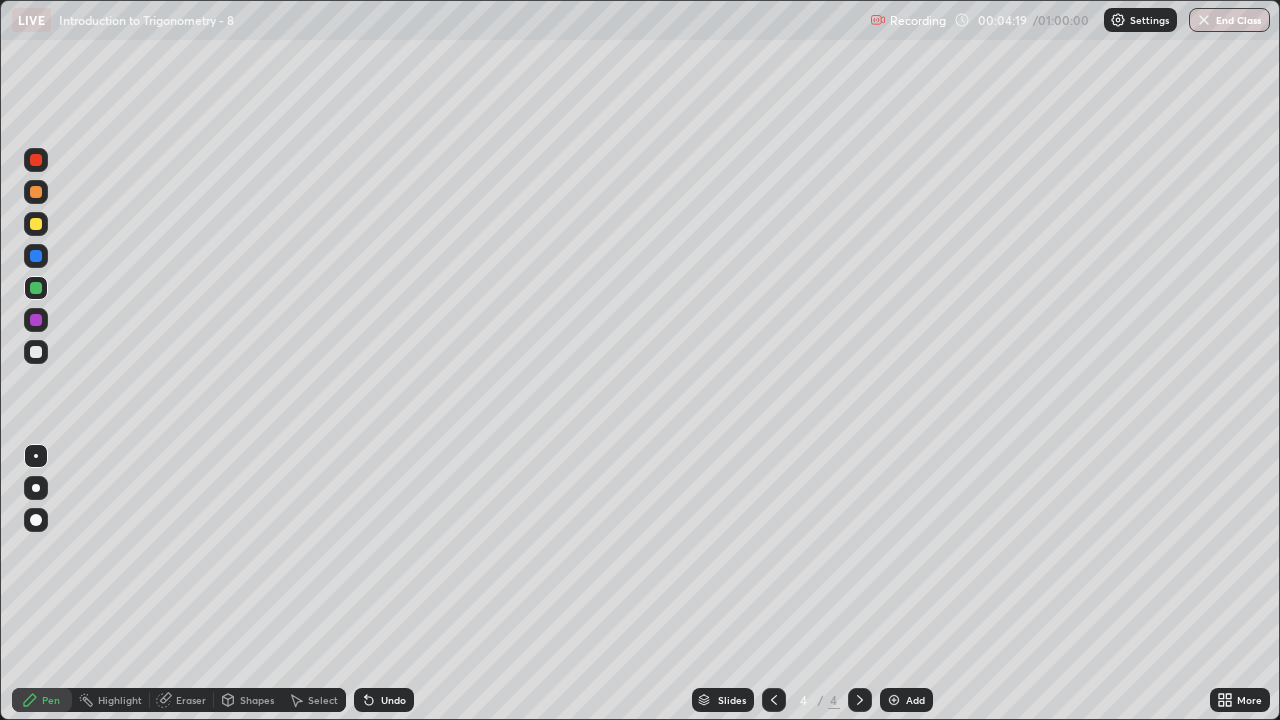 click at bounding box center [36, 352] 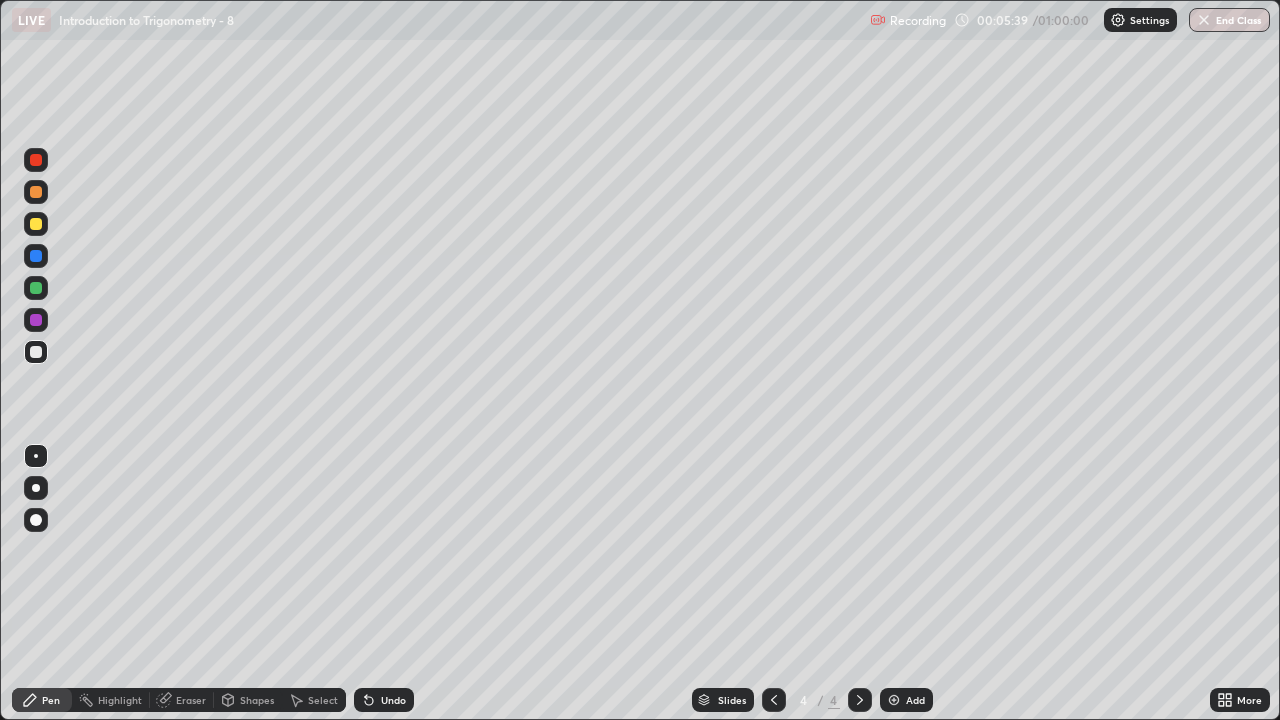 click on "Eraser" at bounding box center (191, 700) 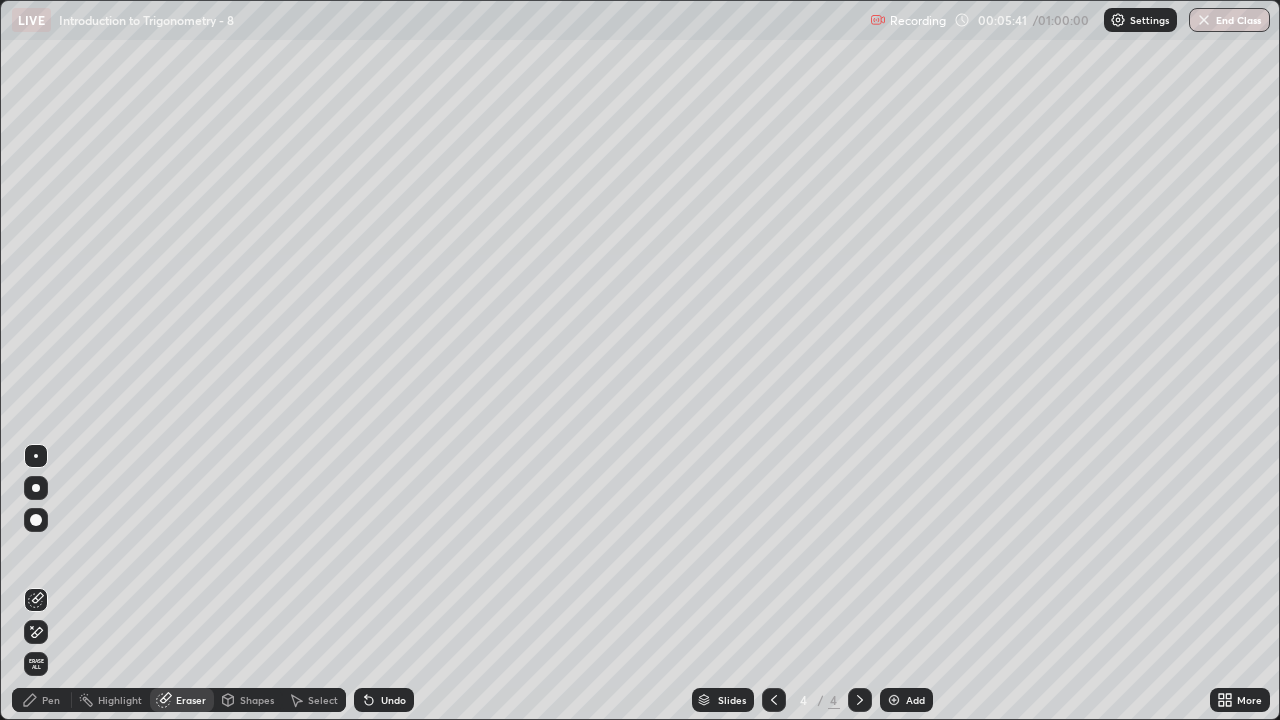 click on "Pen" at bounding box center [51, 700] 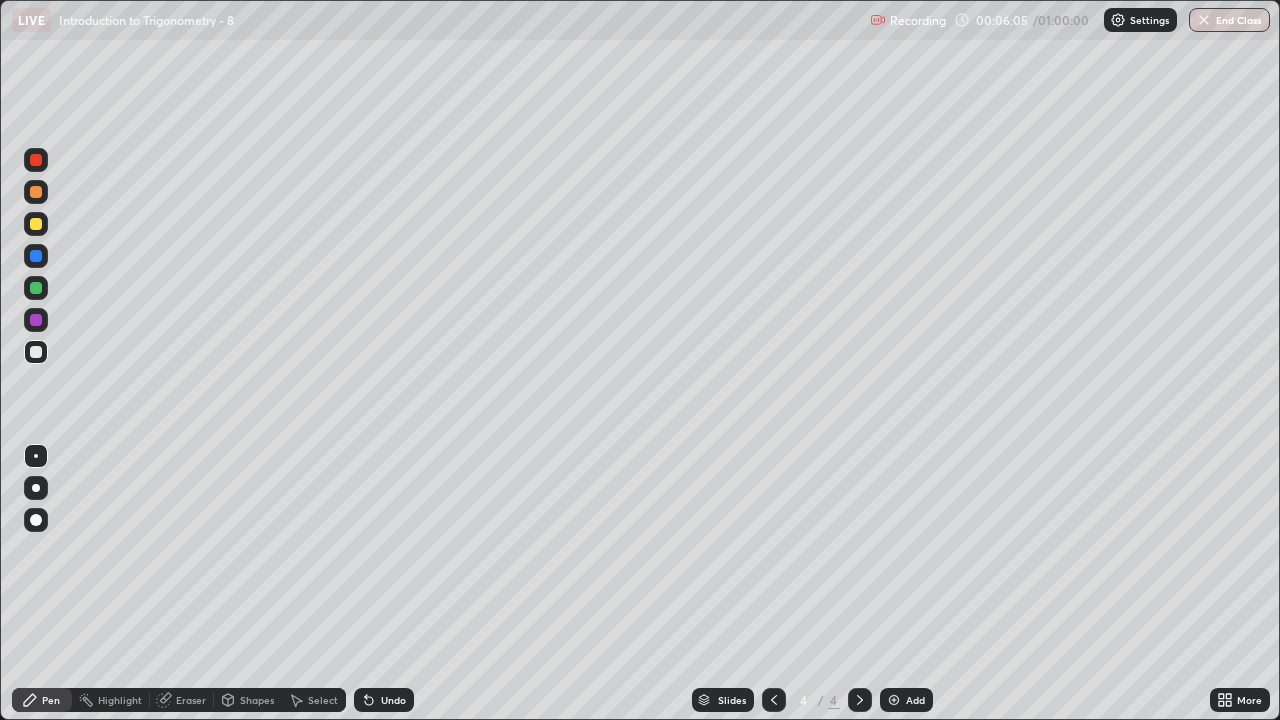 click 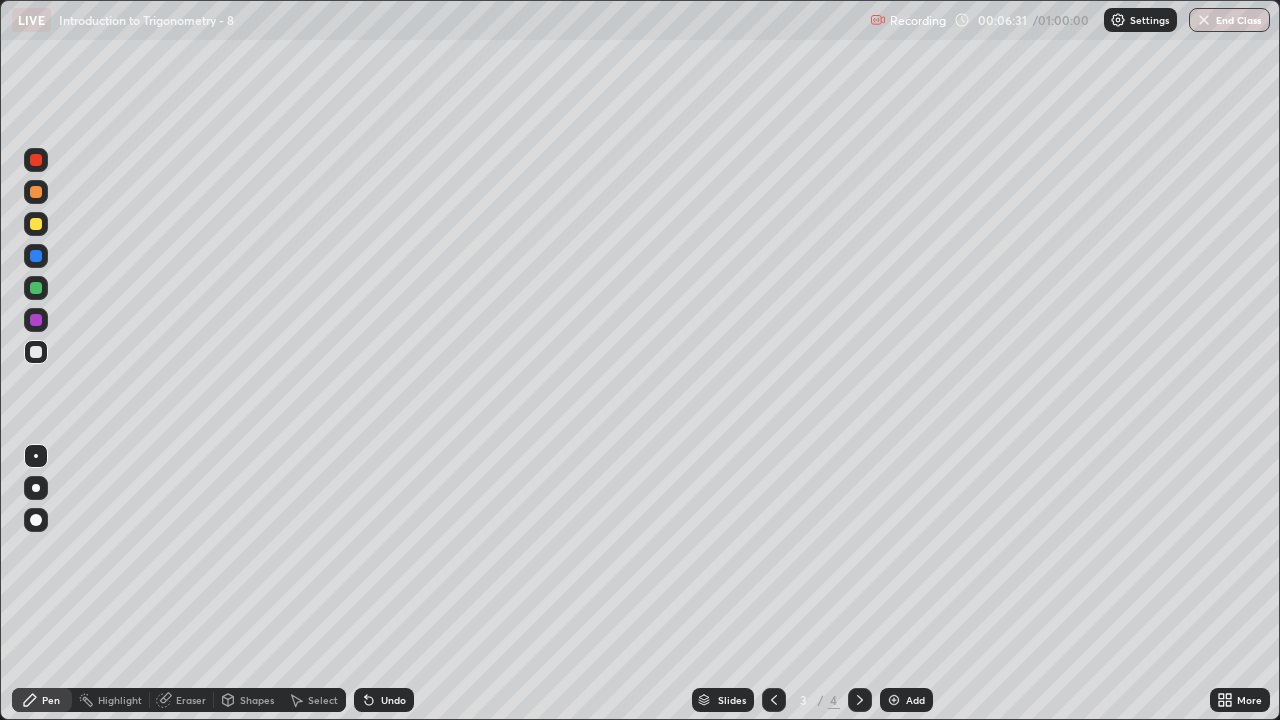 click 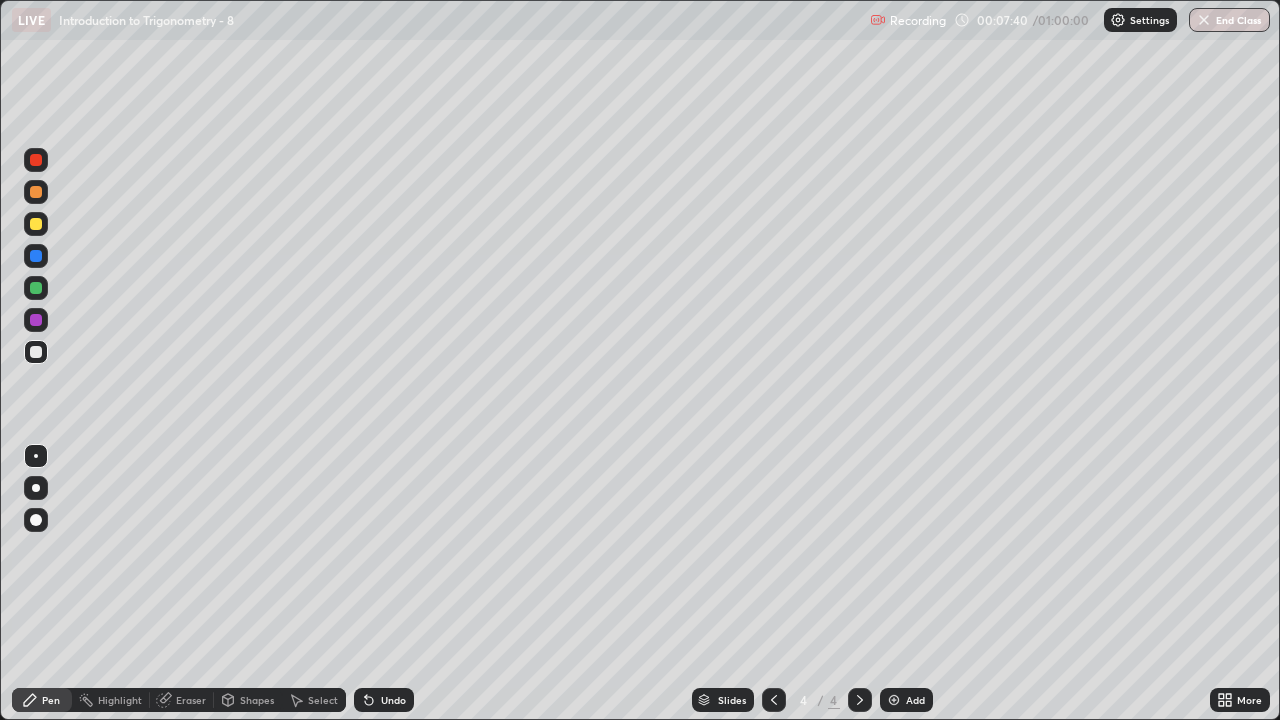 click on "Add" at bounding box center [915, 700] 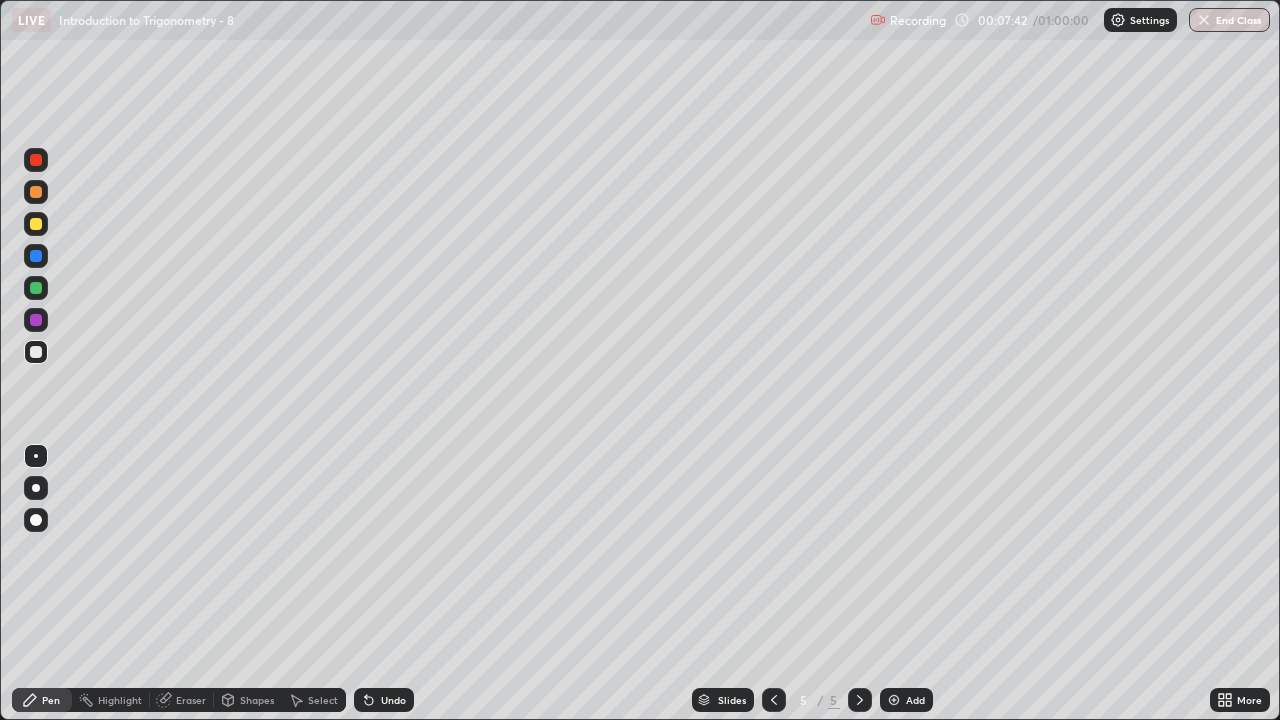 click at bounding box center (36, 288) 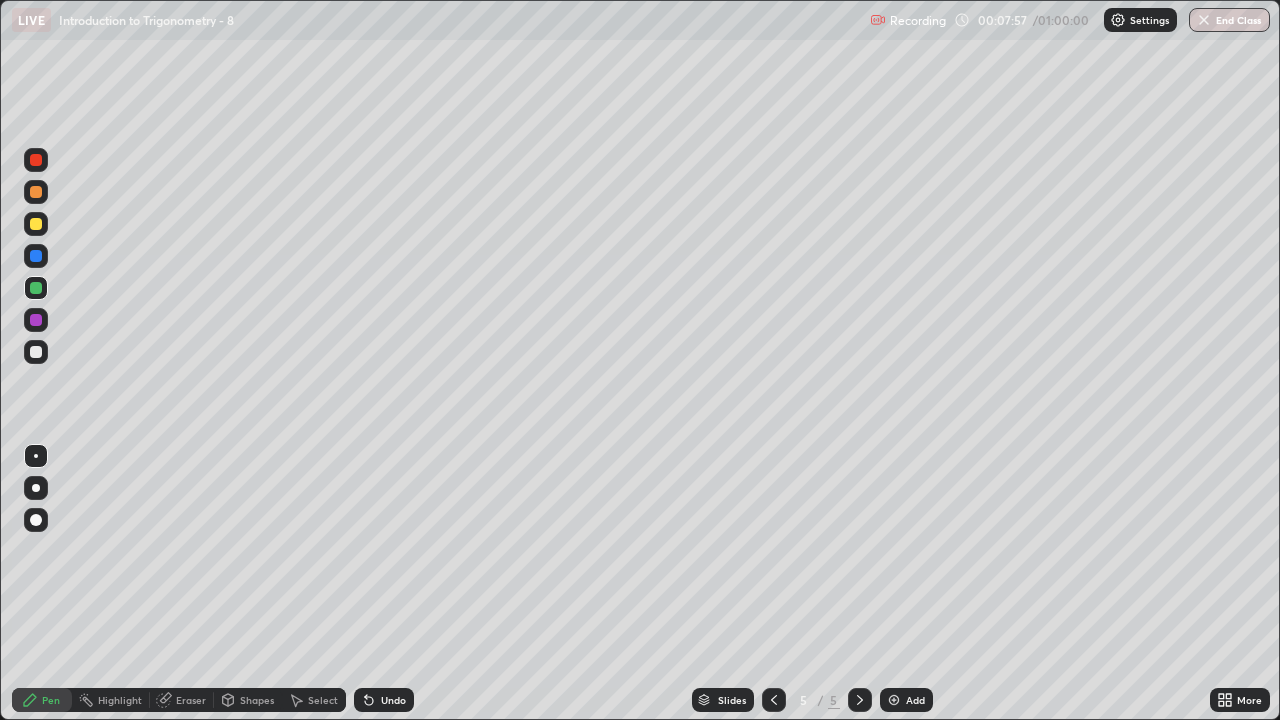 click at bounding box center [36, 352] 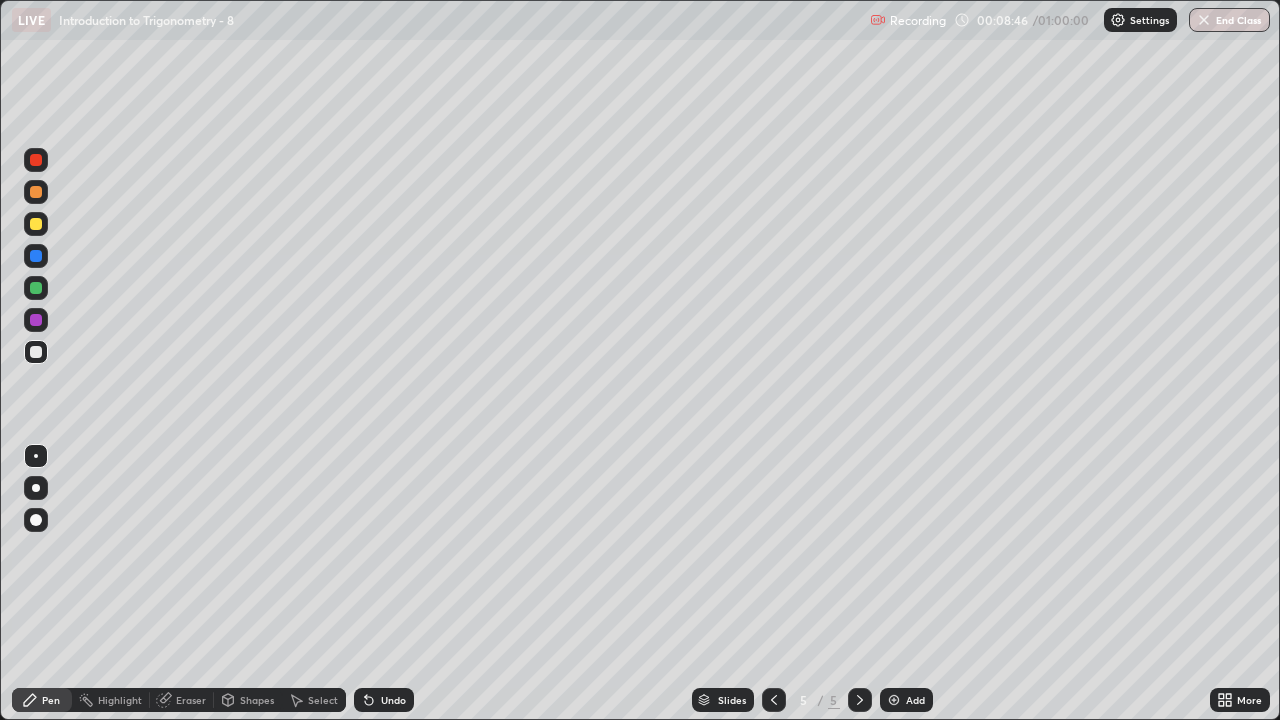 click at bounding box center (774, 700) 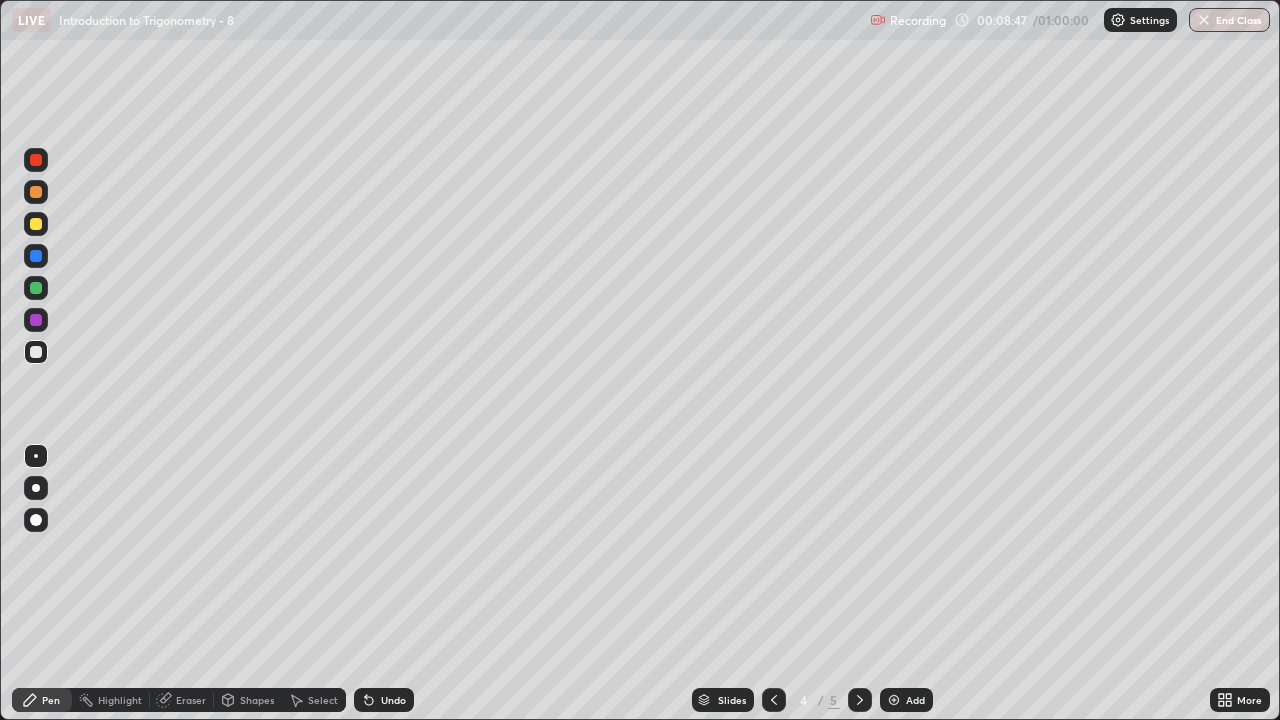 click at bounding box center [774, 700] 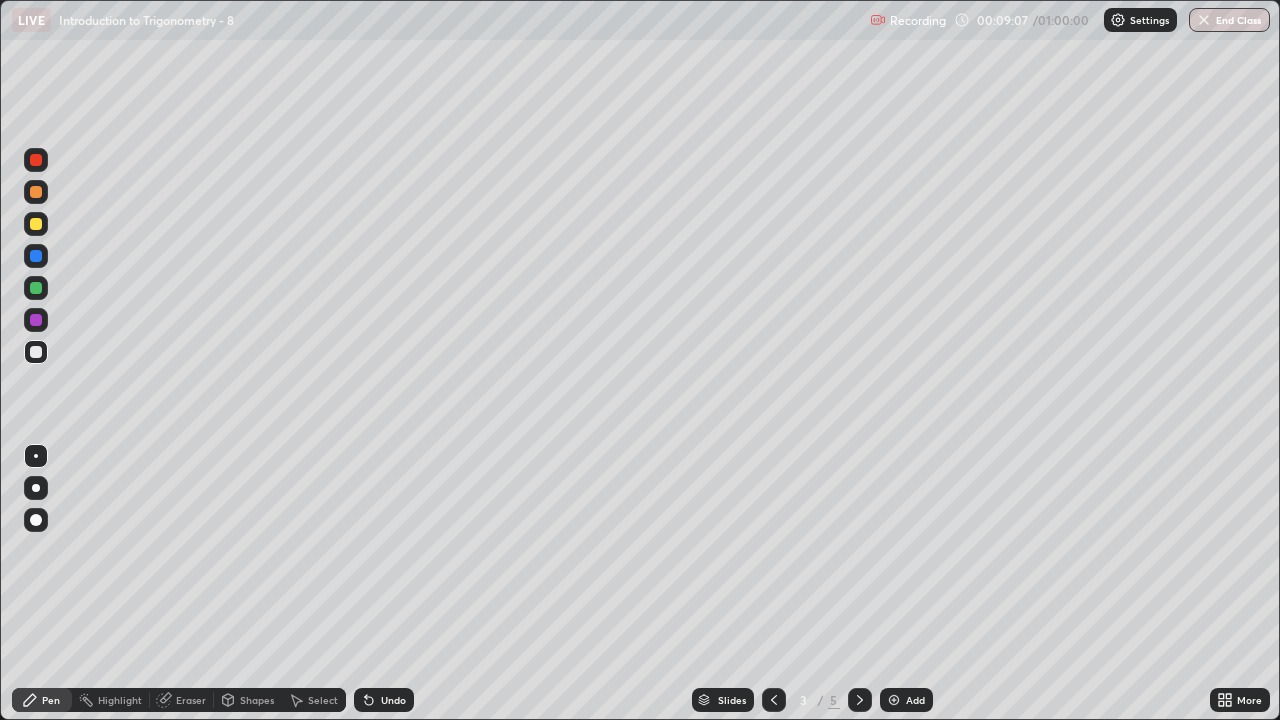click 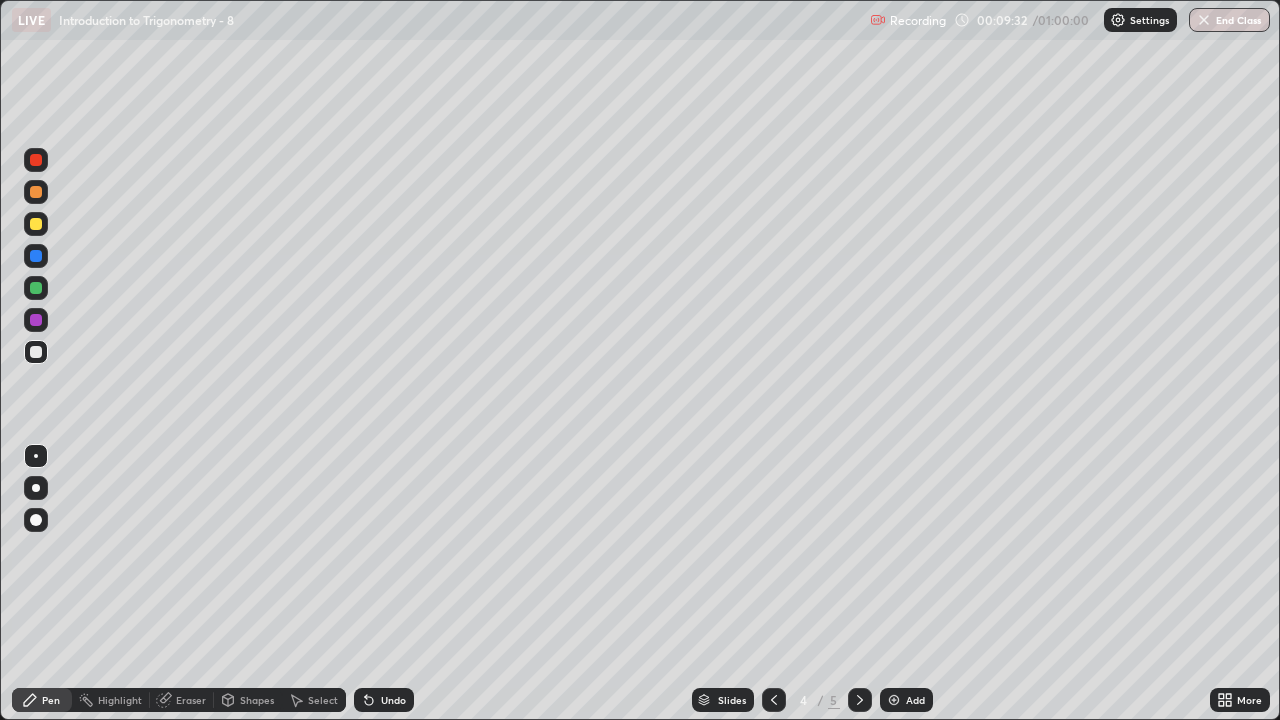 click 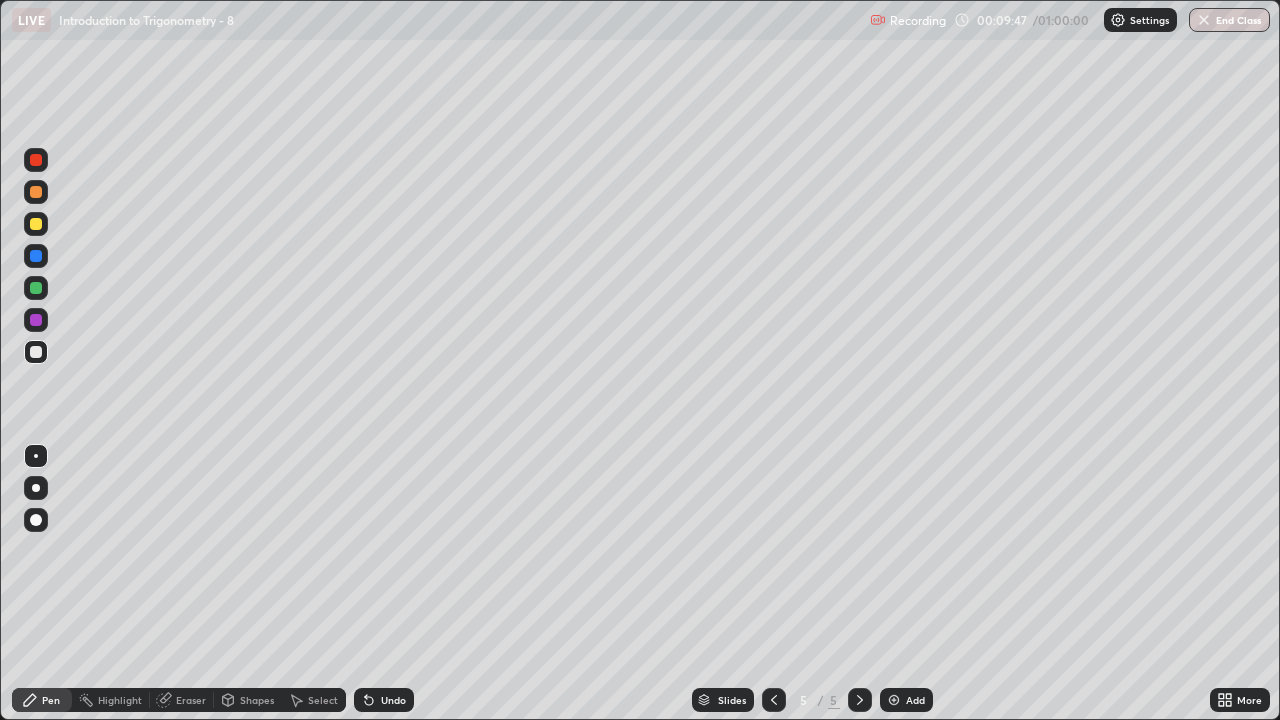 click at bounding box center [36, 224] 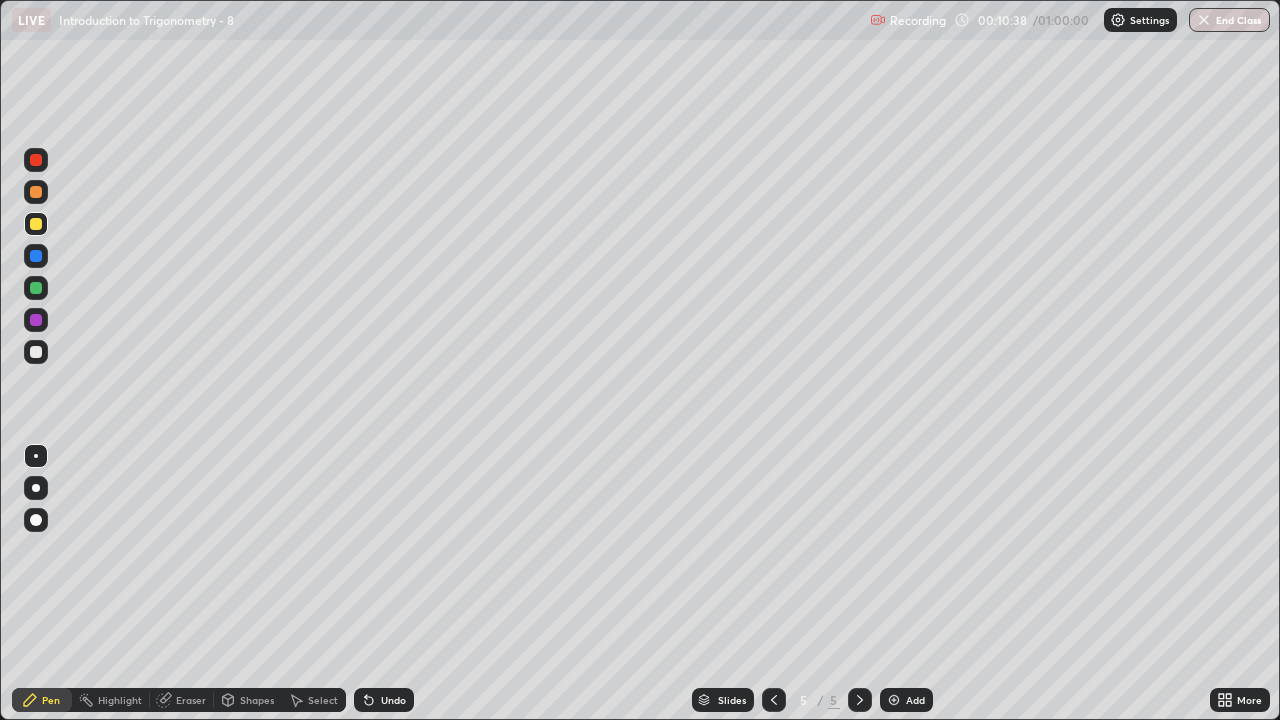 click at bounding box center [36, 352] 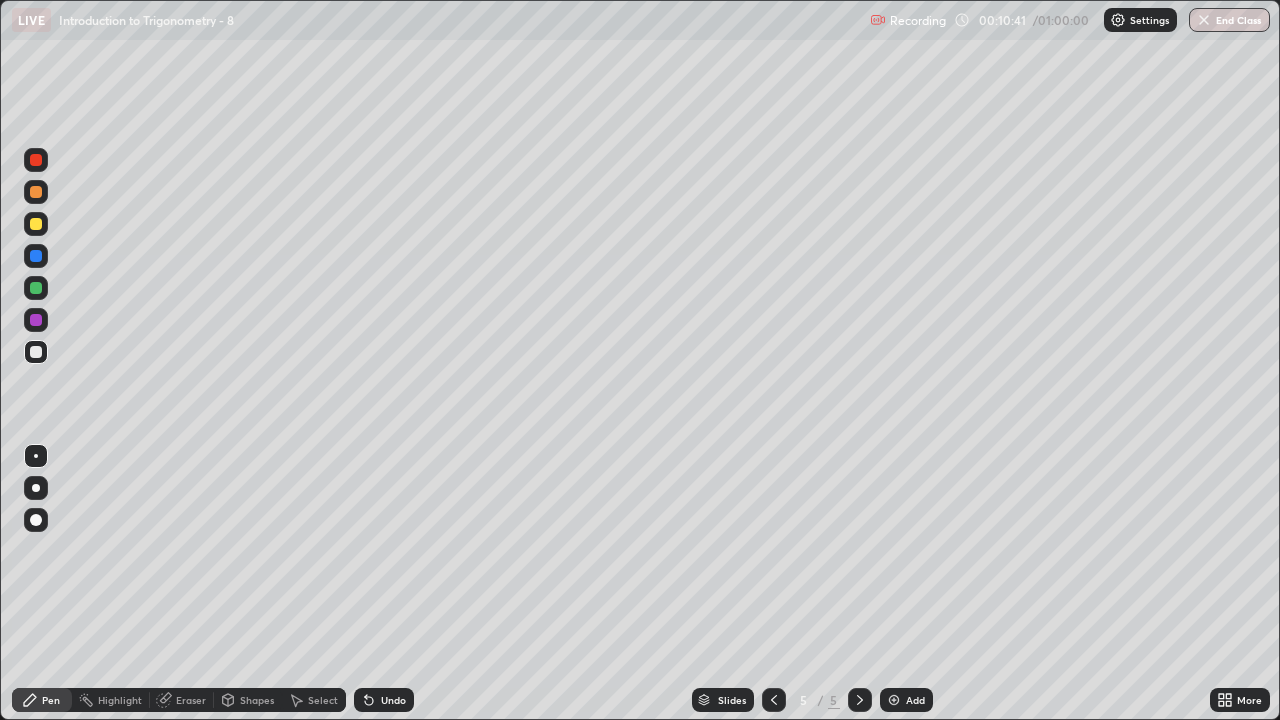 click at bounding box center (36, 224) 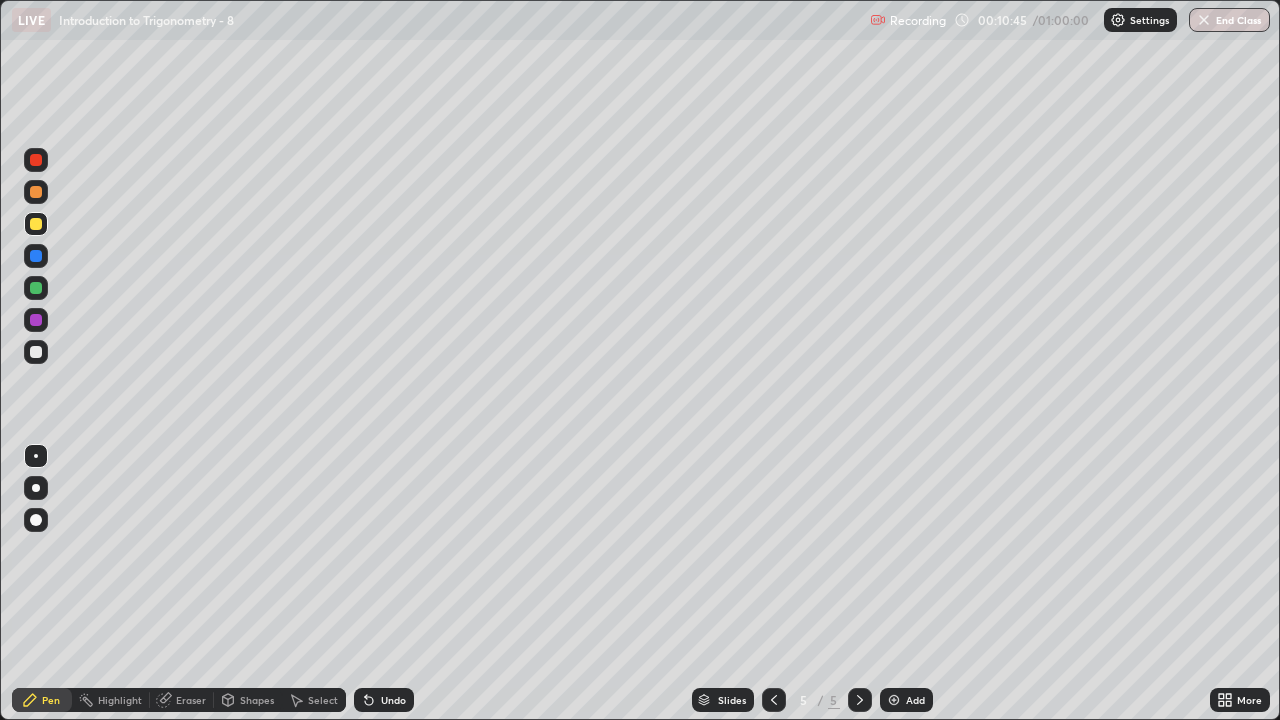 click on "Eraser" at bounding box center [191, 700] 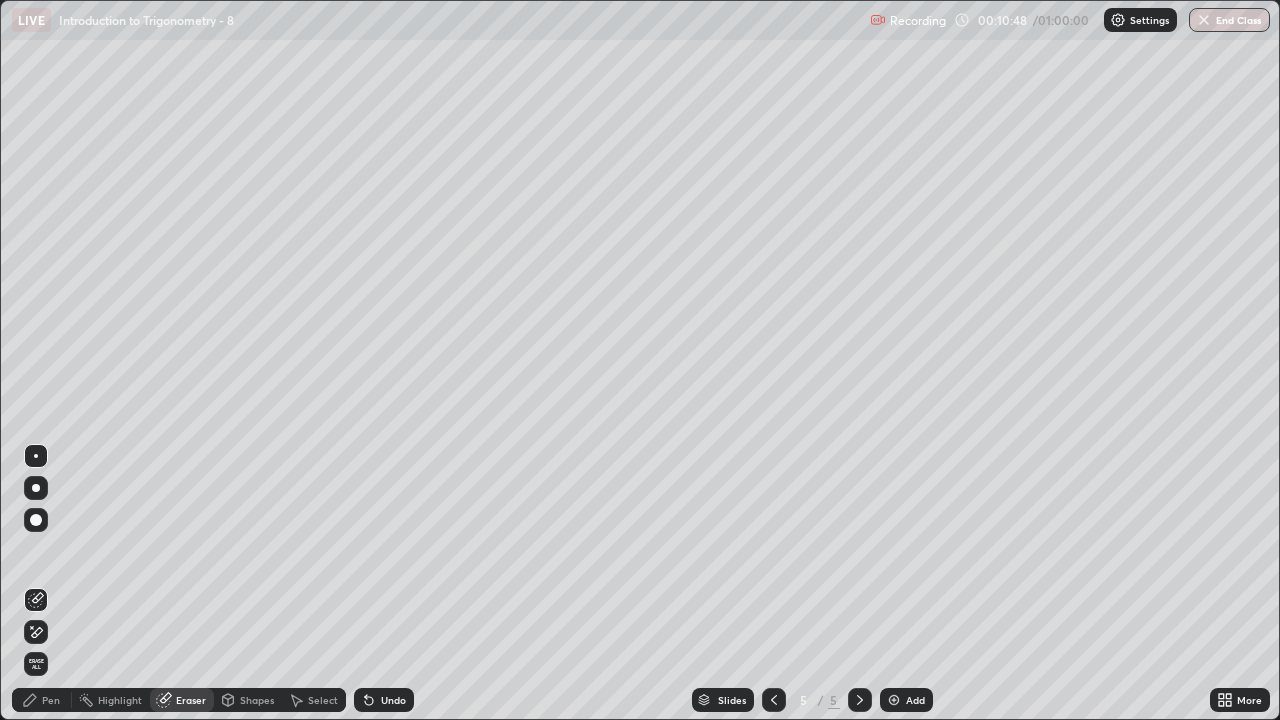 click on "Pen" at bounding box center (51, 700) 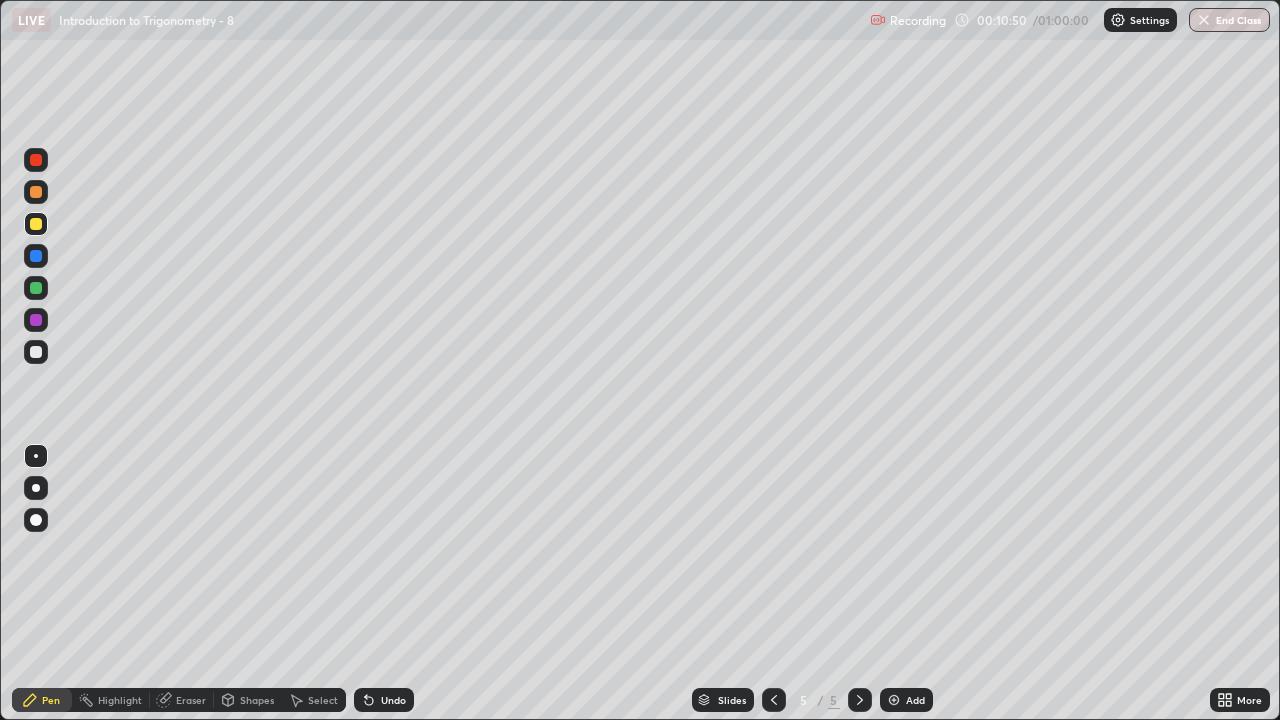 click at bounding box center (36, 288) 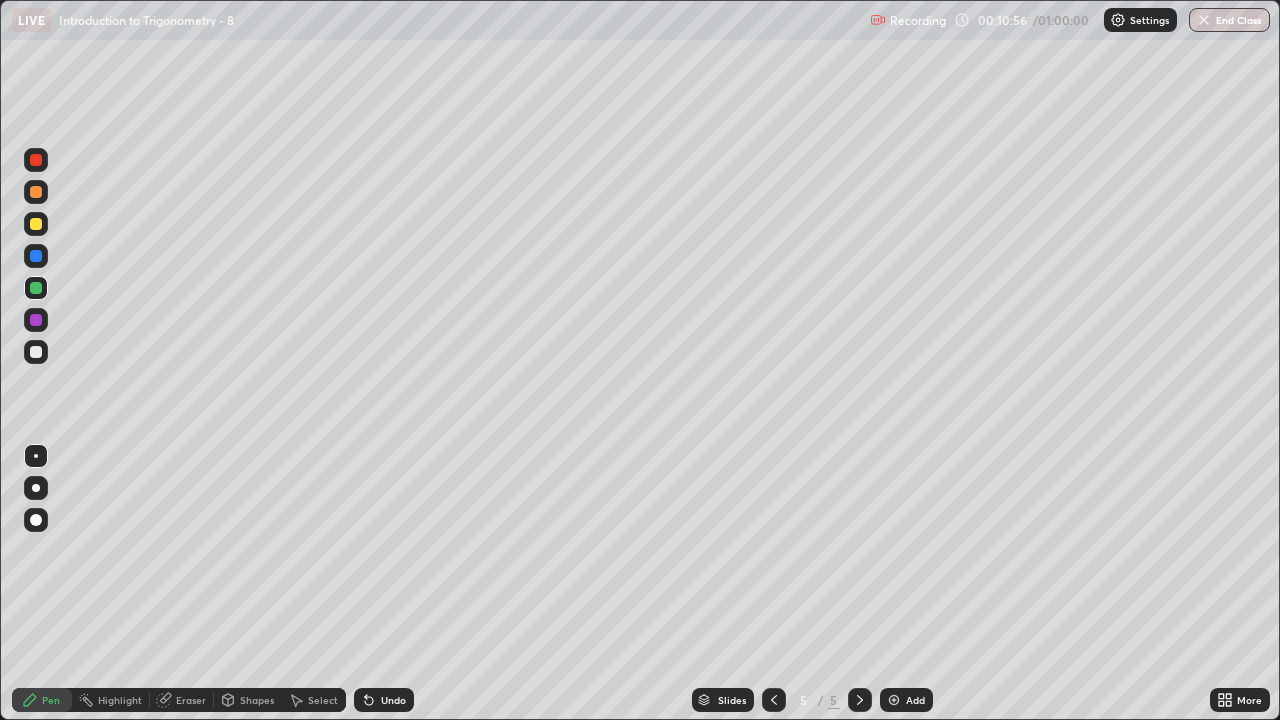 click at bounding box center (36, 352) 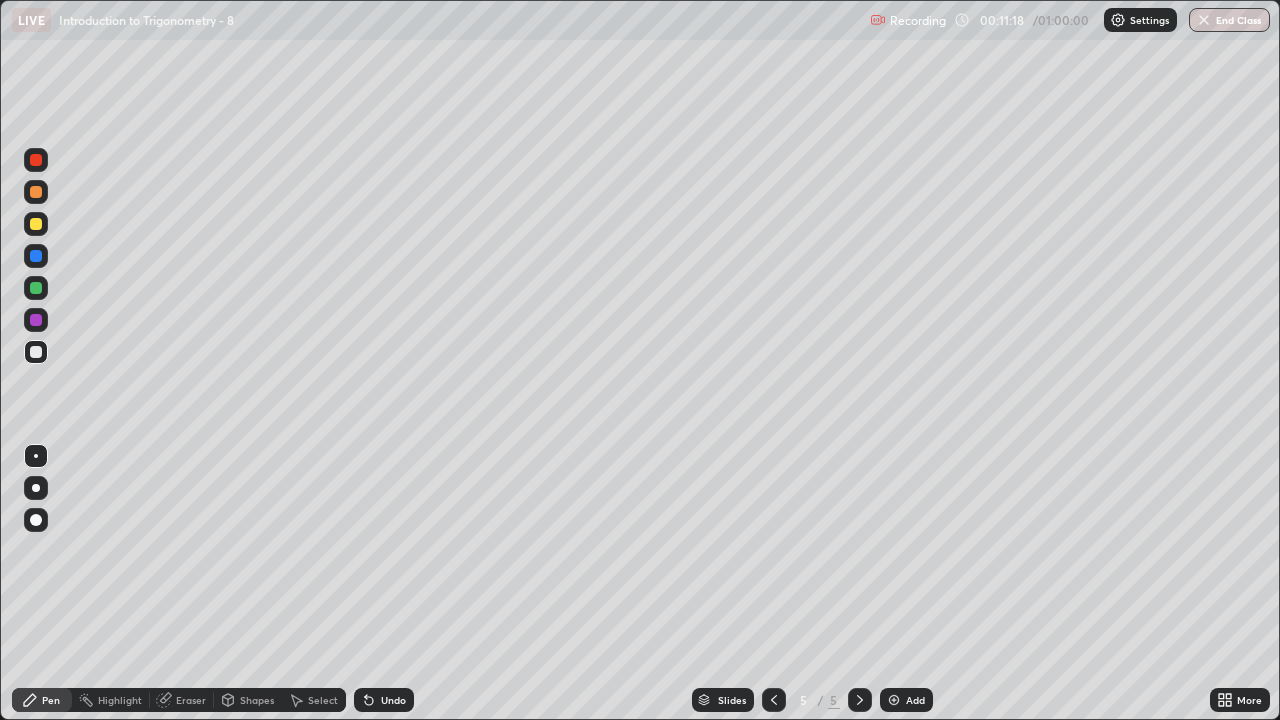 click at bounding box center (36, 288) 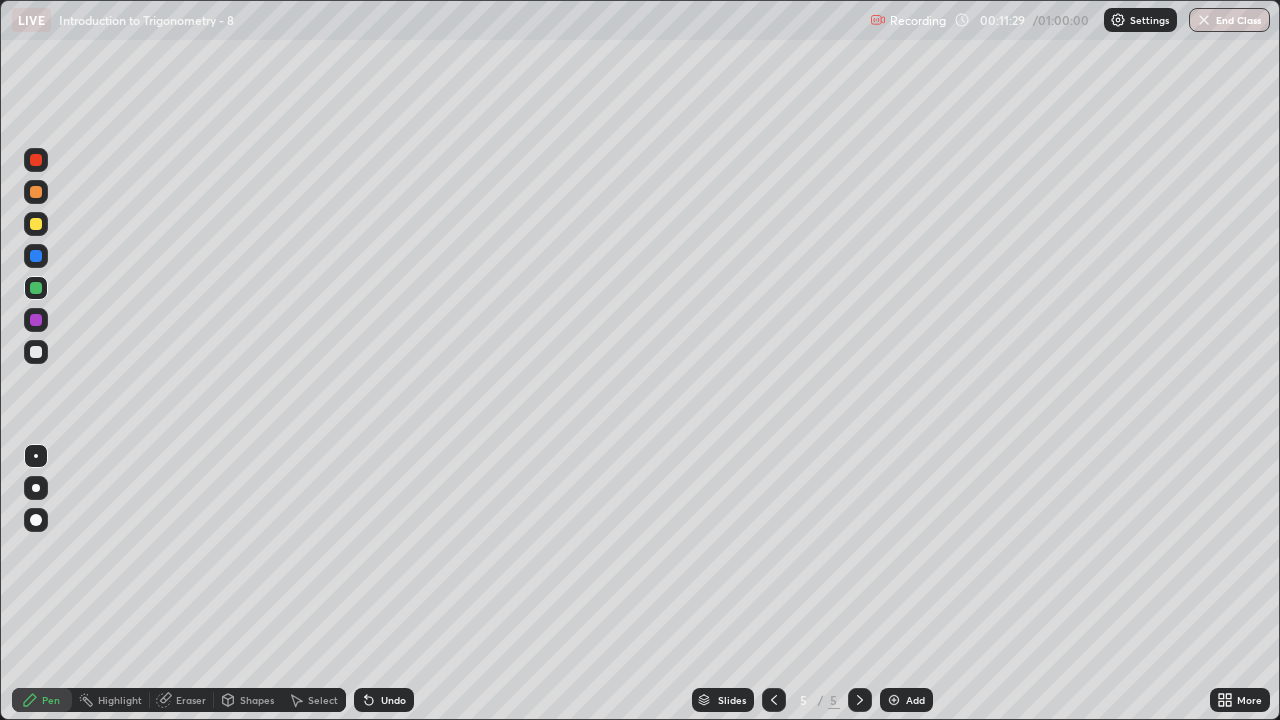 click at bounding box center (36, 520) 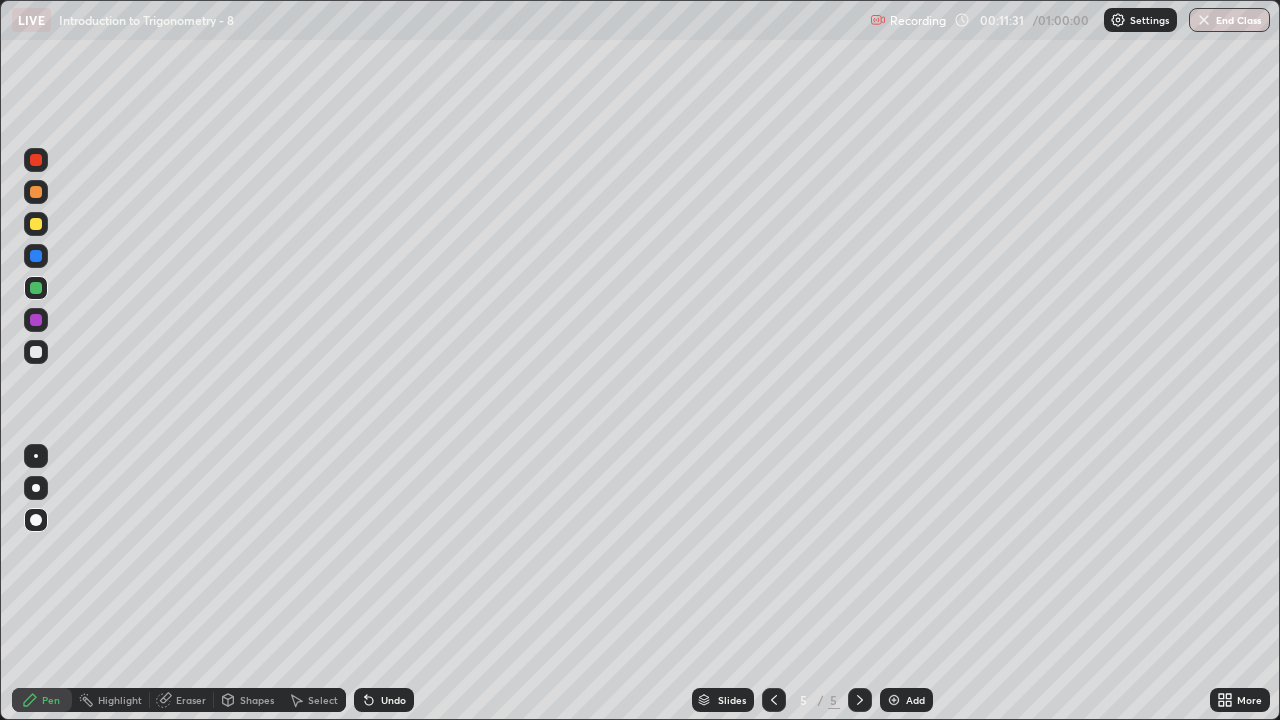 click at bounding box center [36, 352] 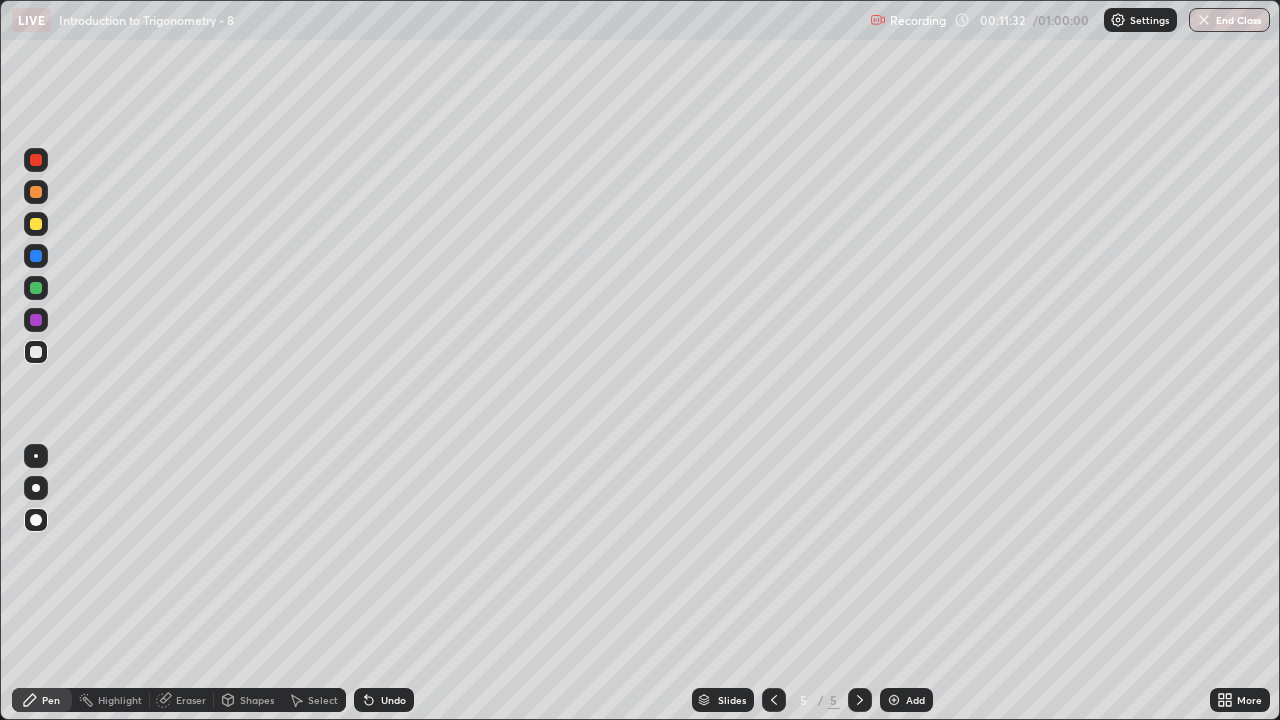 click at bounding box center (36, 456) 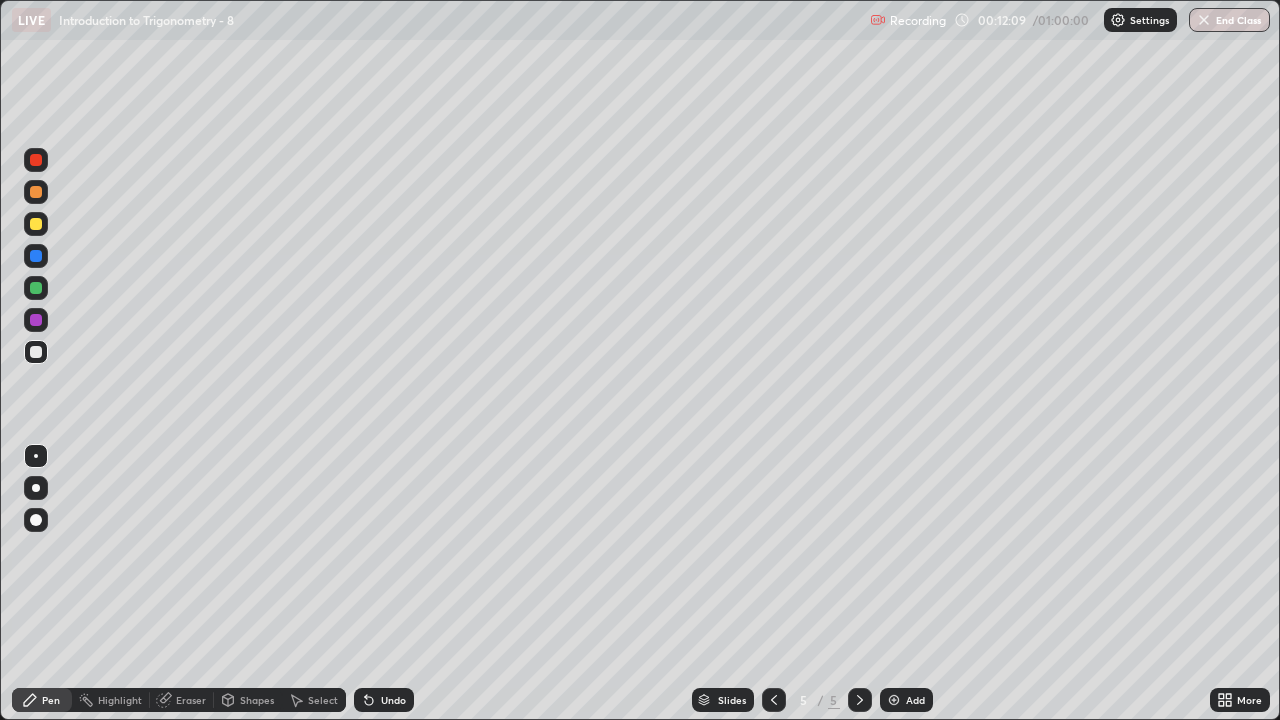 click on "Slides 5 / 5 Add" at bounding box center [812, 700] 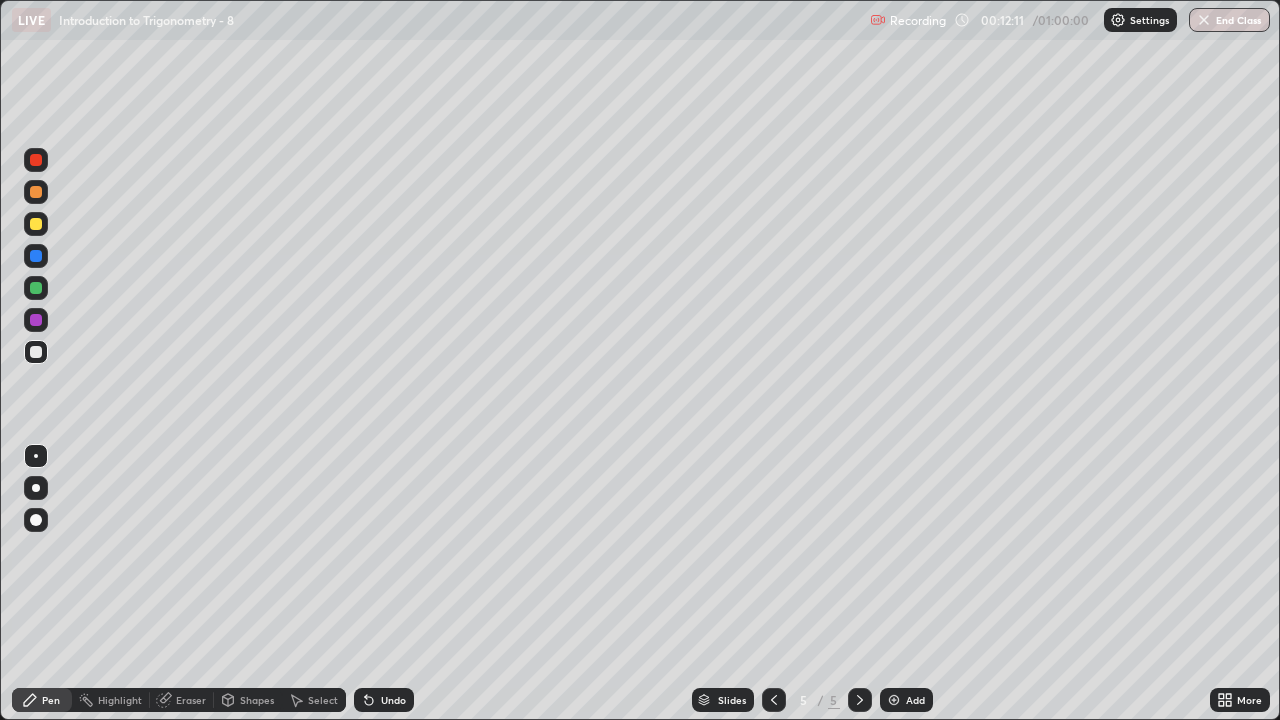 click on "Slides 5 / 5 Add" at bounding box center (812, 700) 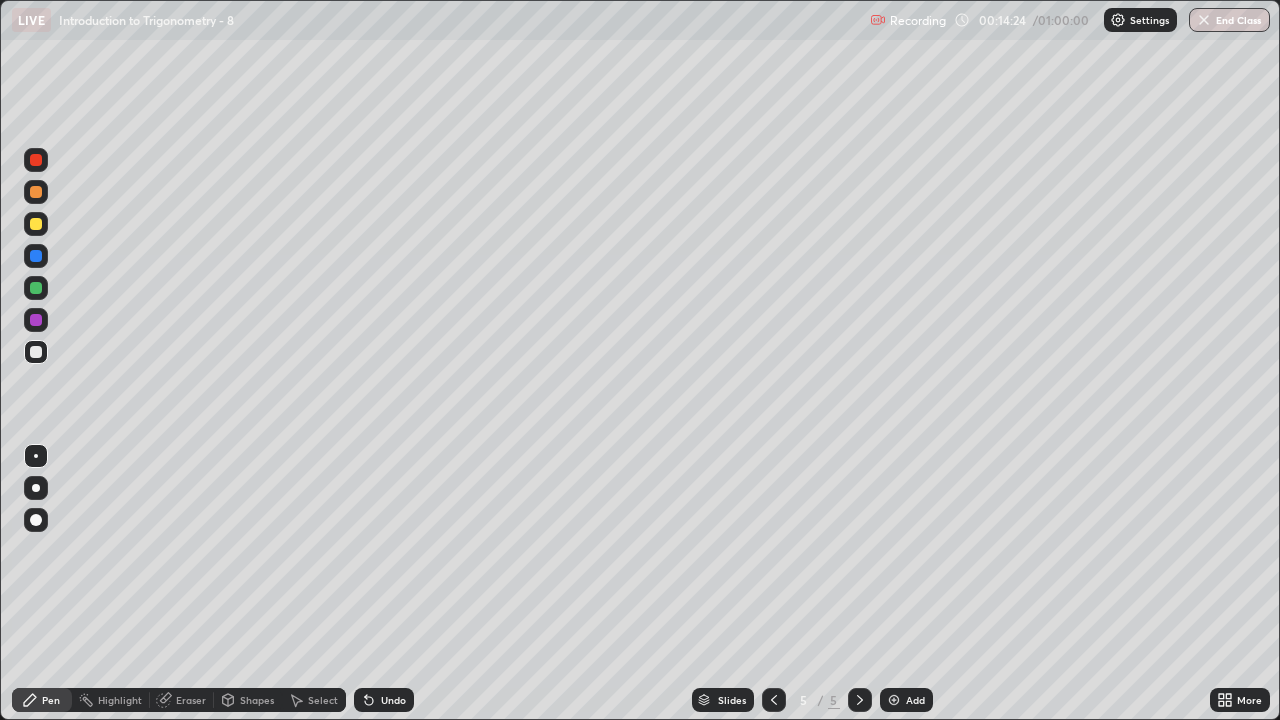 click 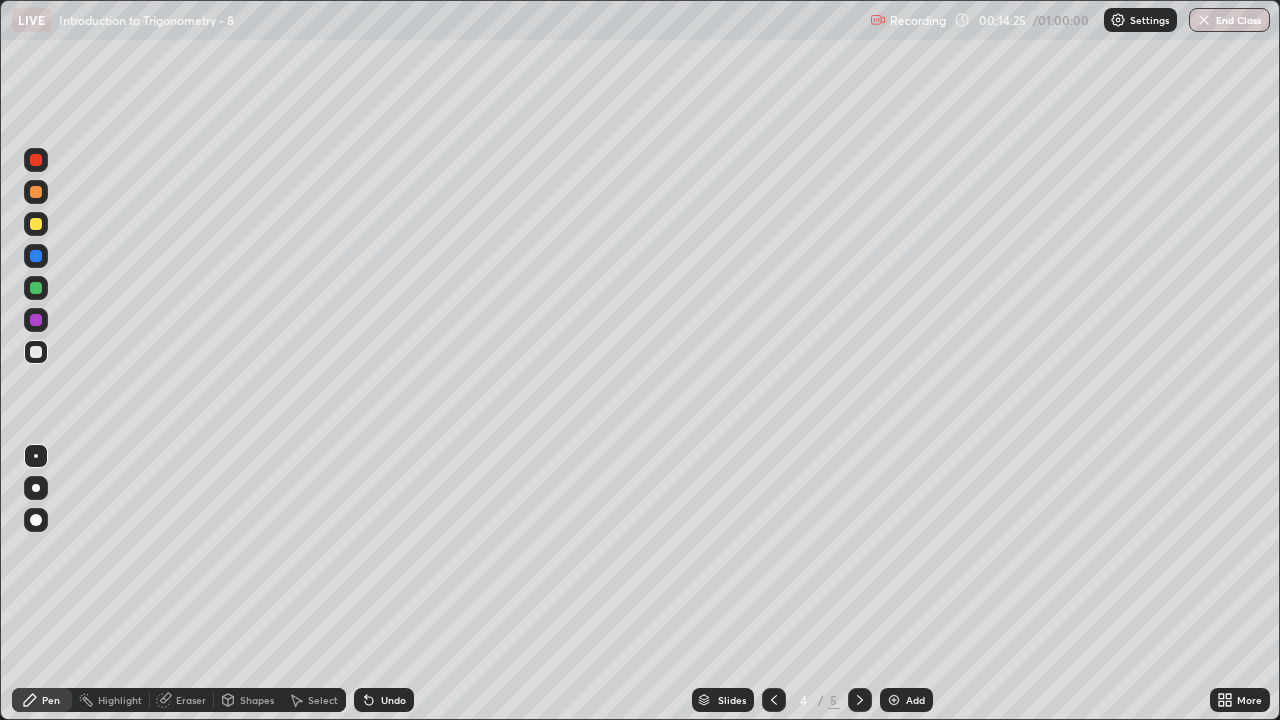 click 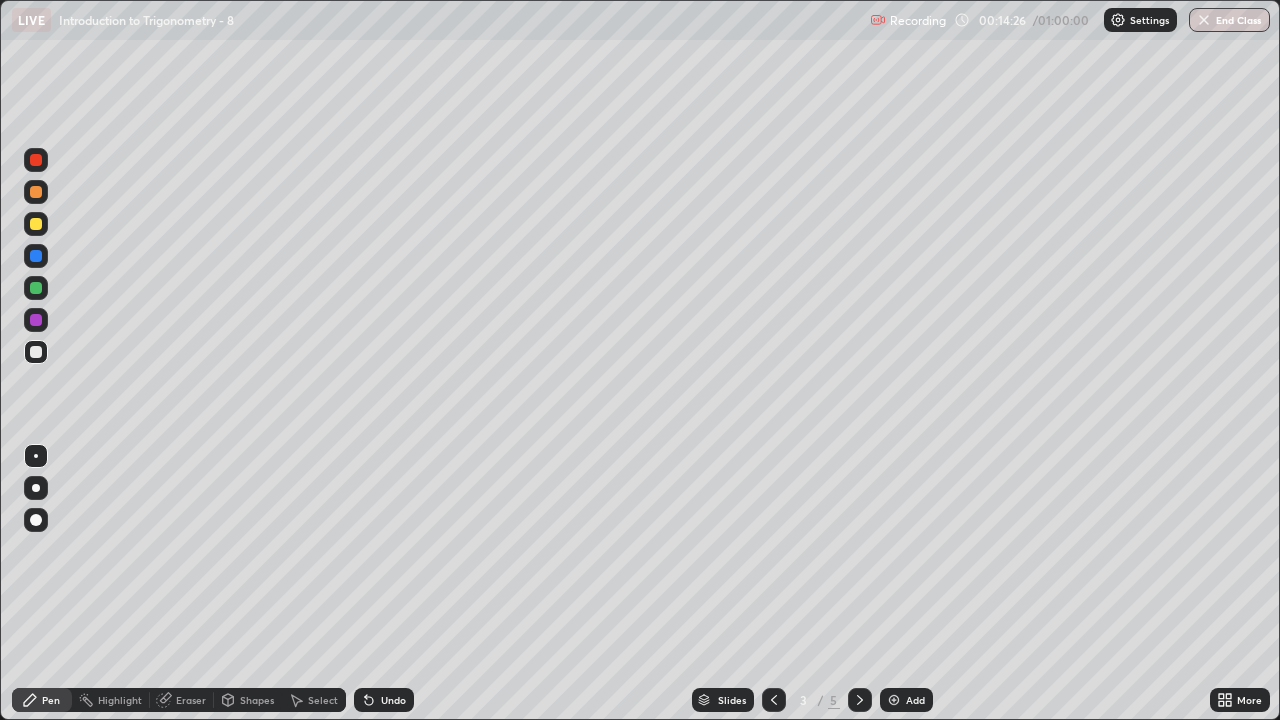 click 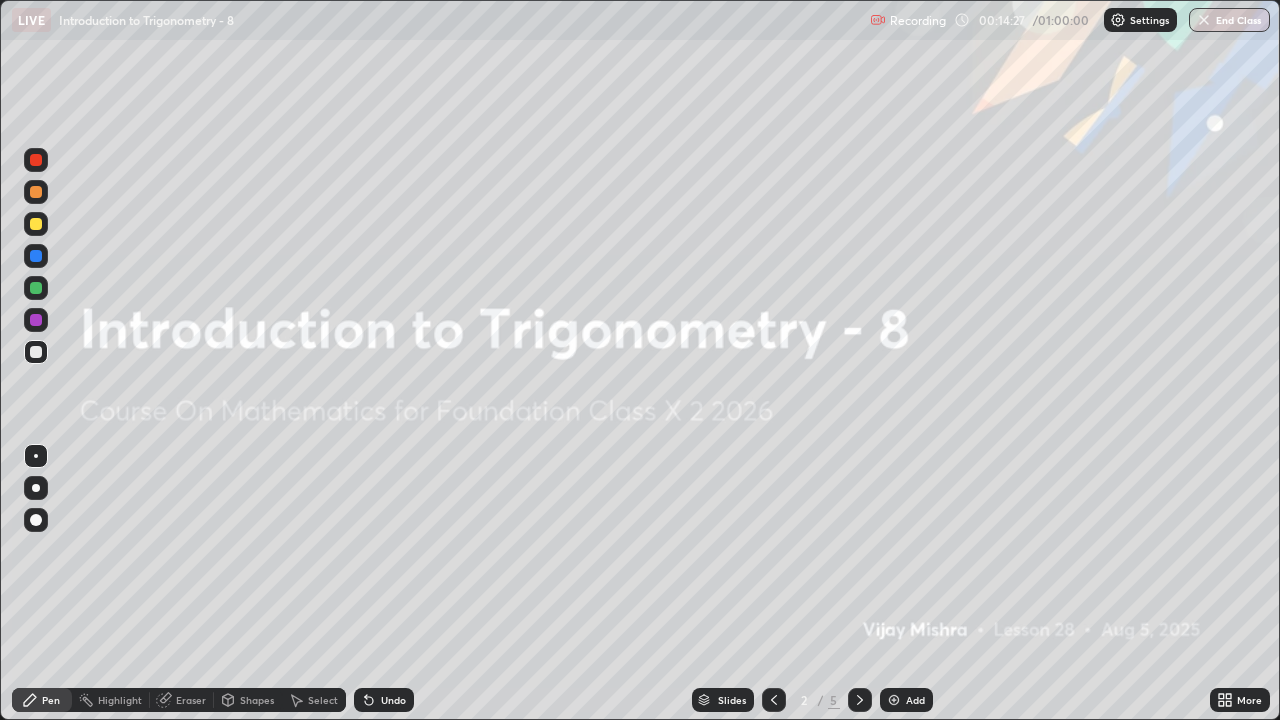 click at bounding box center [860, 700] 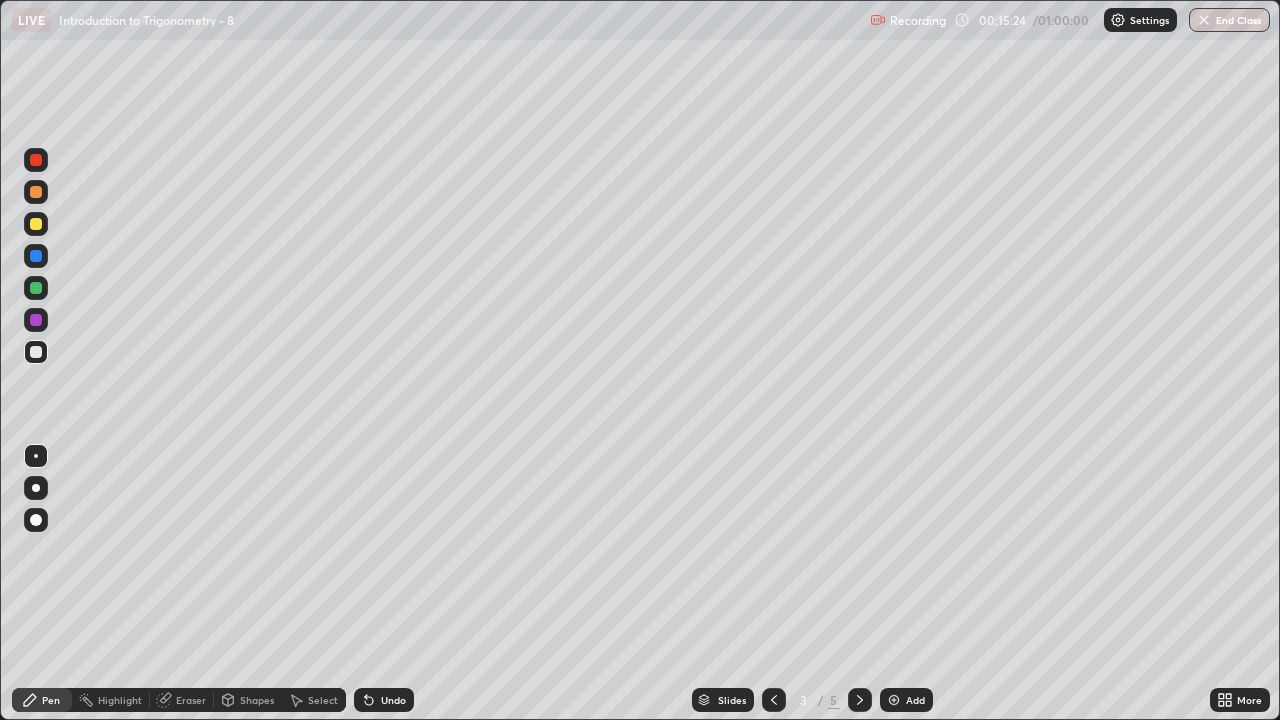 click at bounding box center (860, 700) 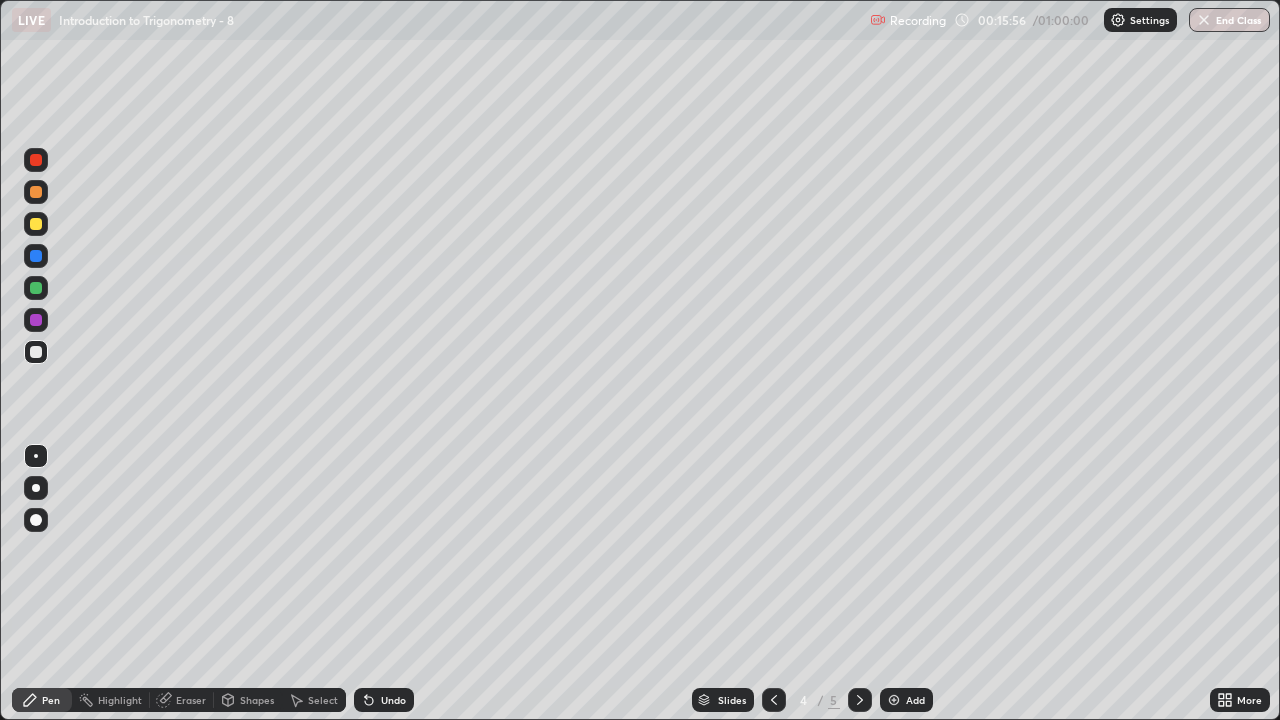 click at bounding box center (860, 700) 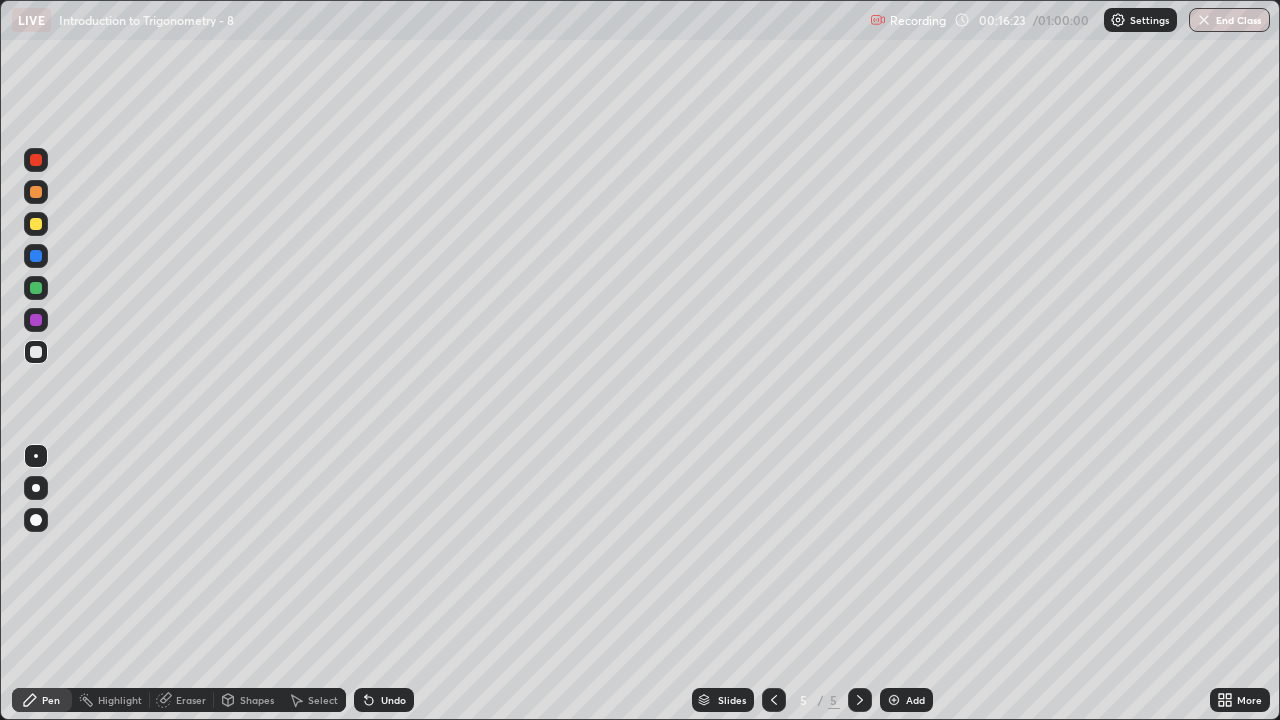click at bounding box center [860, 700] 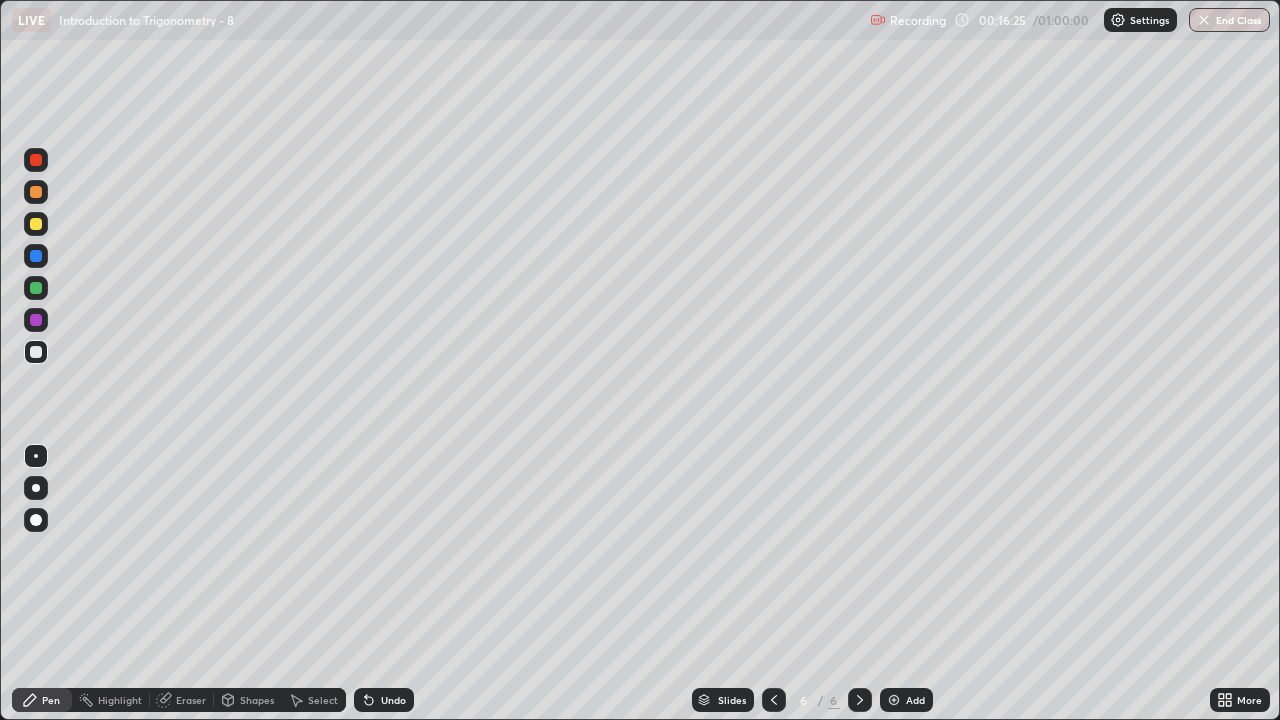 click at bounding box center [36, 288] 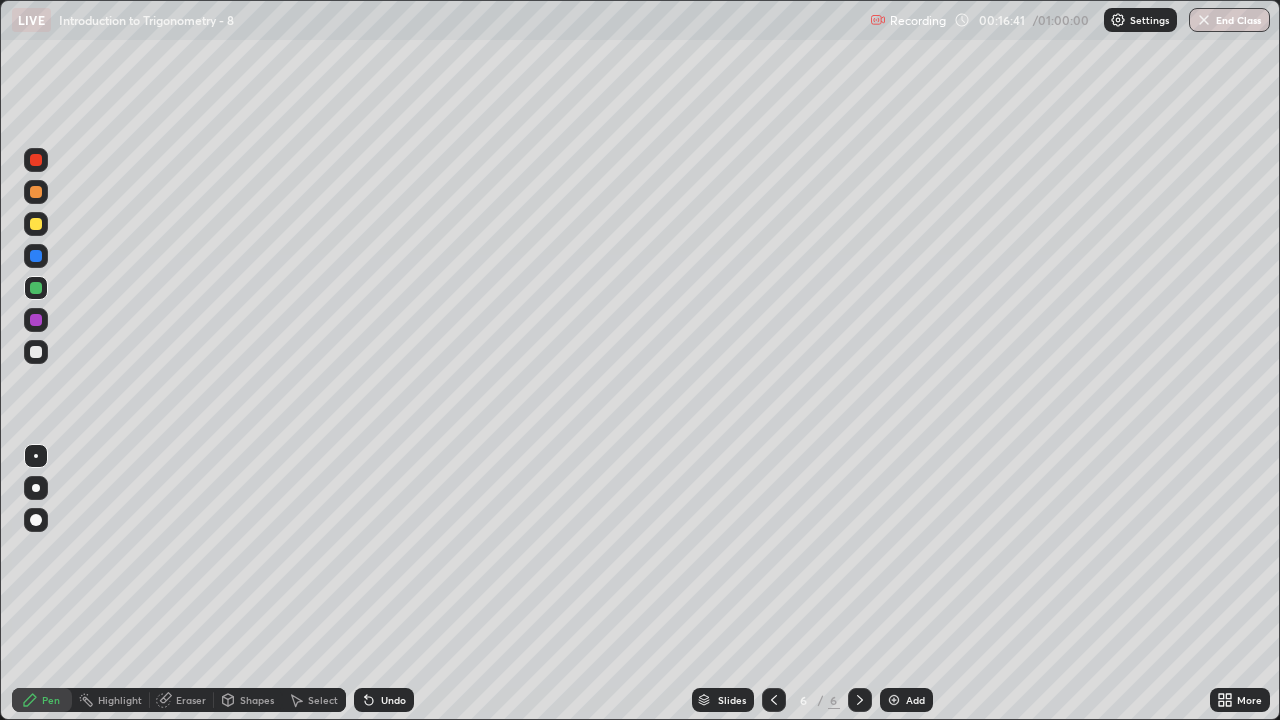 click at bounding box center (36, 352) 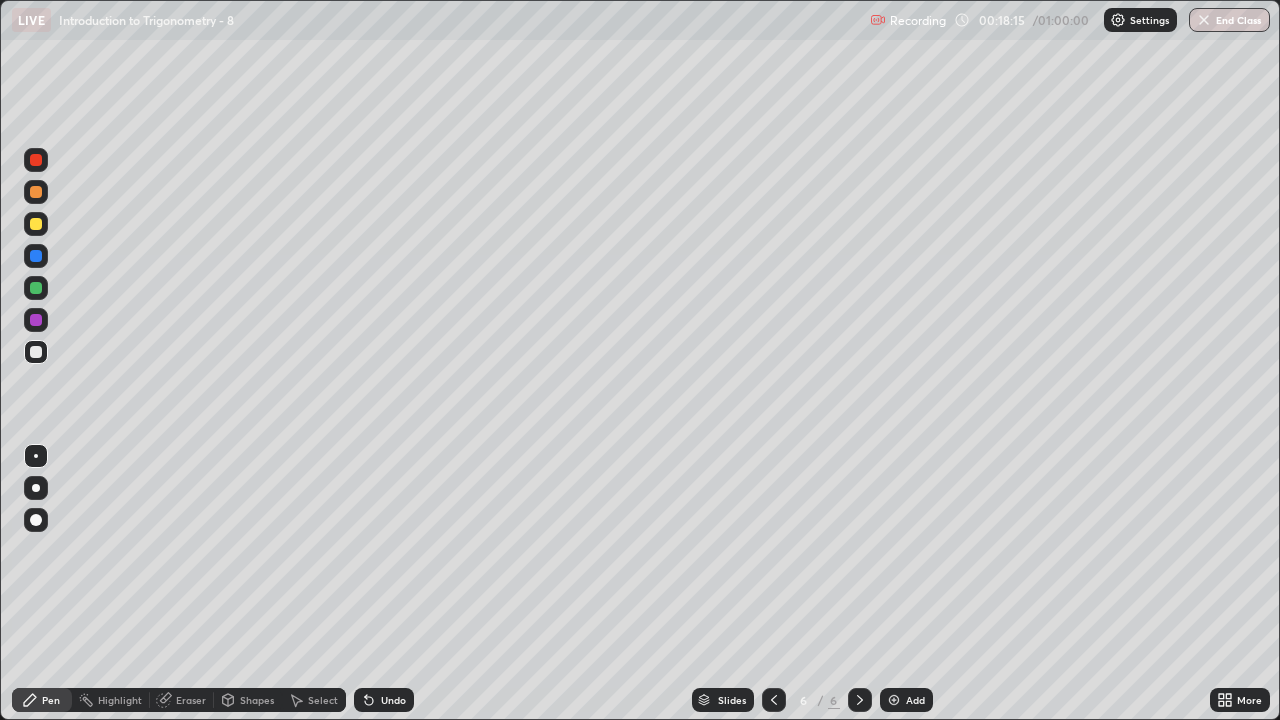 click at bounding box center [36, 520] 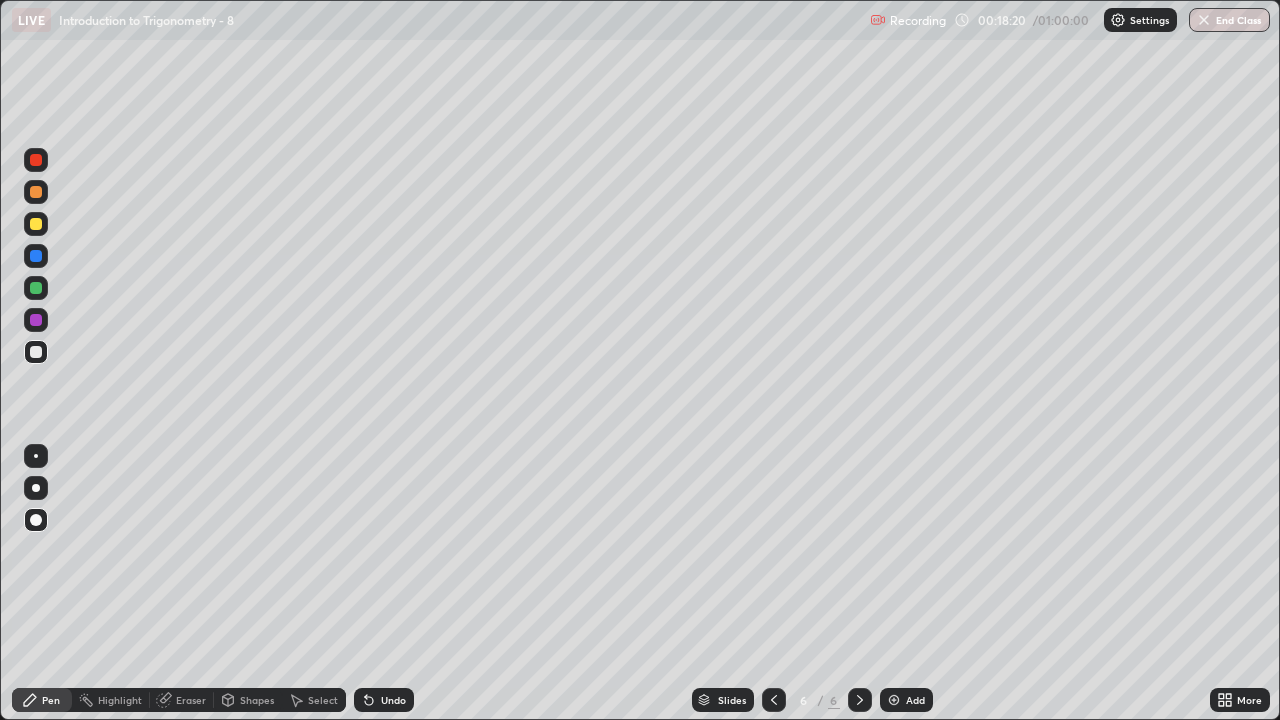 click at bounding box center [36, 352] 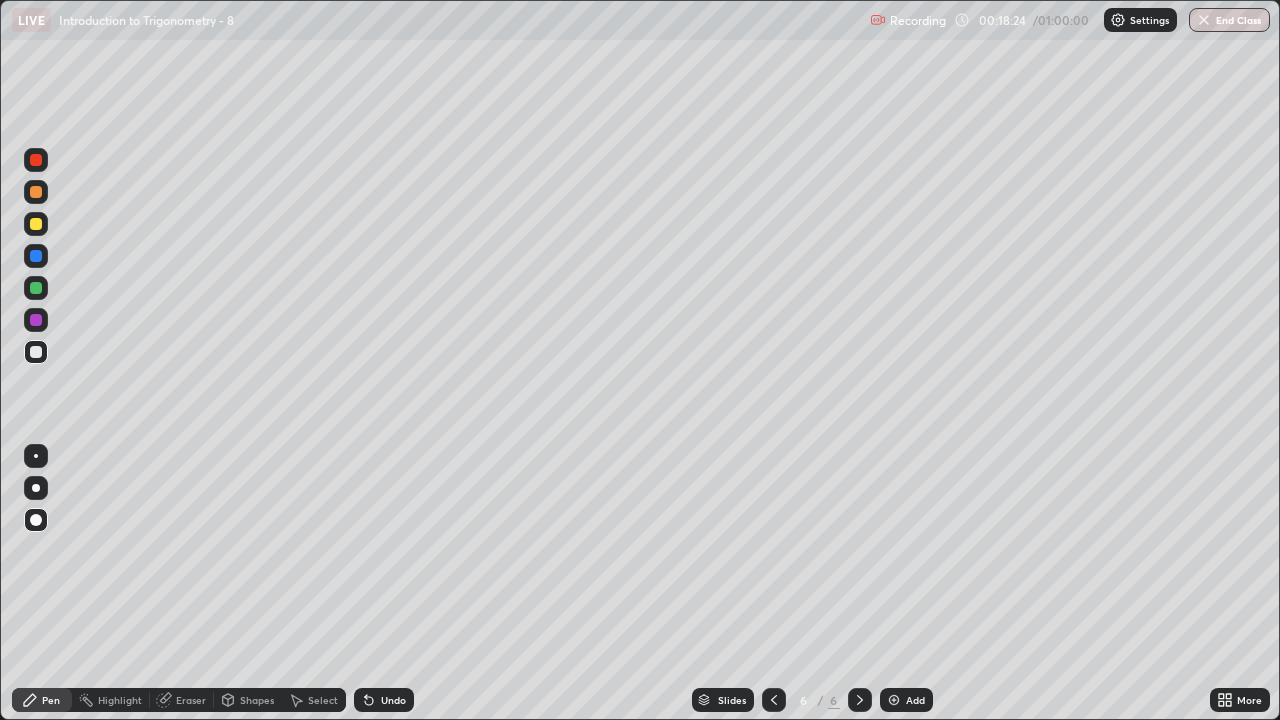 click at bounding box center (36, 456) 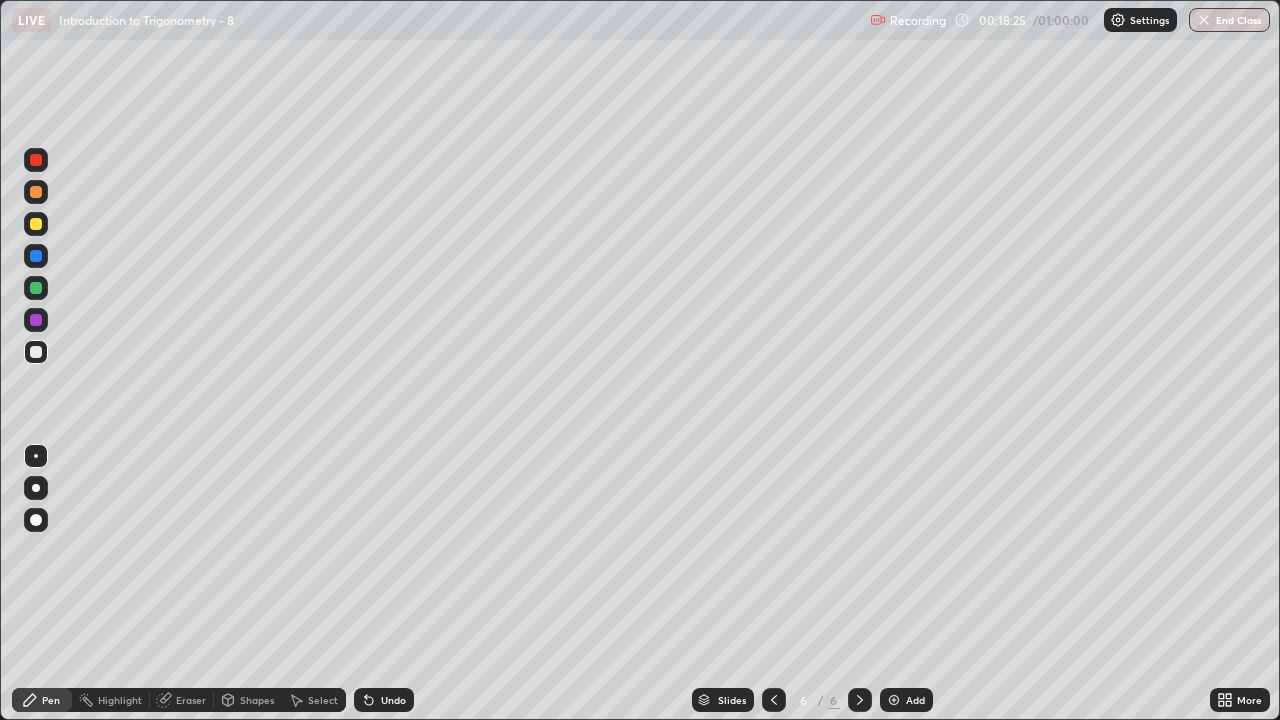 click at bounding box center [36, 224] 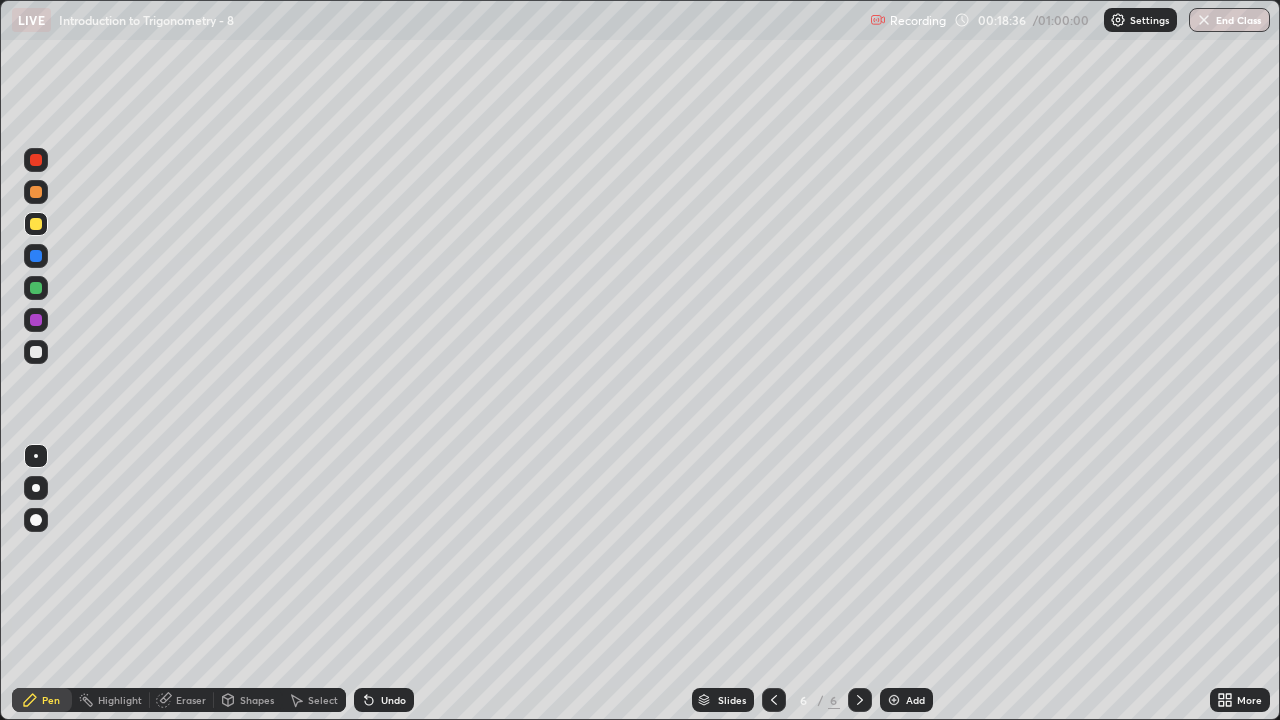 click on "Eraser" at bounding box center (191, 700) 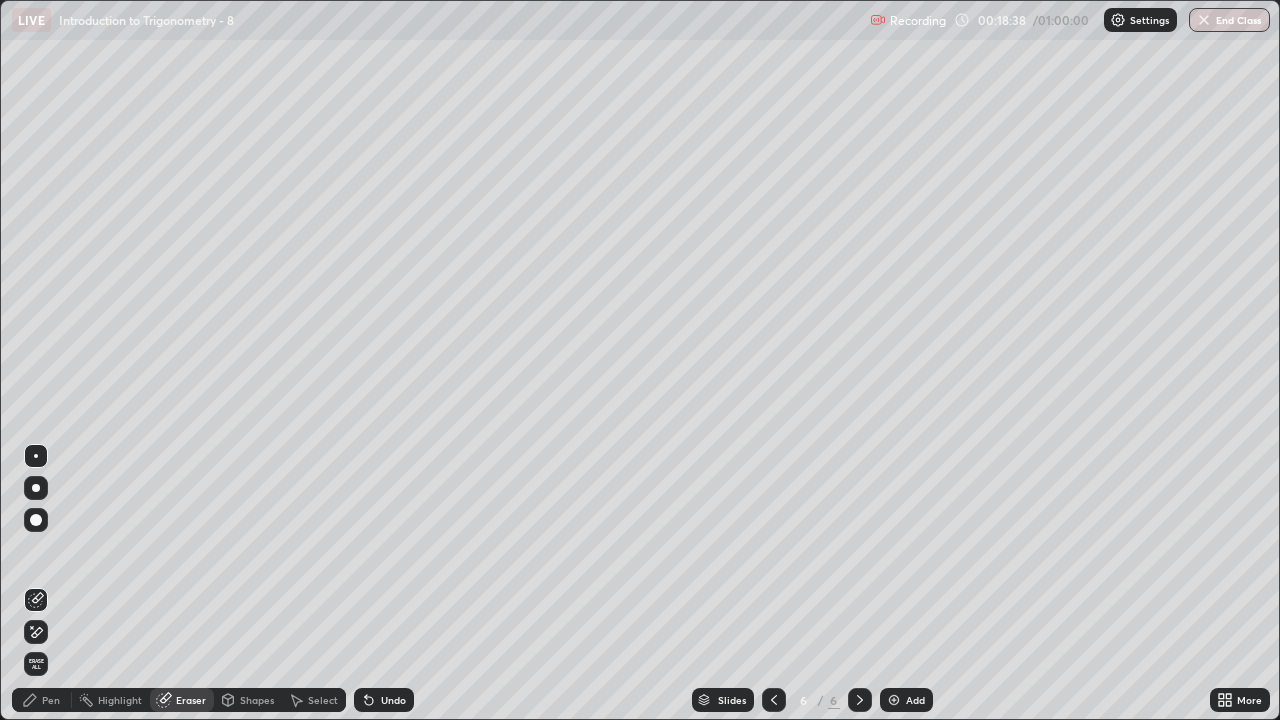 click on "Pen" at bounding box center [42, 700] 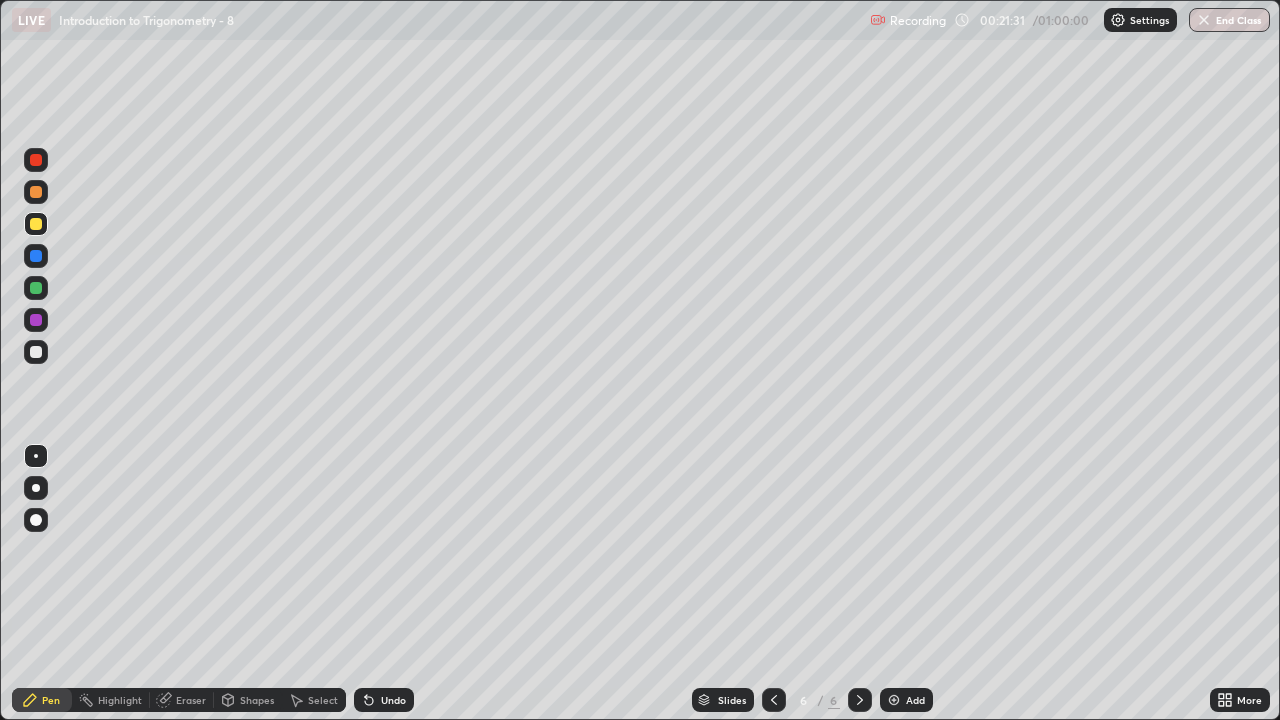 click at bounding box center [894, 700] 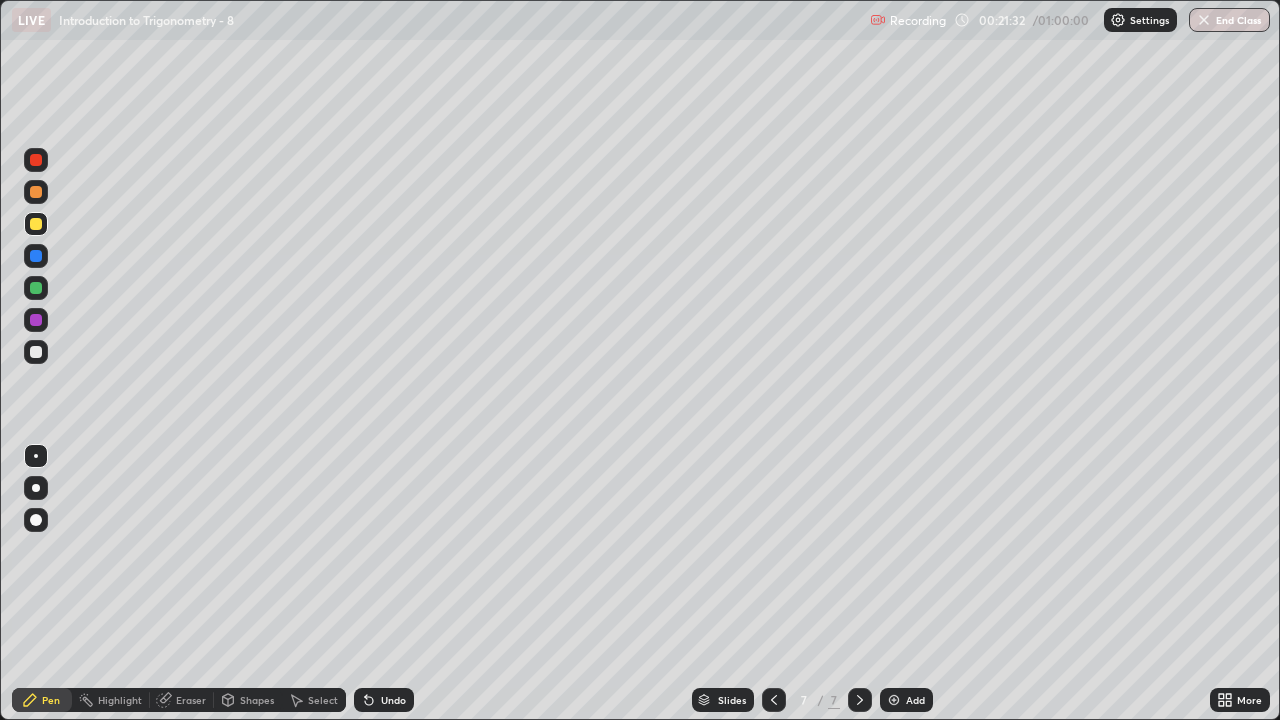 click at bounding box center [36, 224] 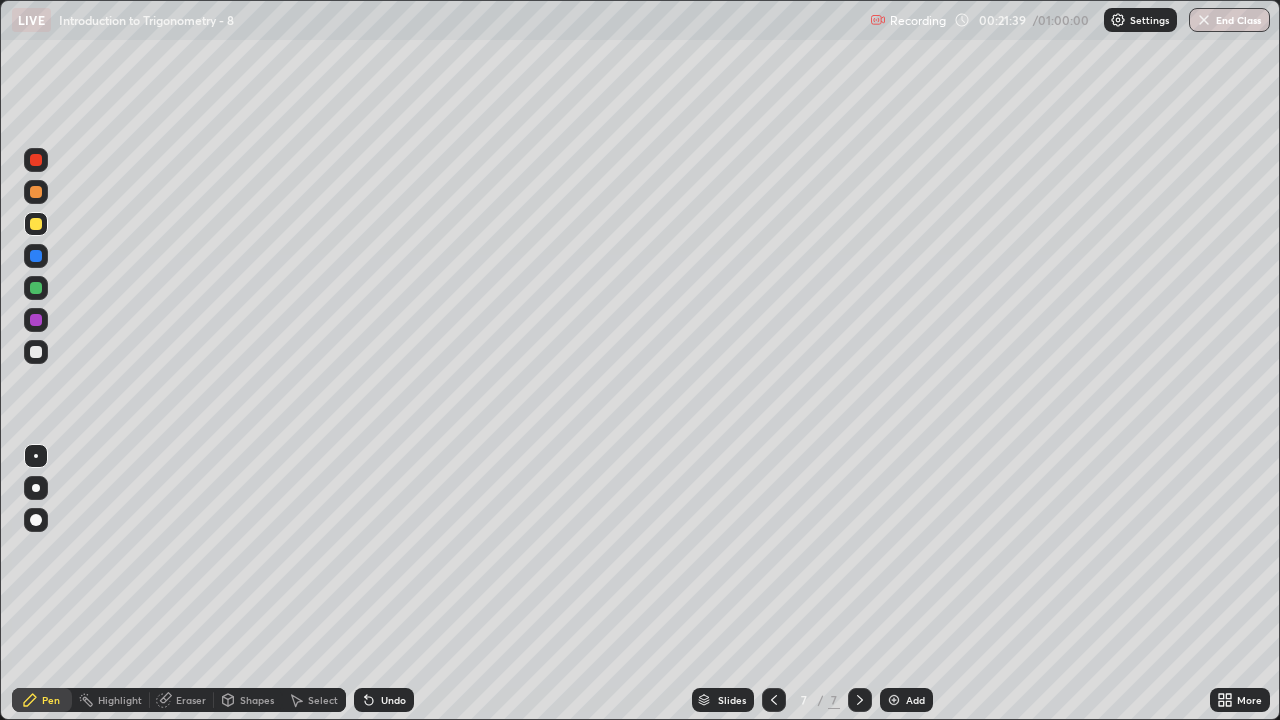 click at bounding box center [36, 288] 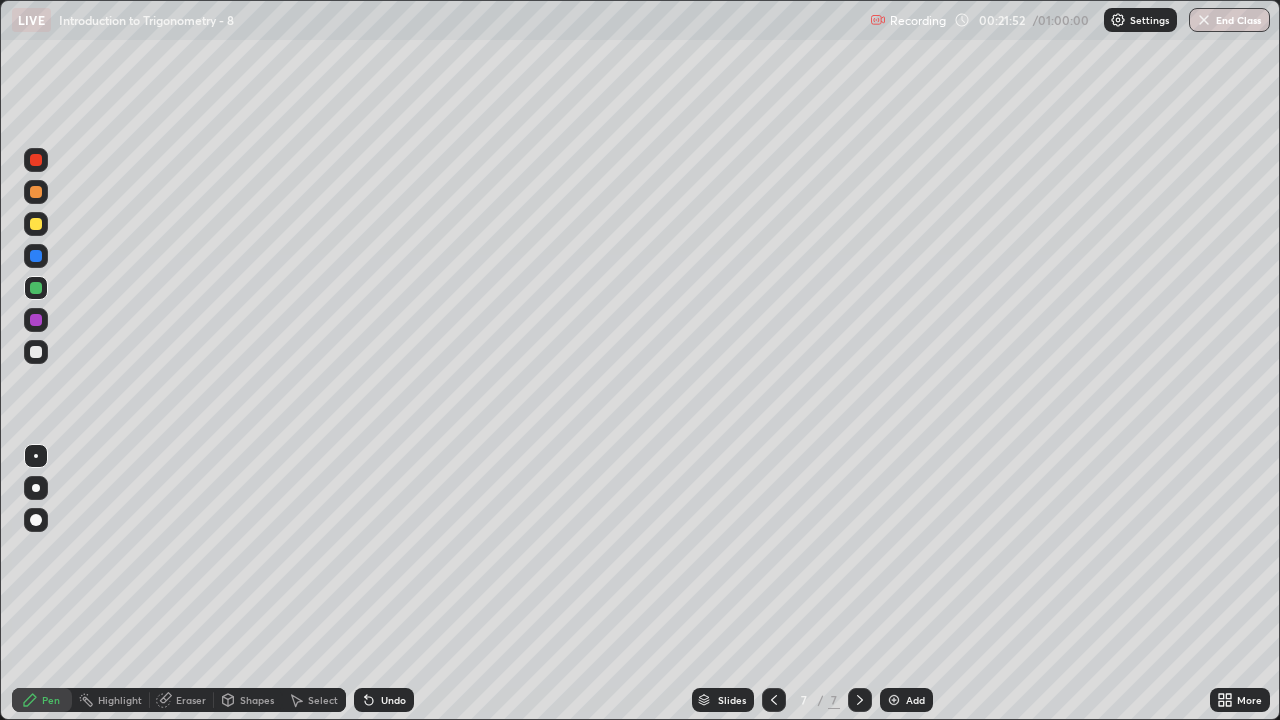 click at bounding box center [36, 288] 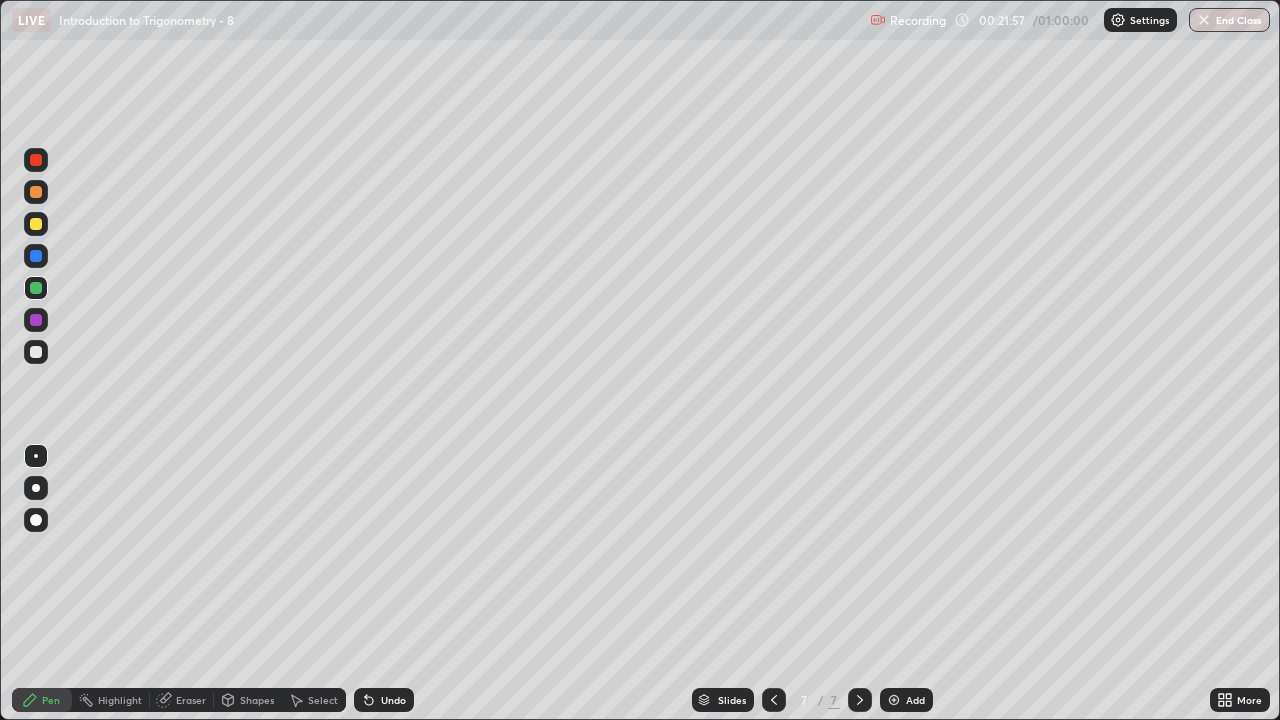 click at bounding box center (36, 352) 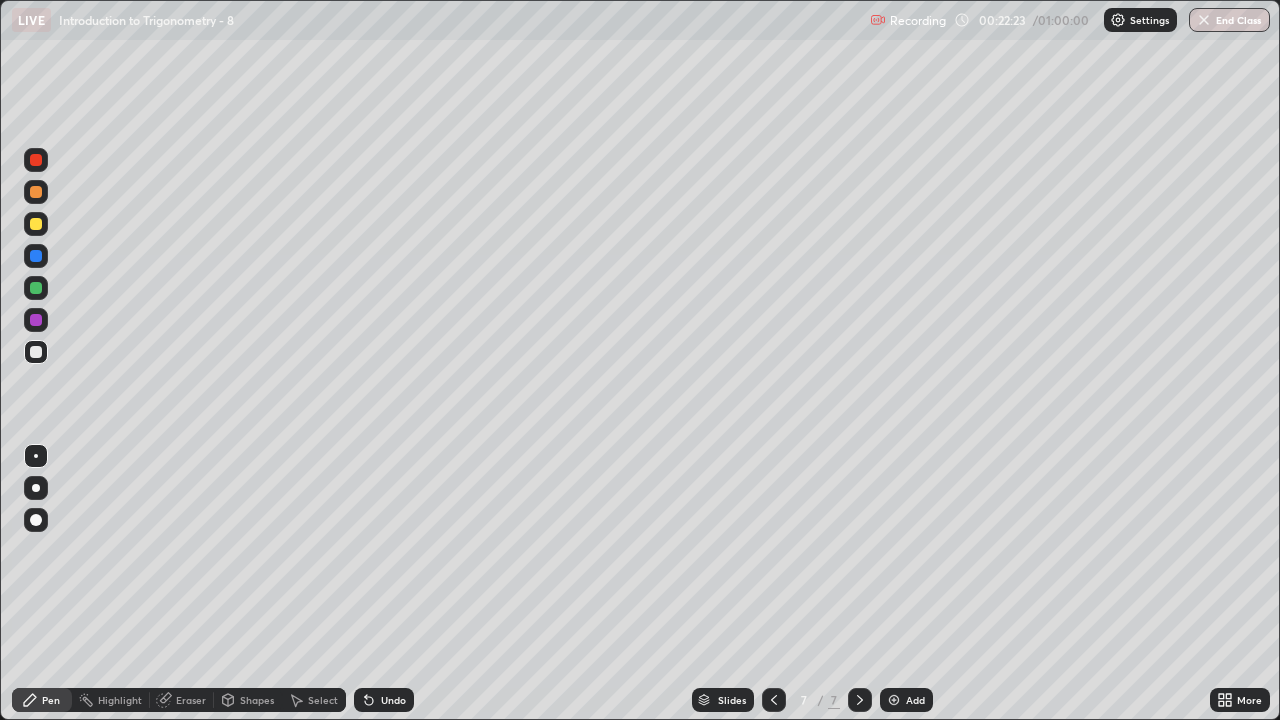 click at bounding box center [36, 288] 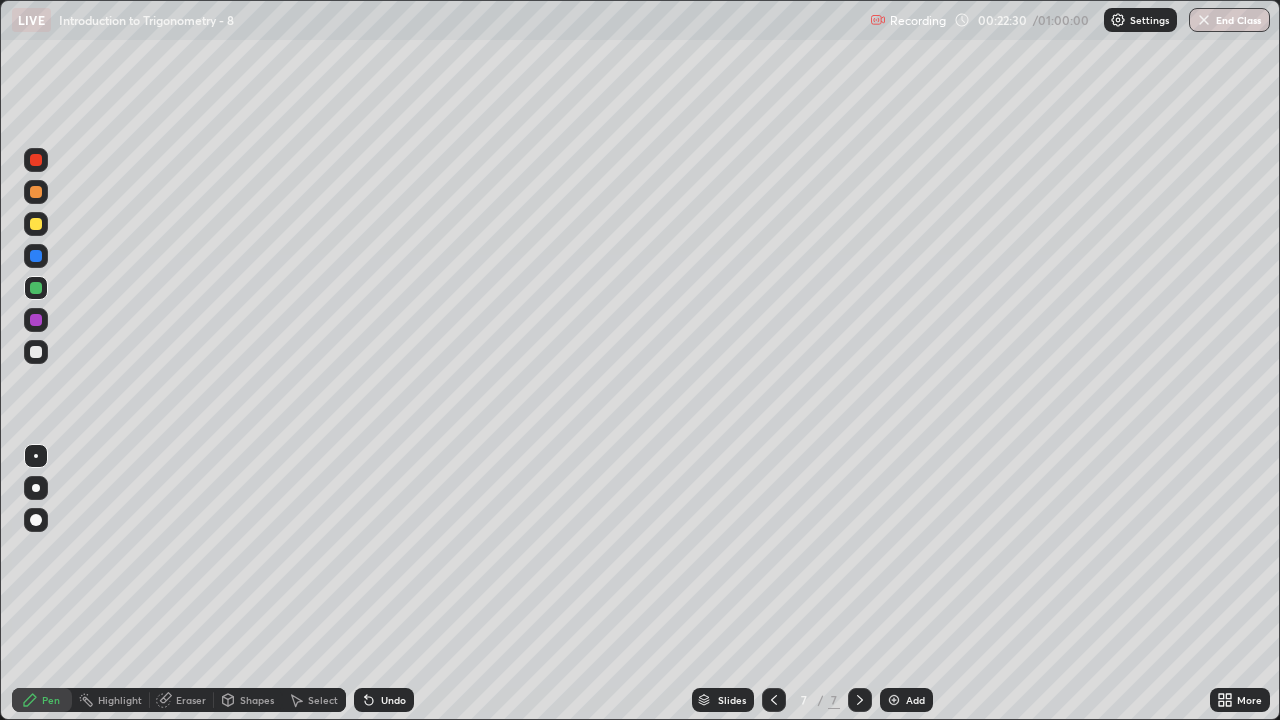 click at bounding box center [36, 352] 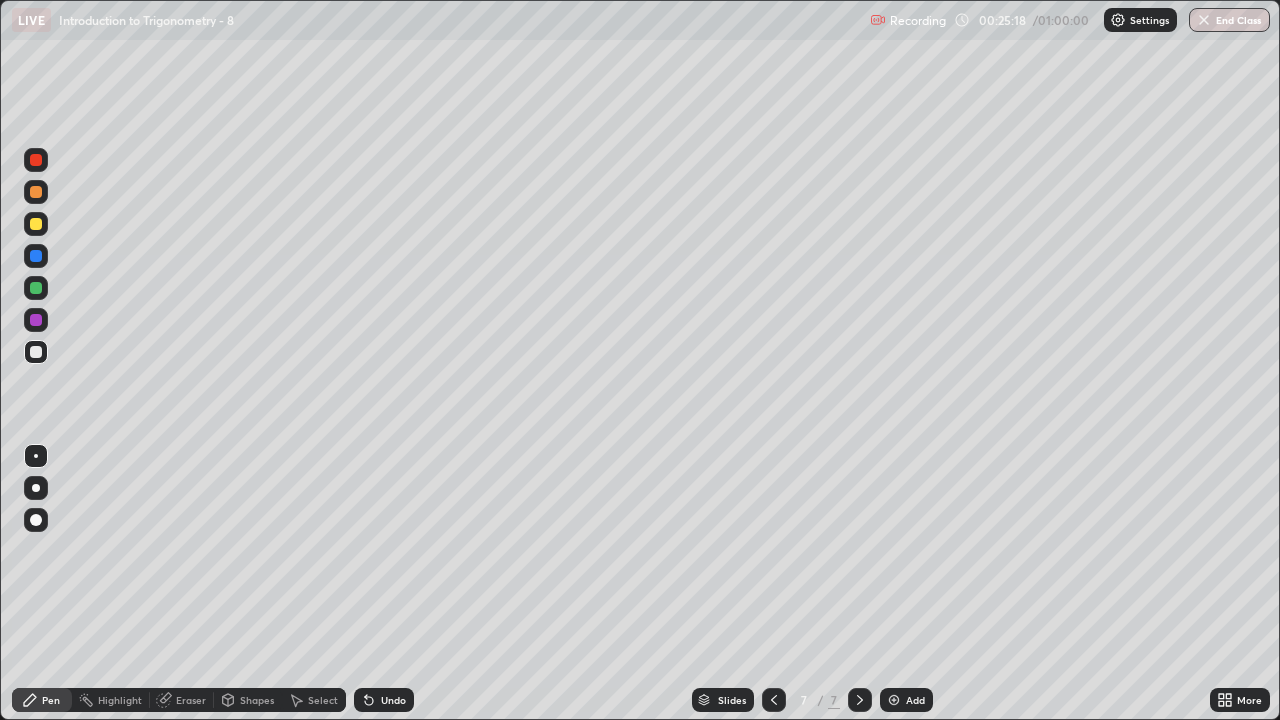 click at bounding box center [894, 700] 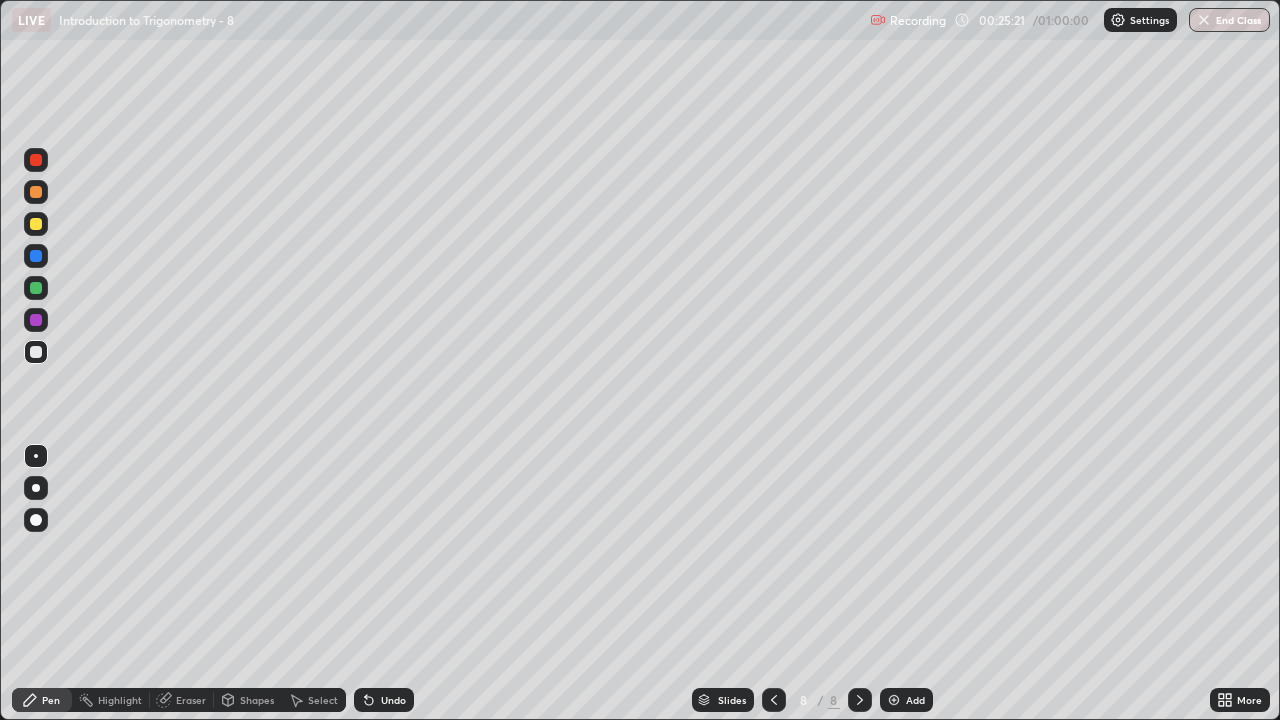 click at bounding box center (36, 288) 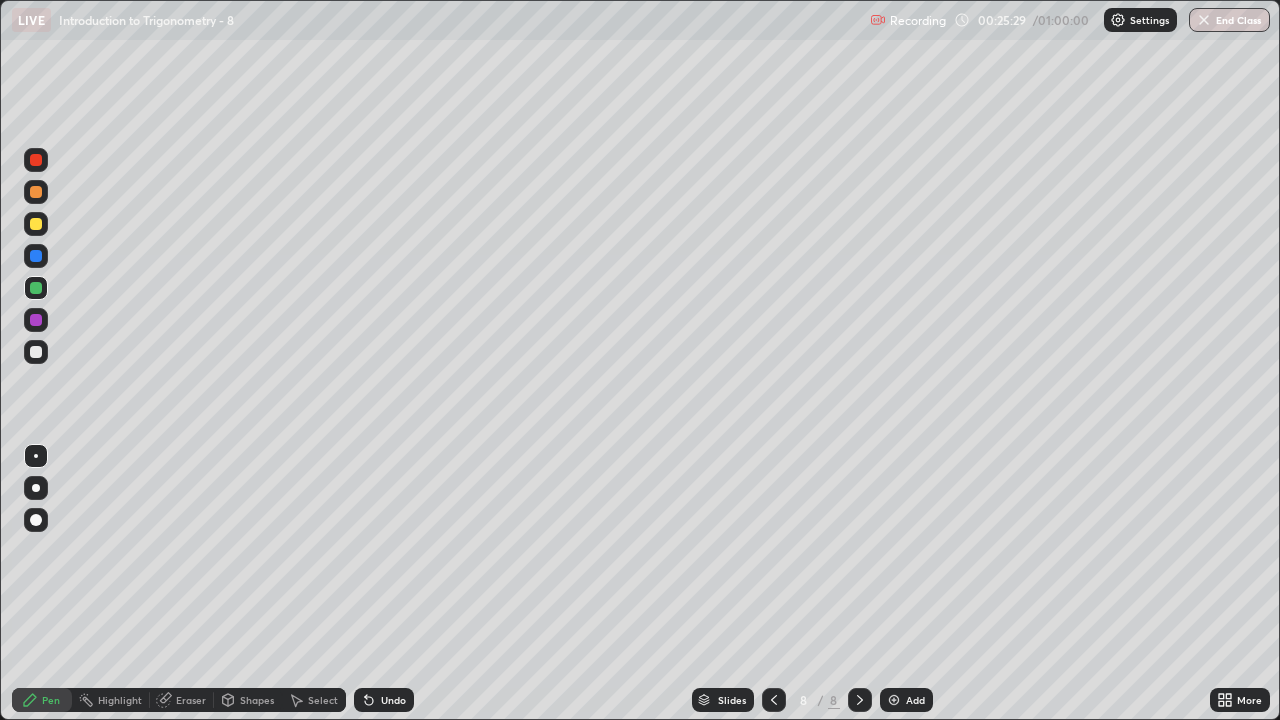 click at bounding box center (36, 224) 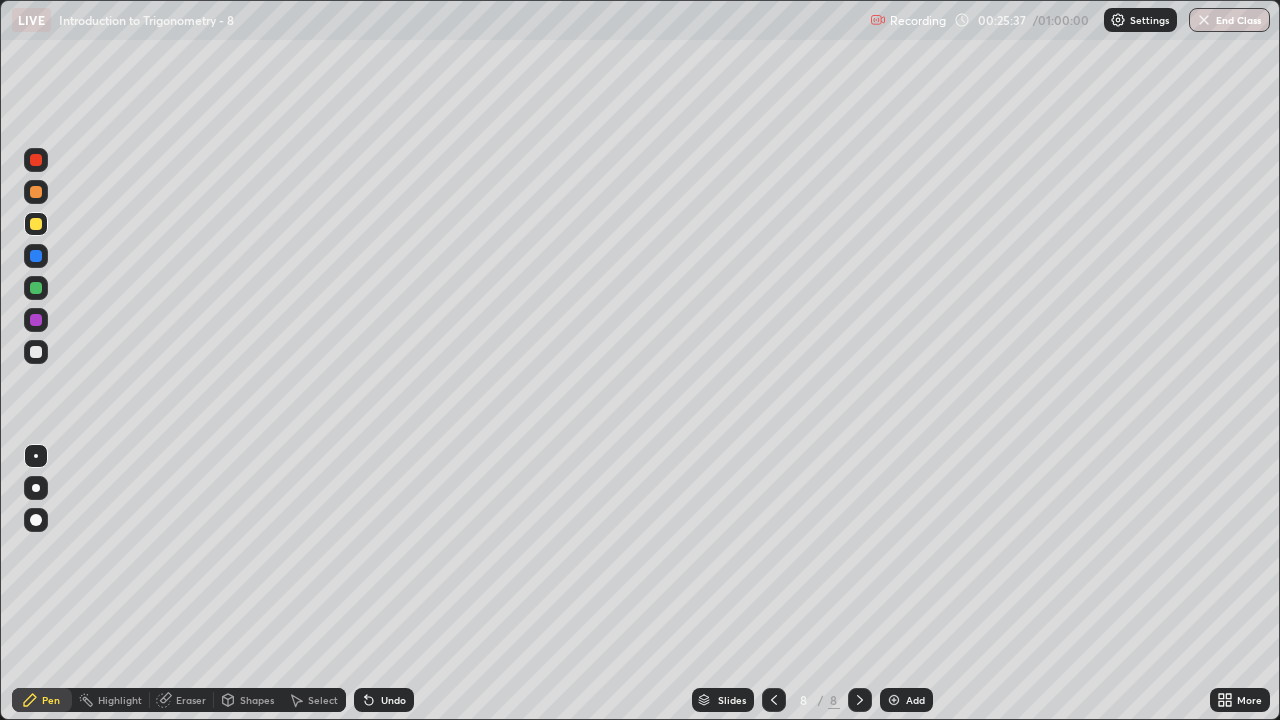click on "Shapes" at bounding box center (257, 700) 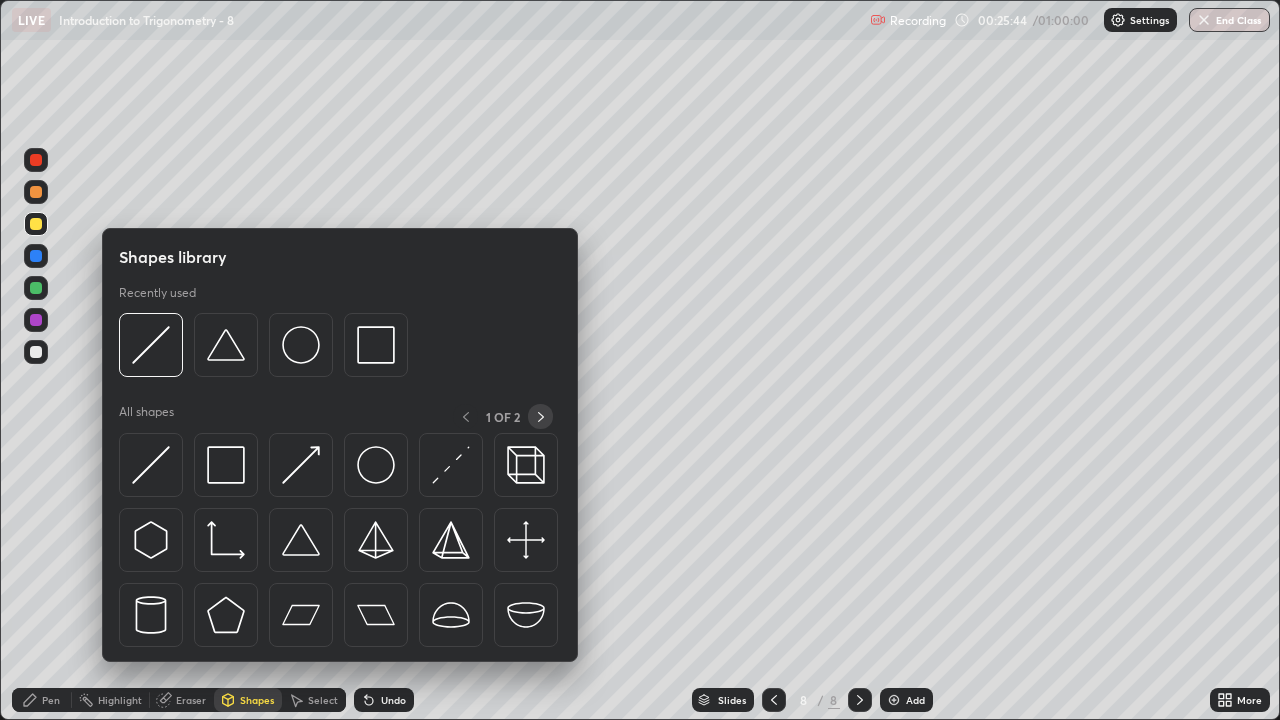 click 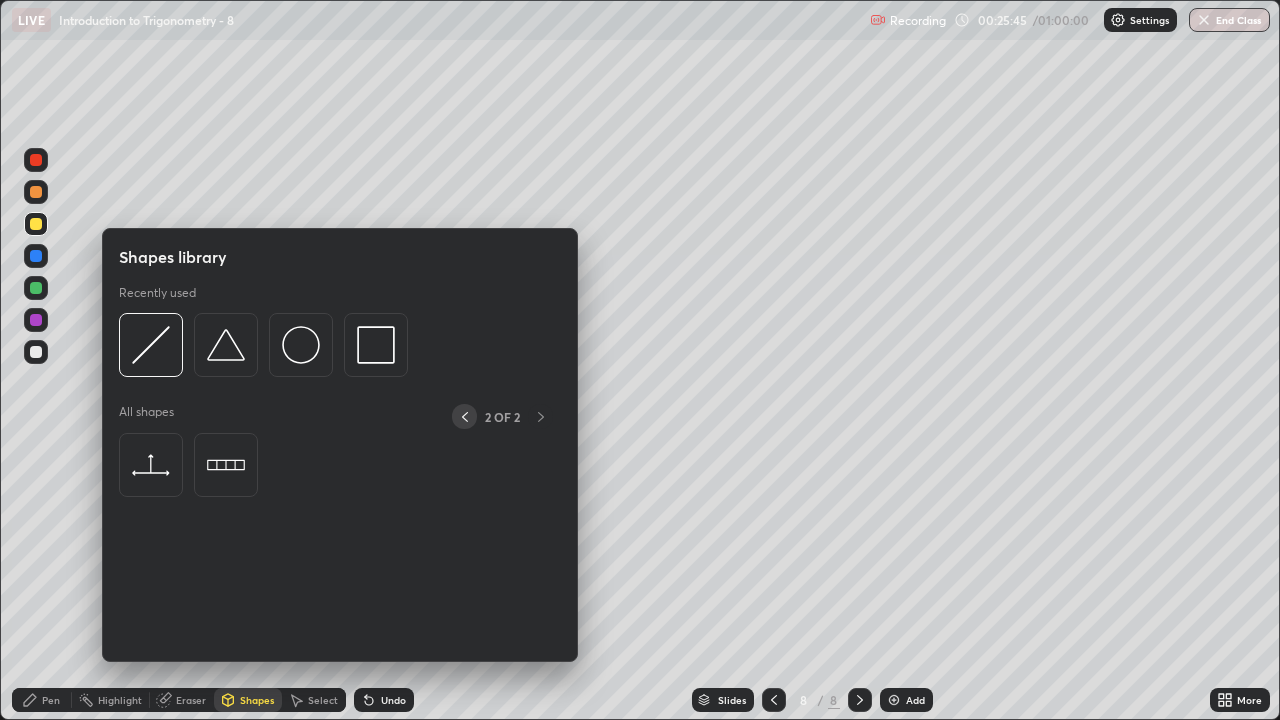 click 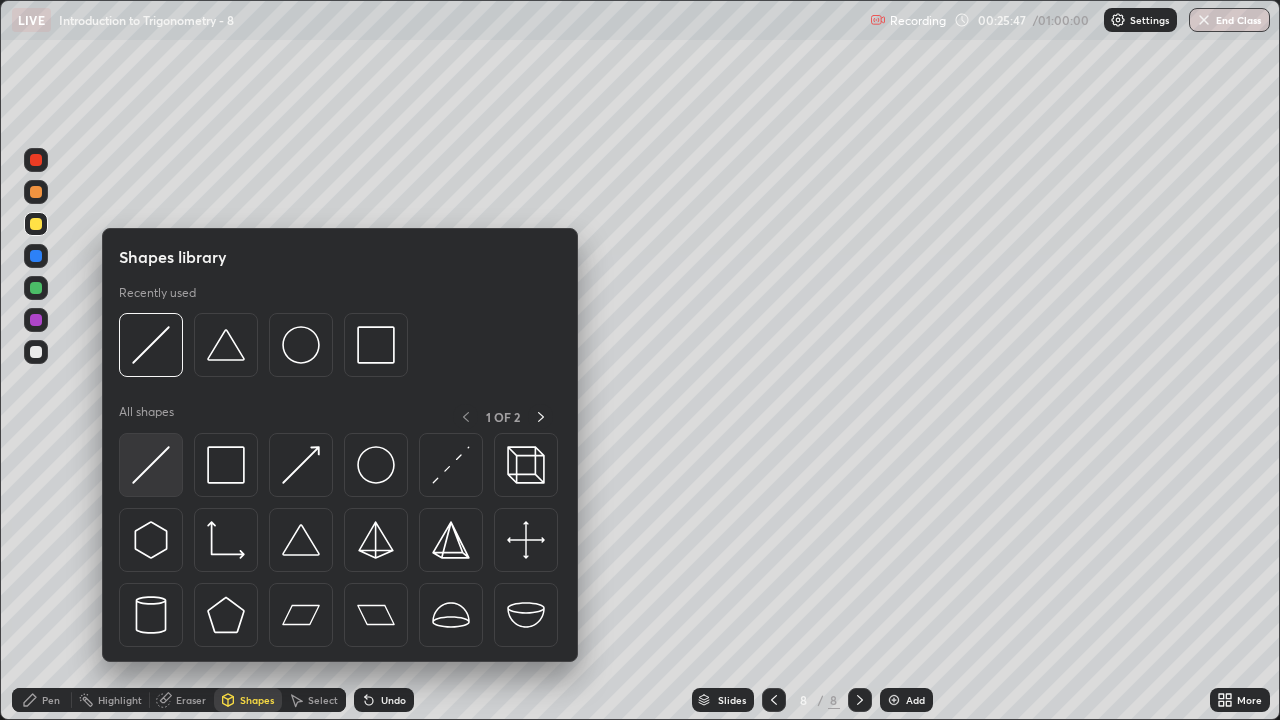 click at bounding box center [151, 465] 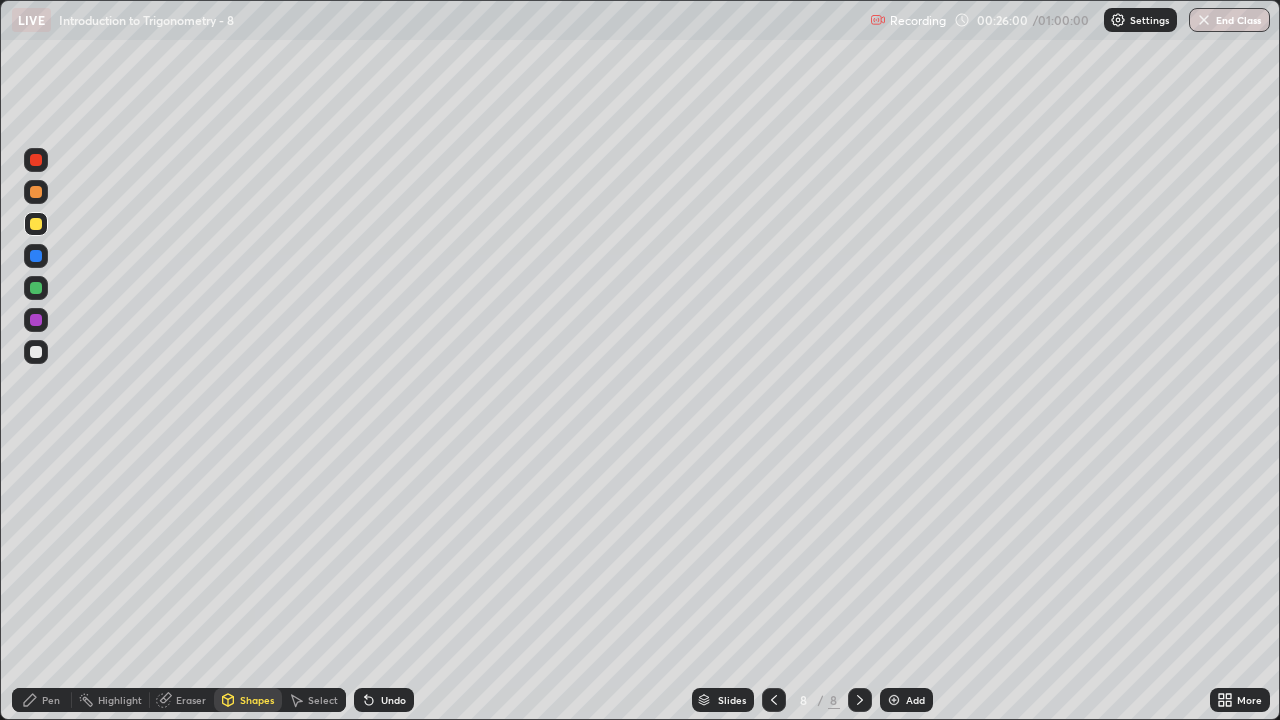 click on "Pen" at bounding box center [51, 700] 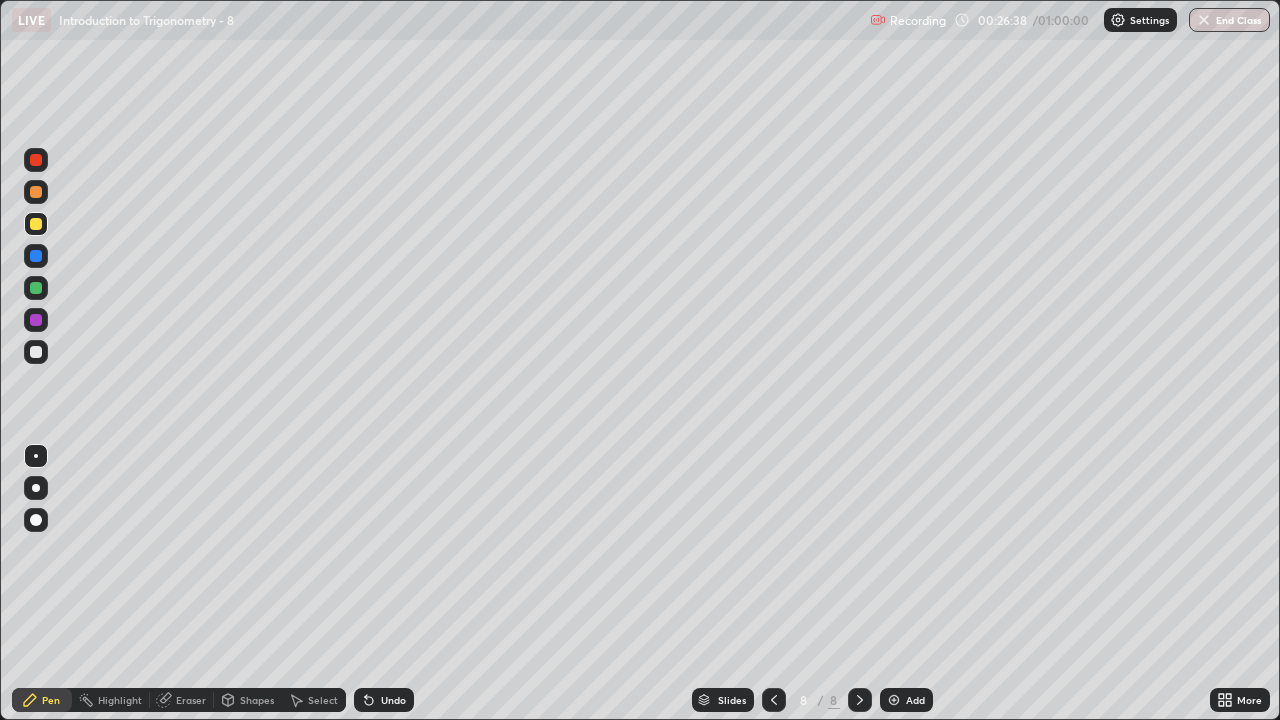 click 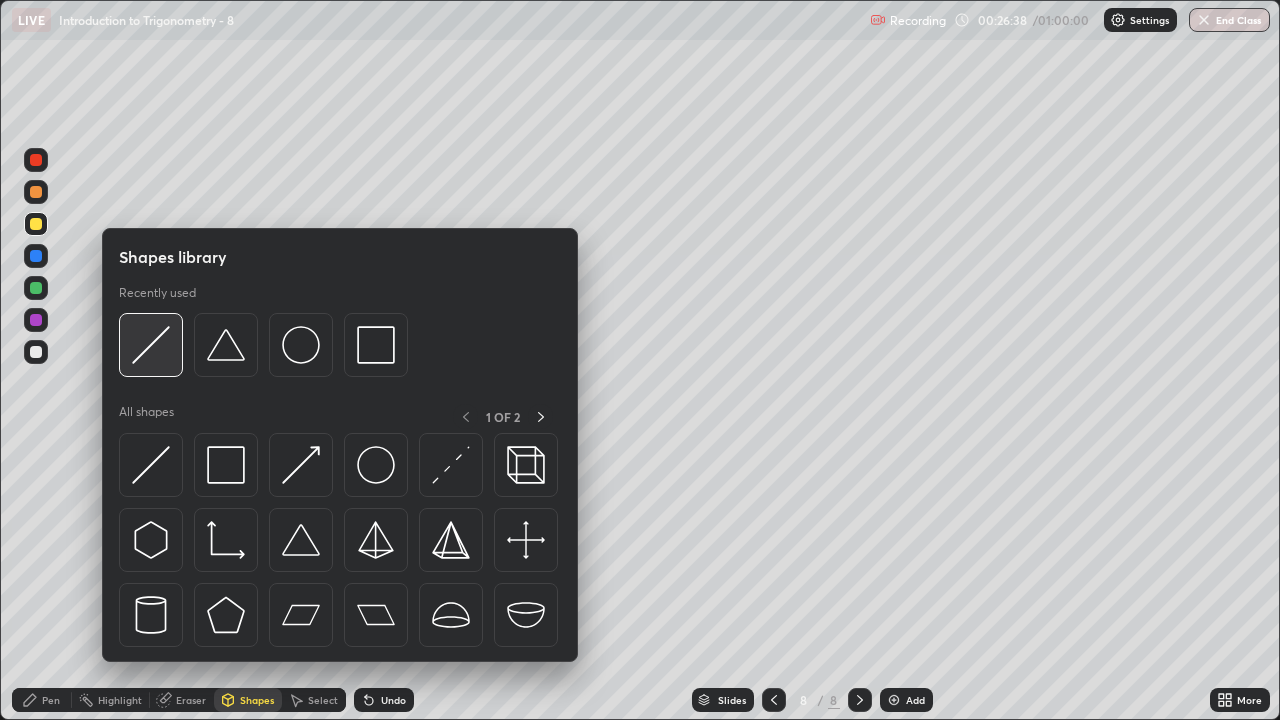 click at bounding box center [151, 345] 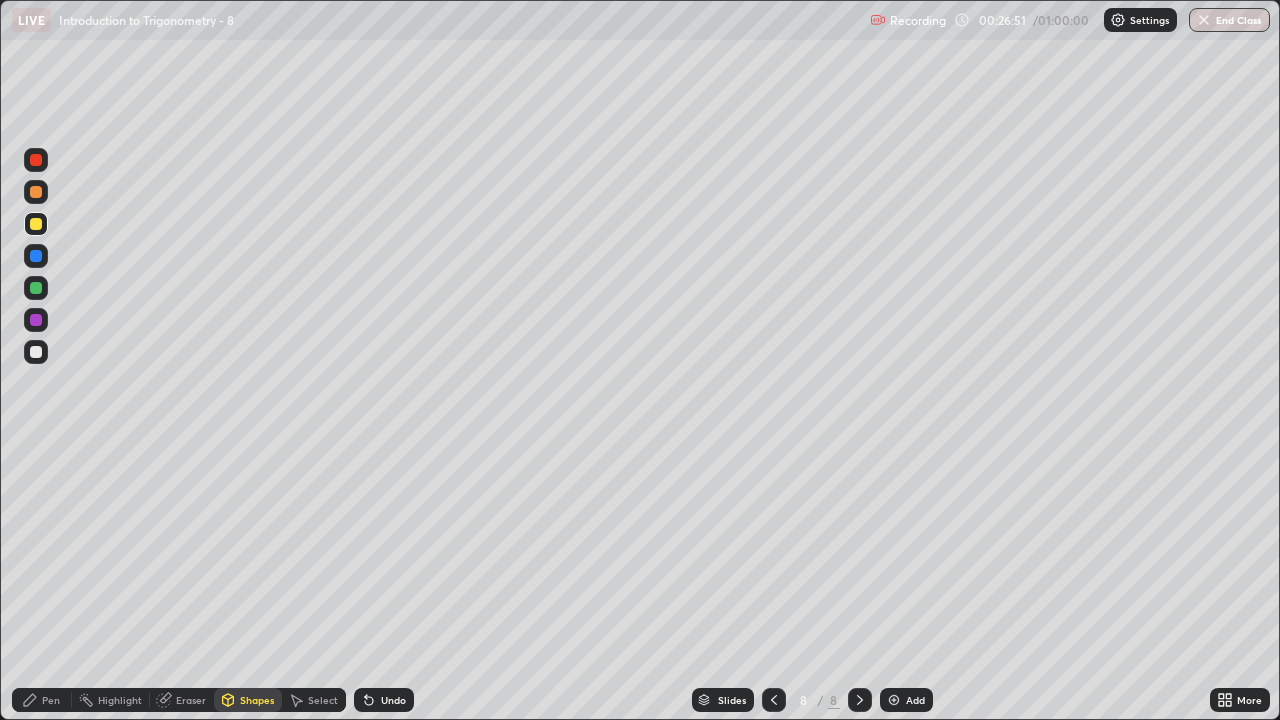 click on "Pen" at bounding box center (51, 700) 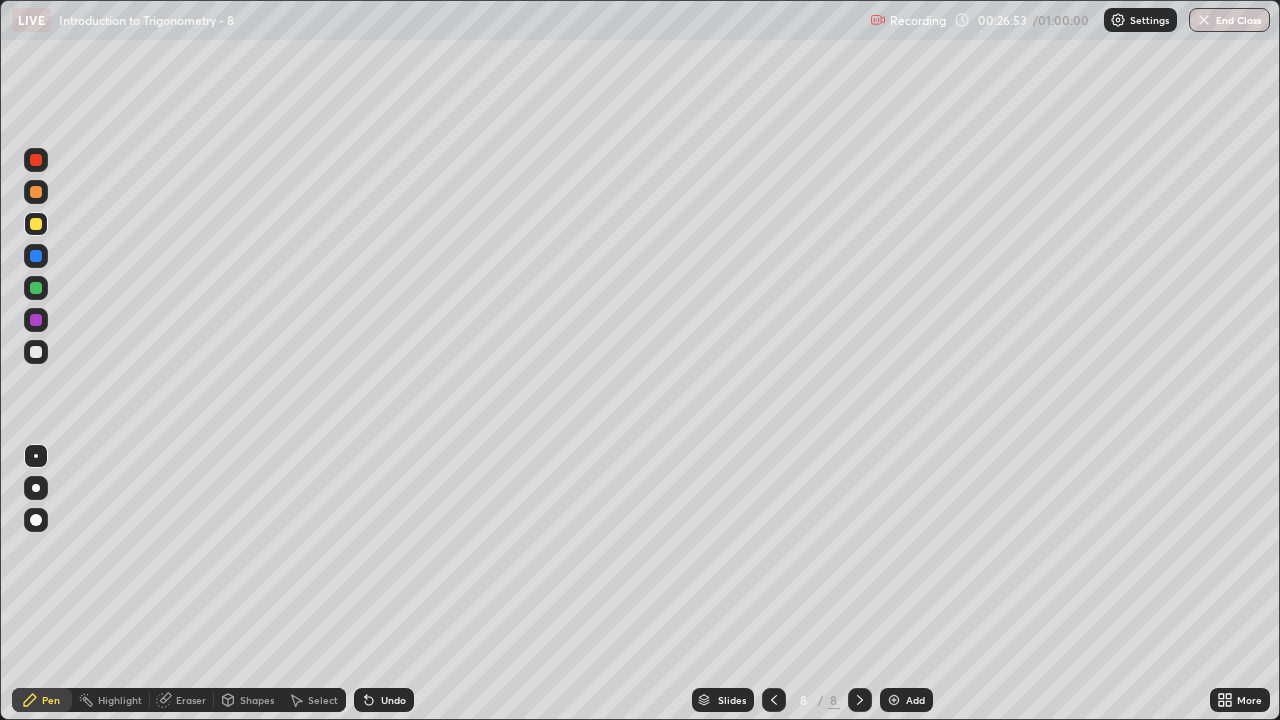 click at bounding box center [36, 288] 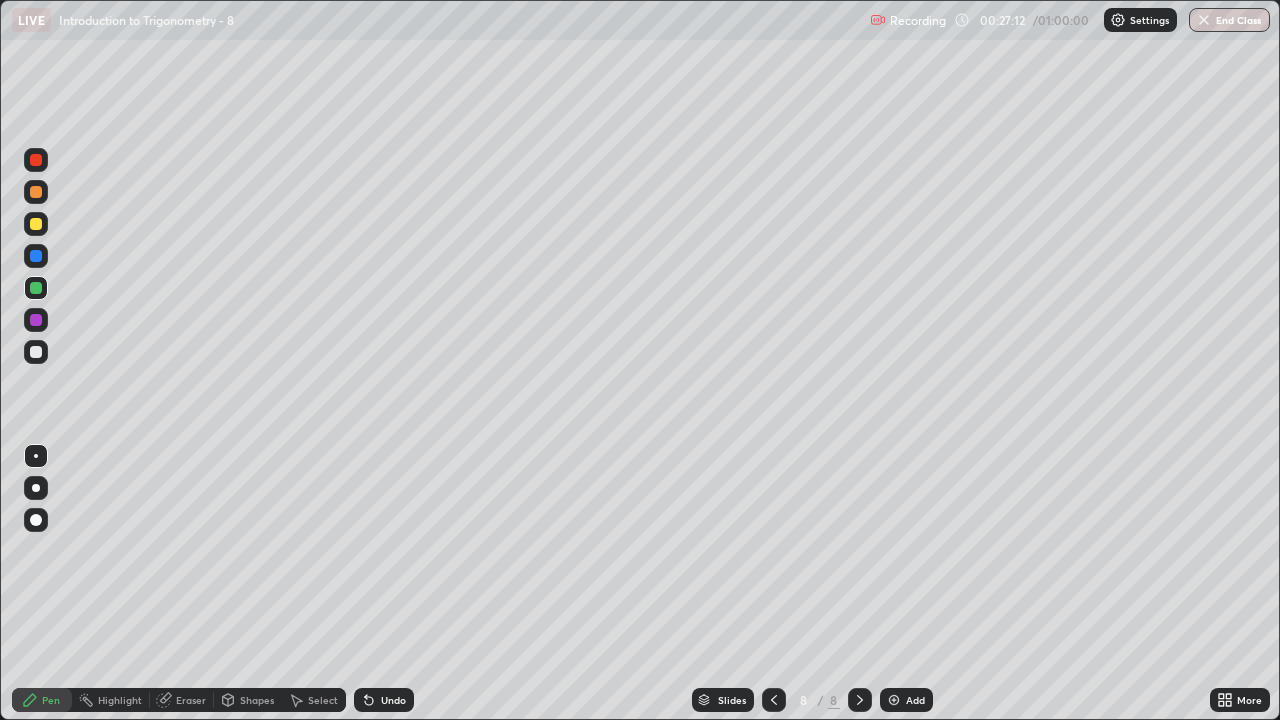 click on "Shapes" at bounding box center (248, 700) 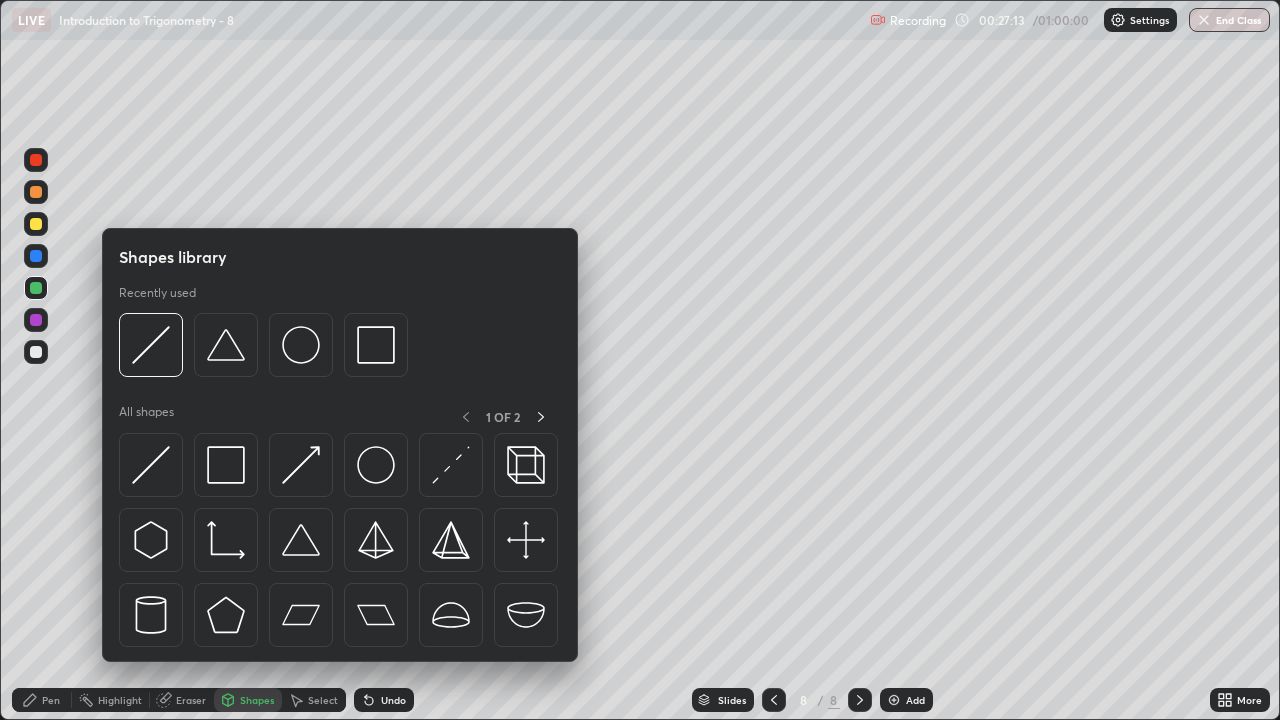 click on "Eraser" at bounding box center (182, 700) 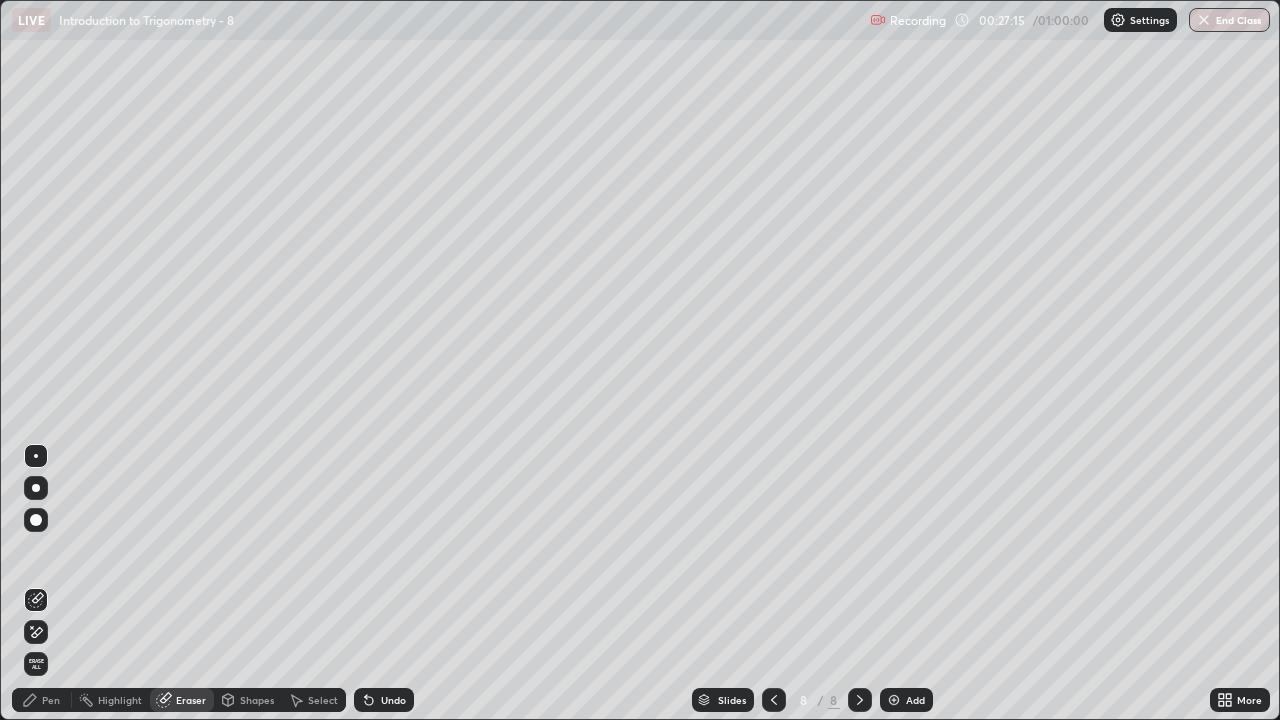 click on "Pen" at bounding box center [42, 700] 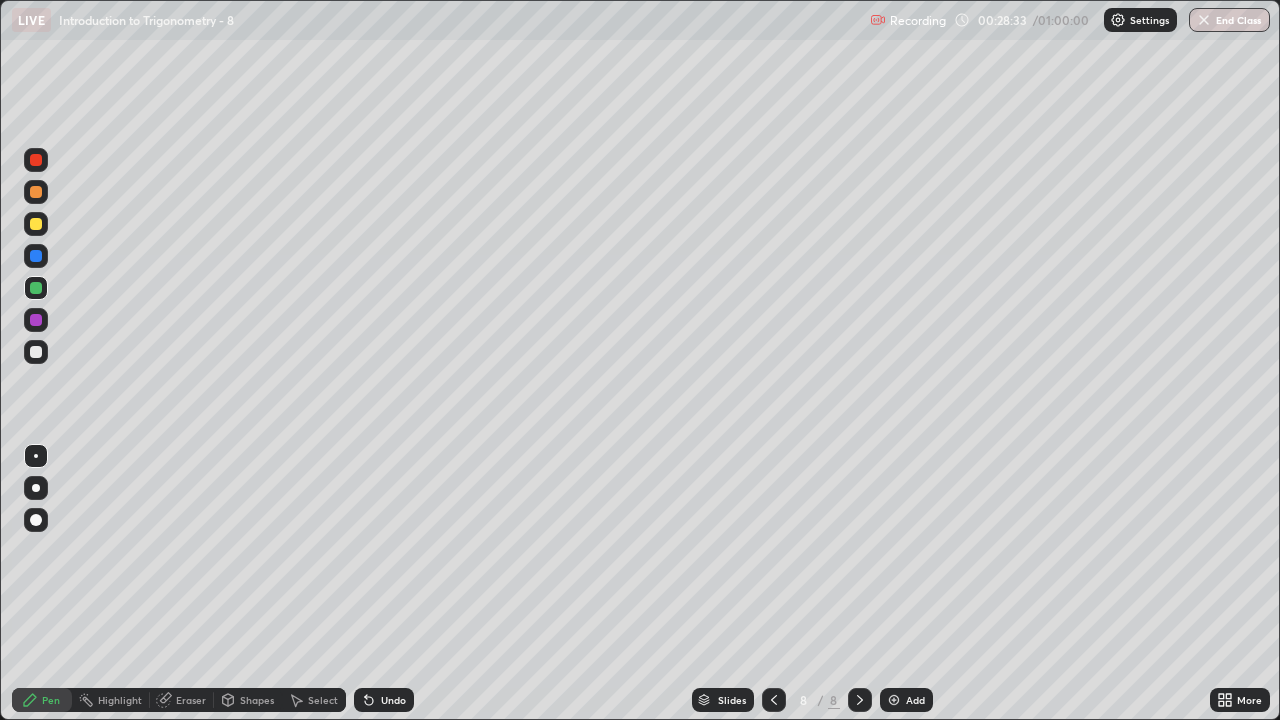 click at bounding box center [36, 224] 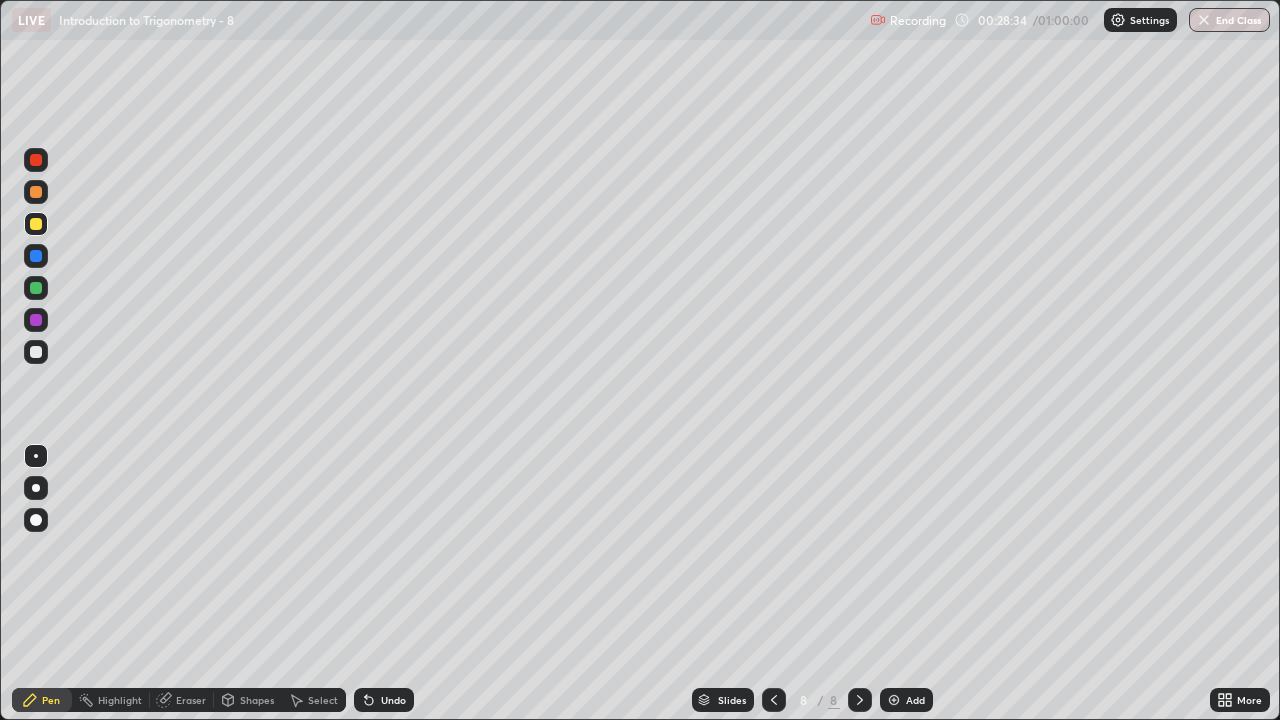 click at bounding box center [36, 352] 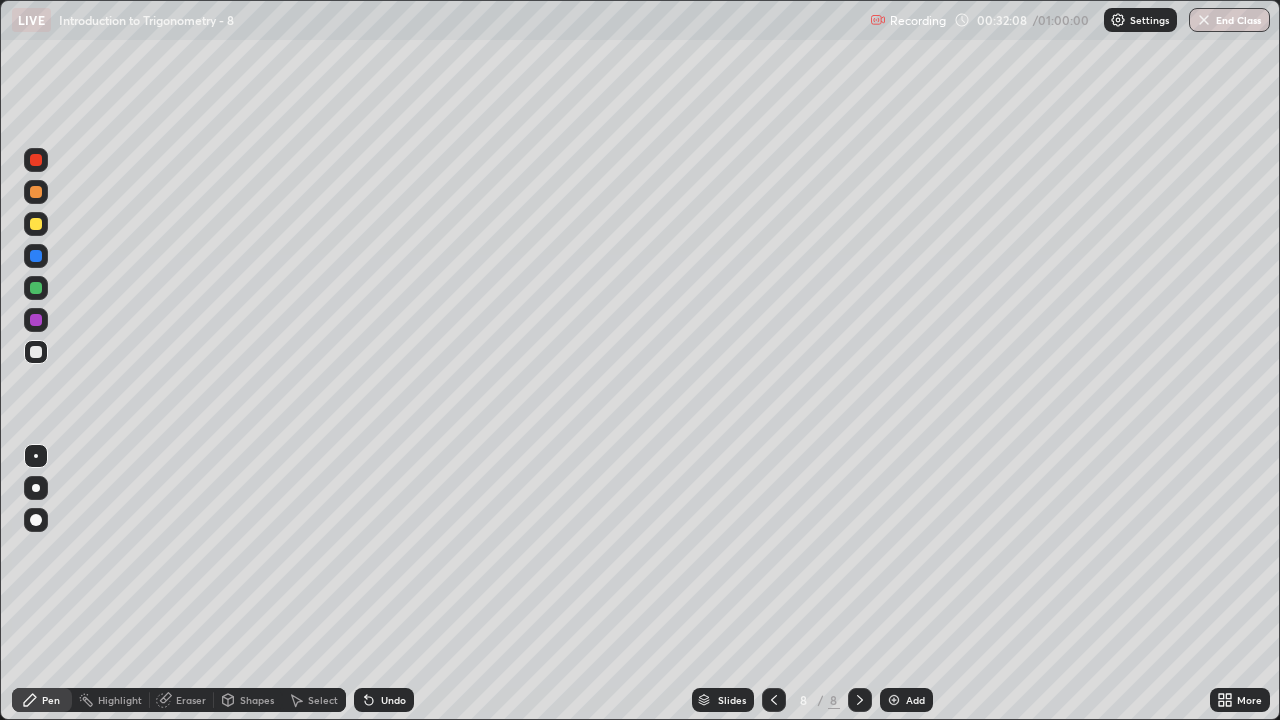 click on "Add" at bounding box center [906, 700] 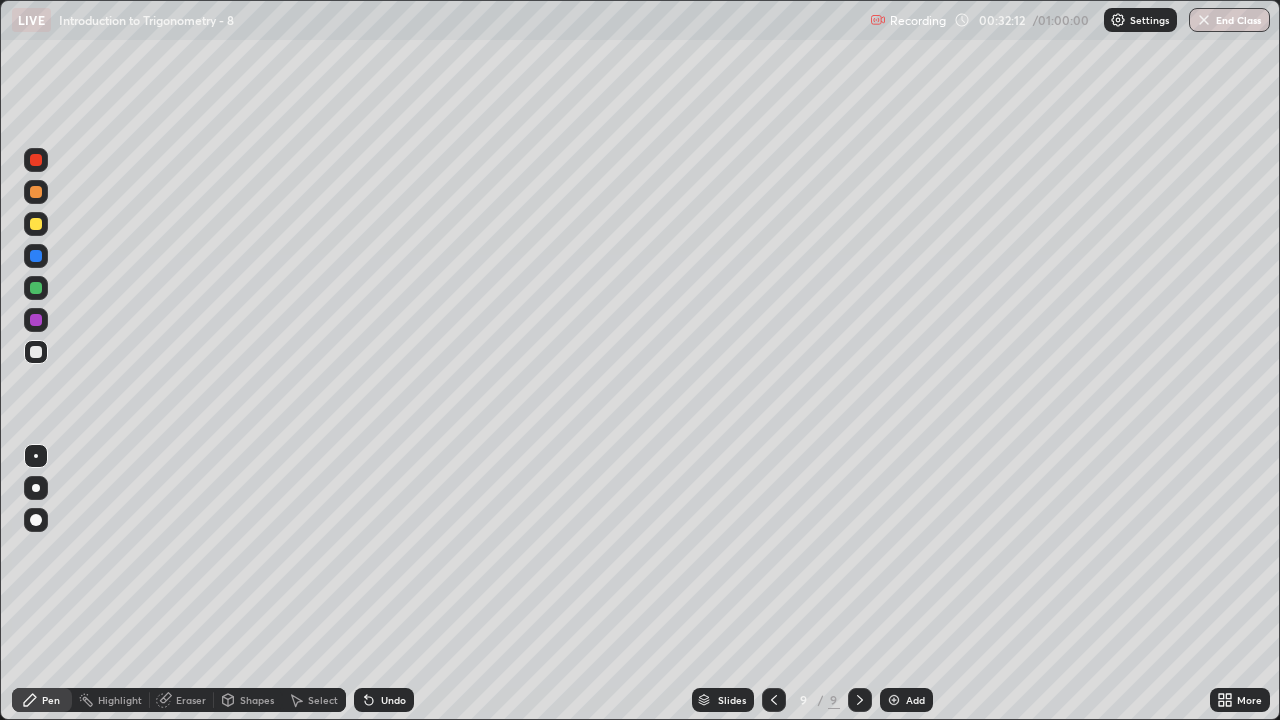click at bounding box center (36, 288) 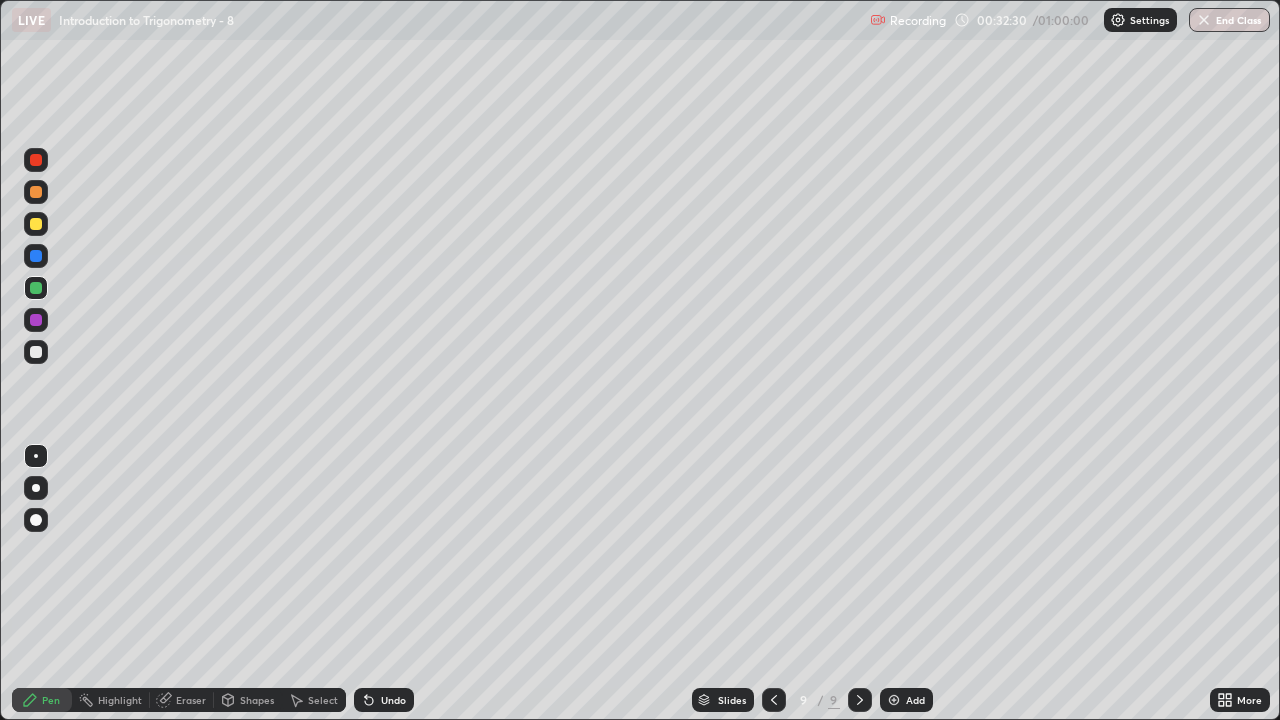 click at bounding box center (36, 224) 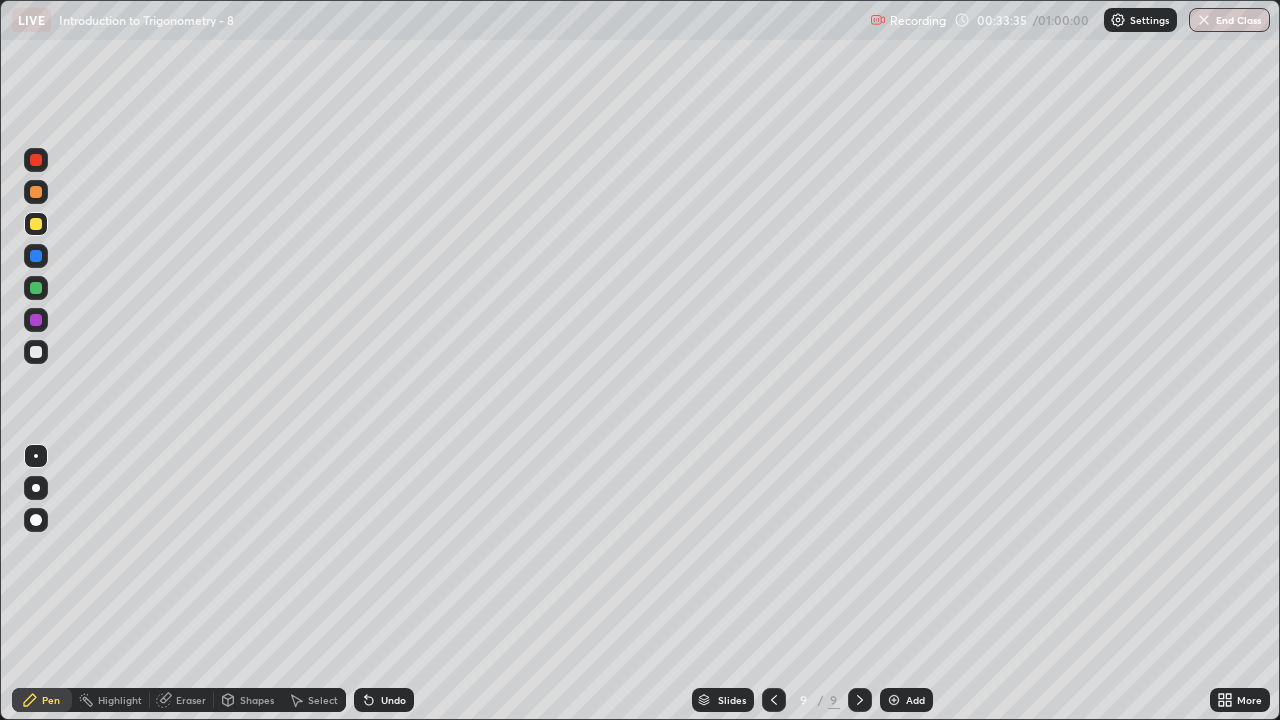 click at bounding box center (36, 288) 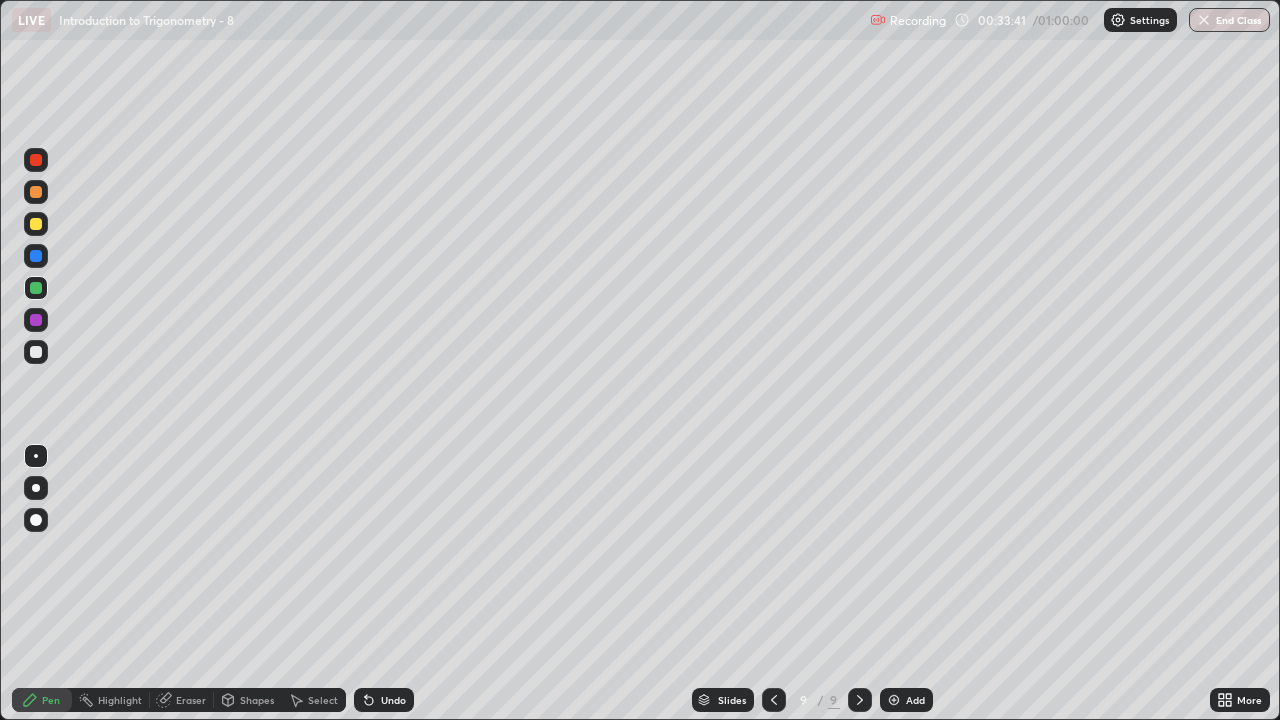click at bounding box center (36, 352) 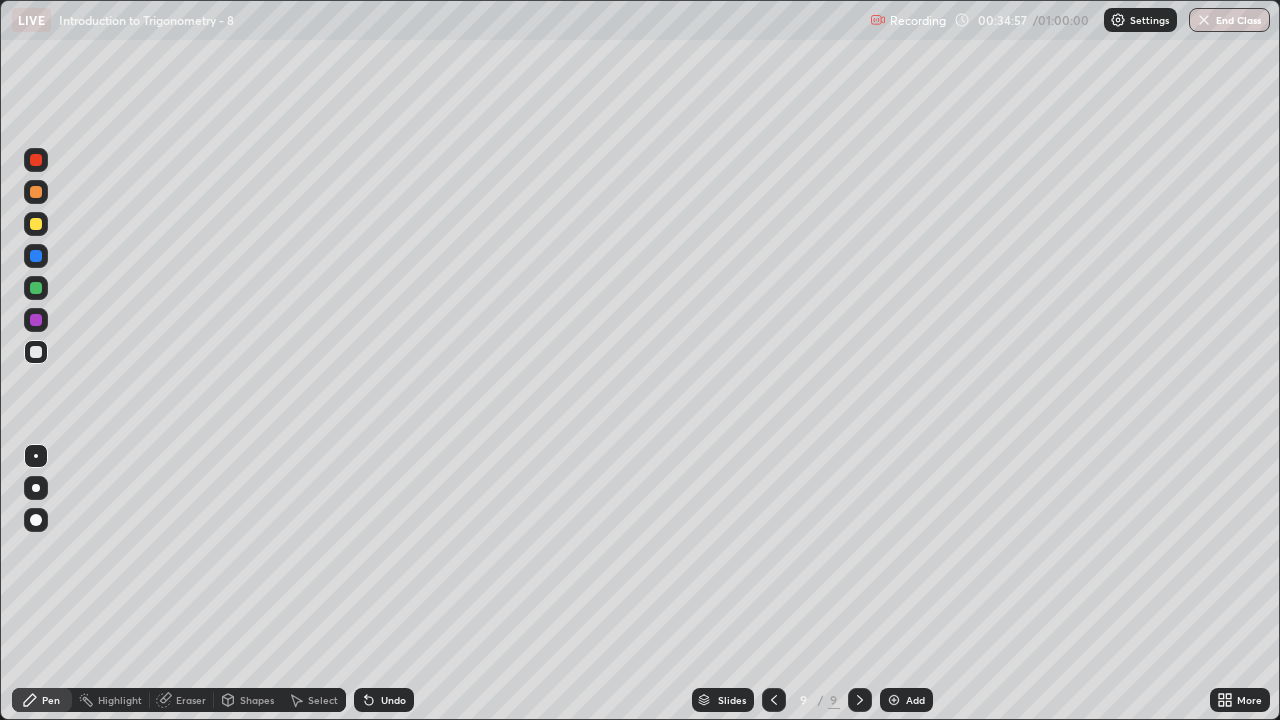 click at bounding box center (894, 700) 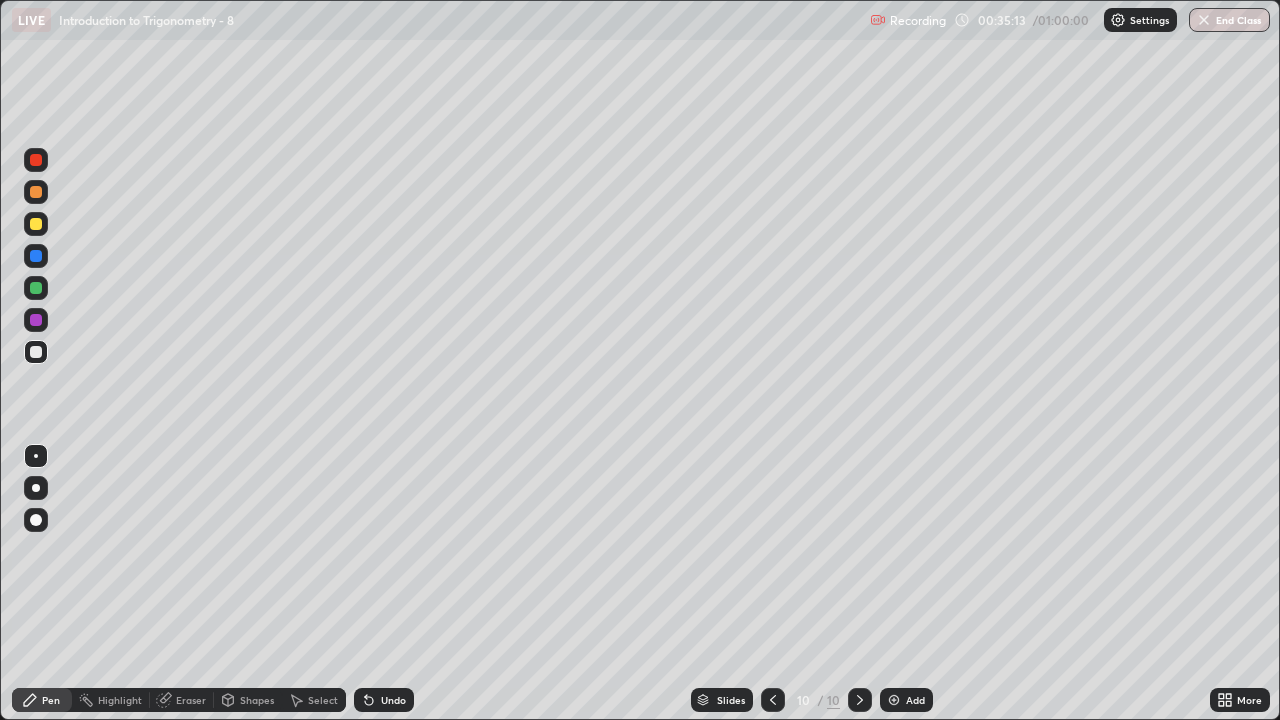 click on "Eraser" at bounding box center (191, 700) 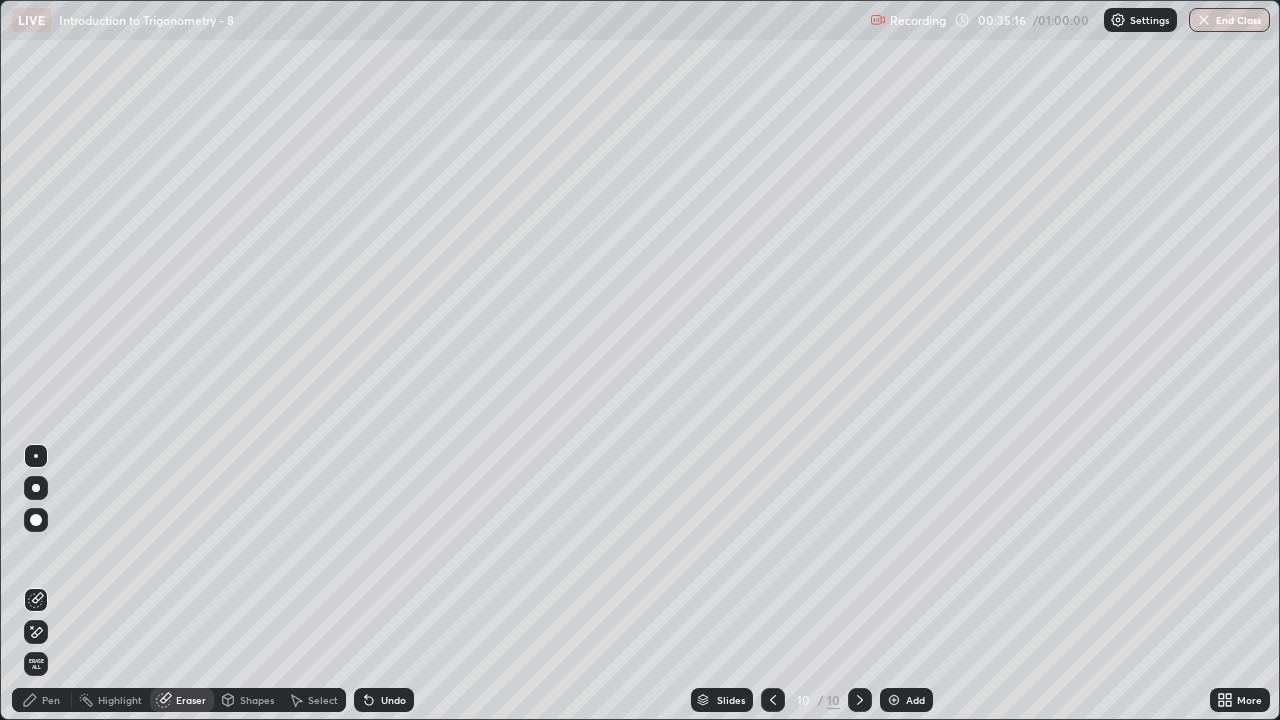 click on "Pen" at bounding box center [51, 700] 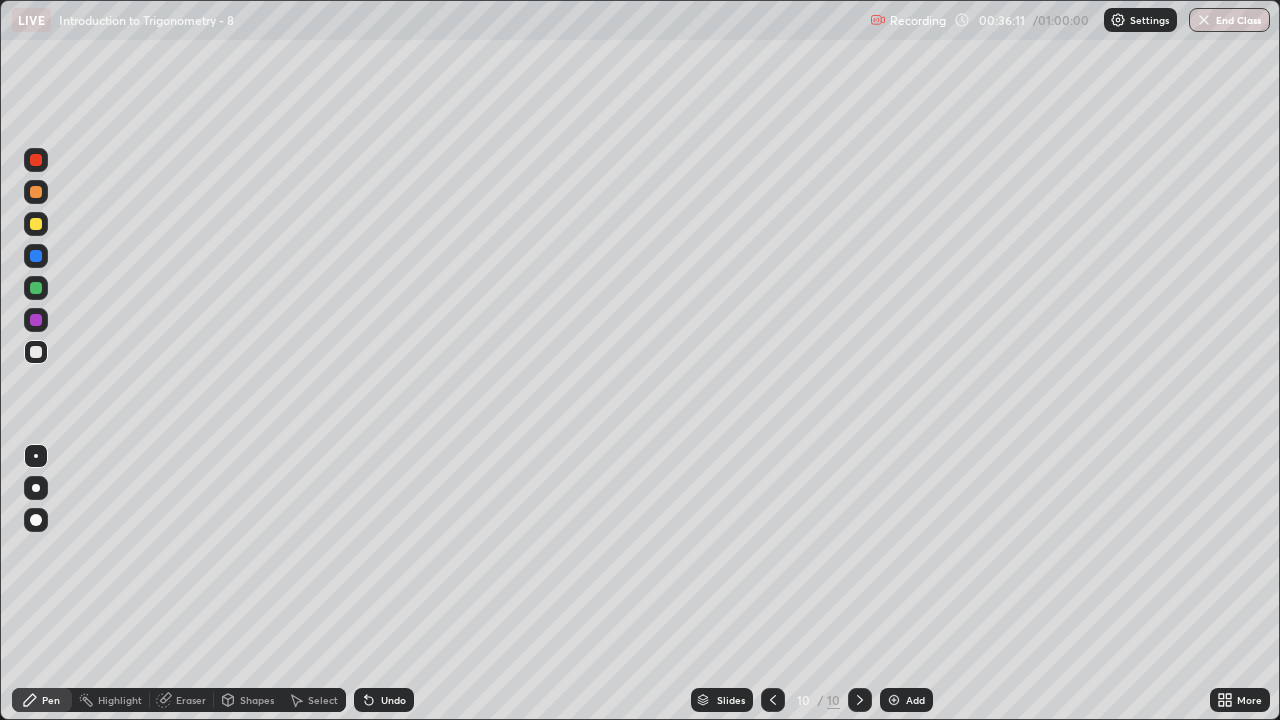 click on "Eraser" at bounding box center [182, 700] 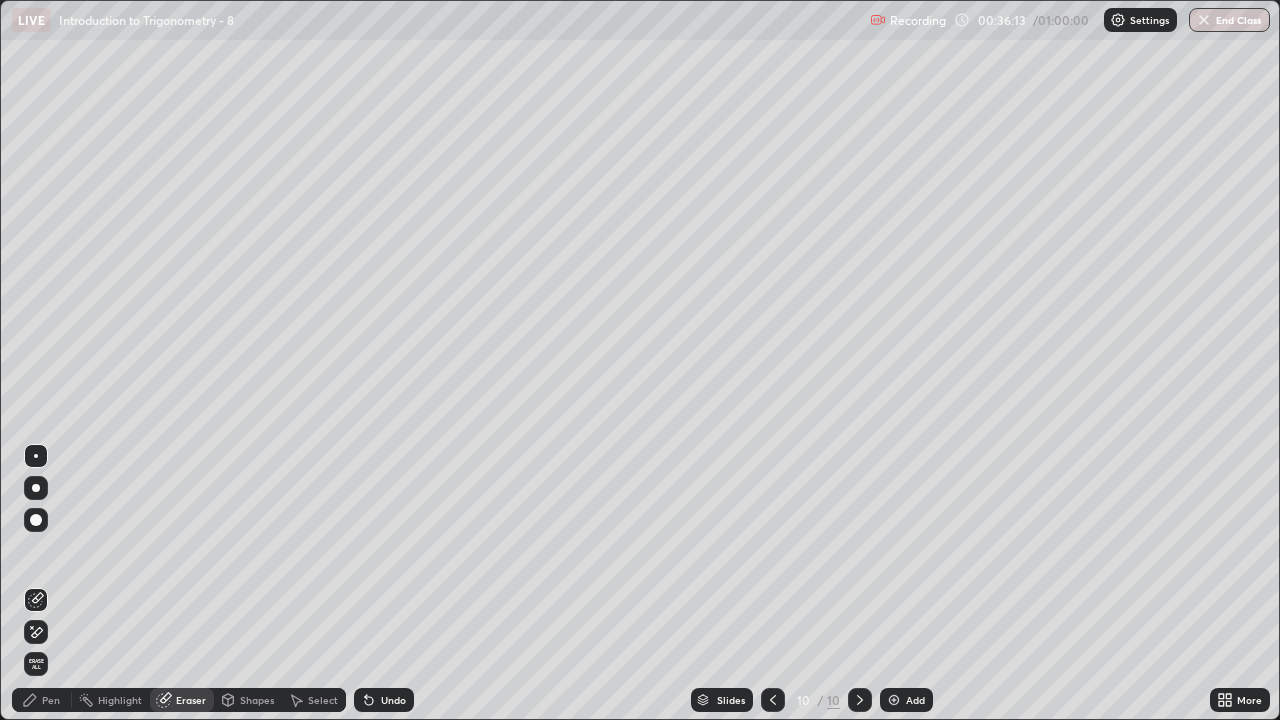 click on "Pen" at bounding box center [42, 700] 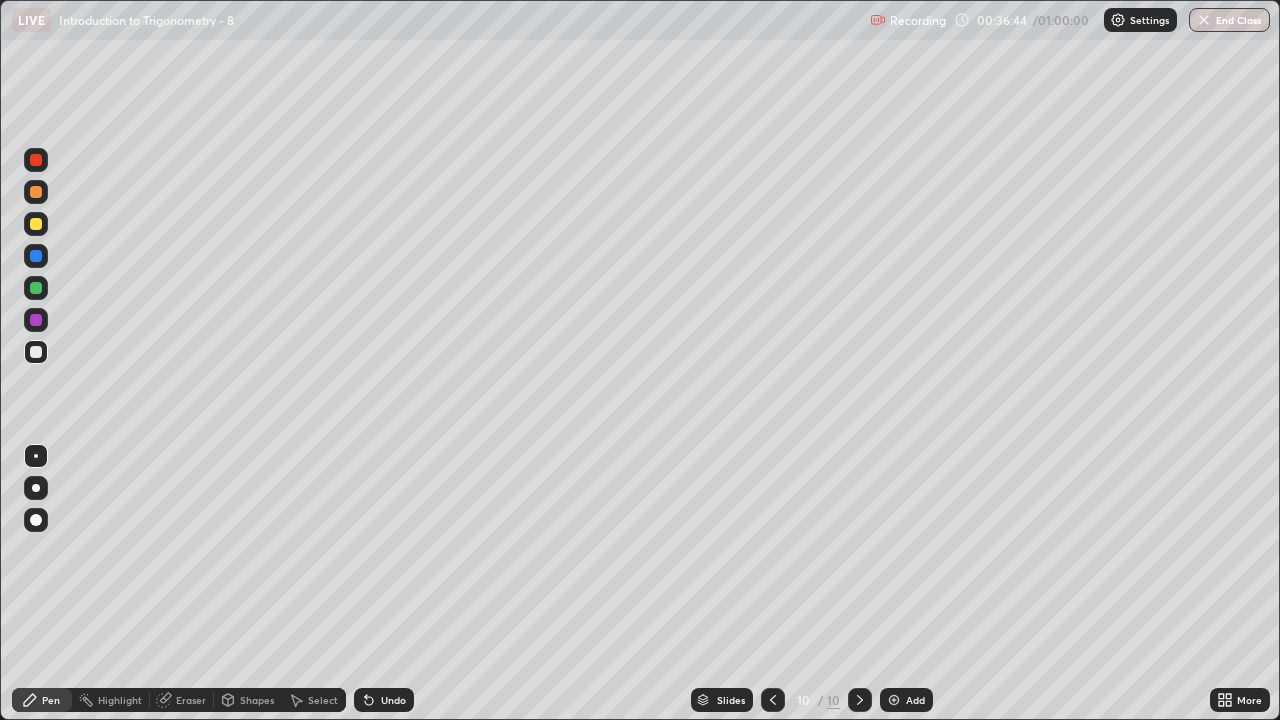 click on "Eraser" at bounding box center (191, 700) 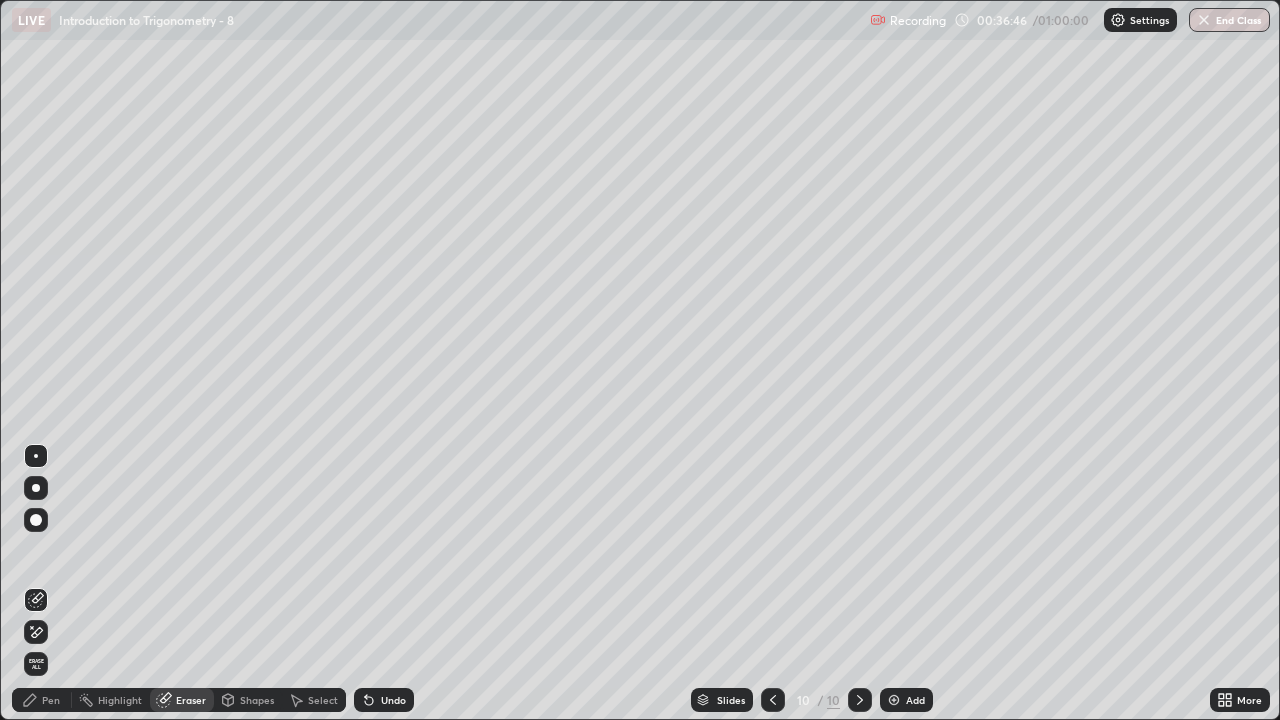 click on "Pen" at bounding box center [42, 700] 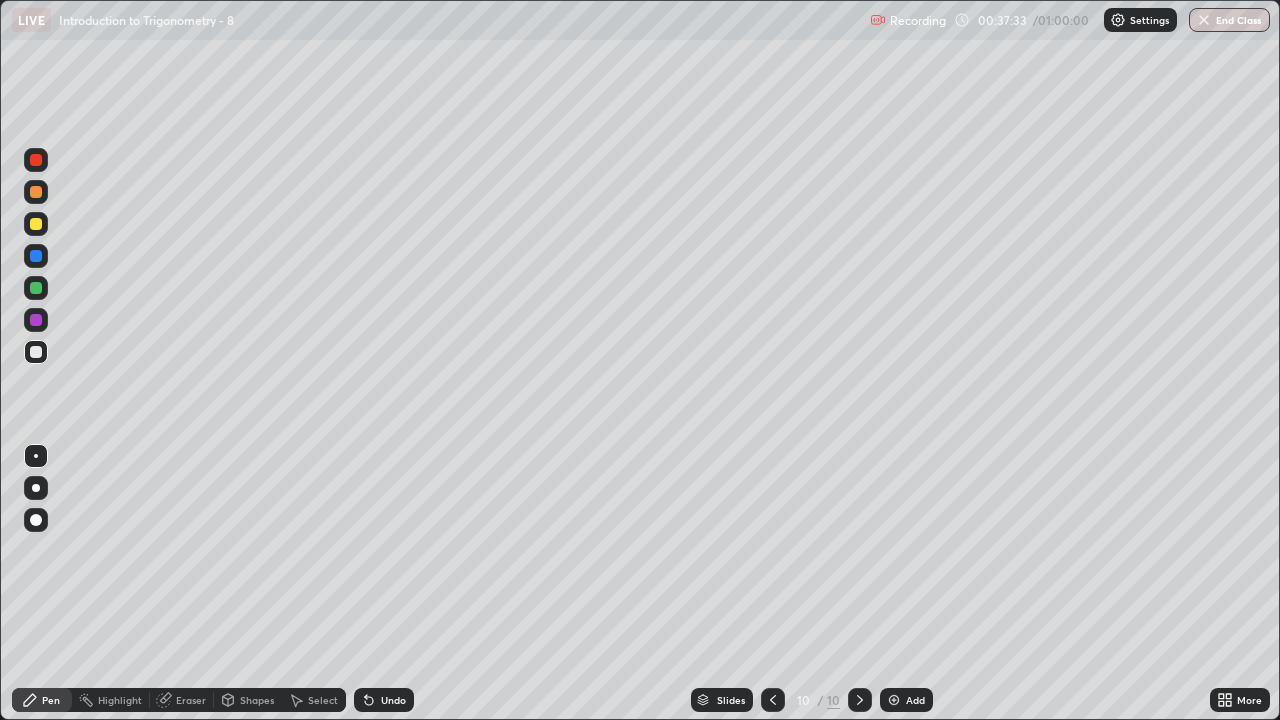 click at bounding box center (773, 700) 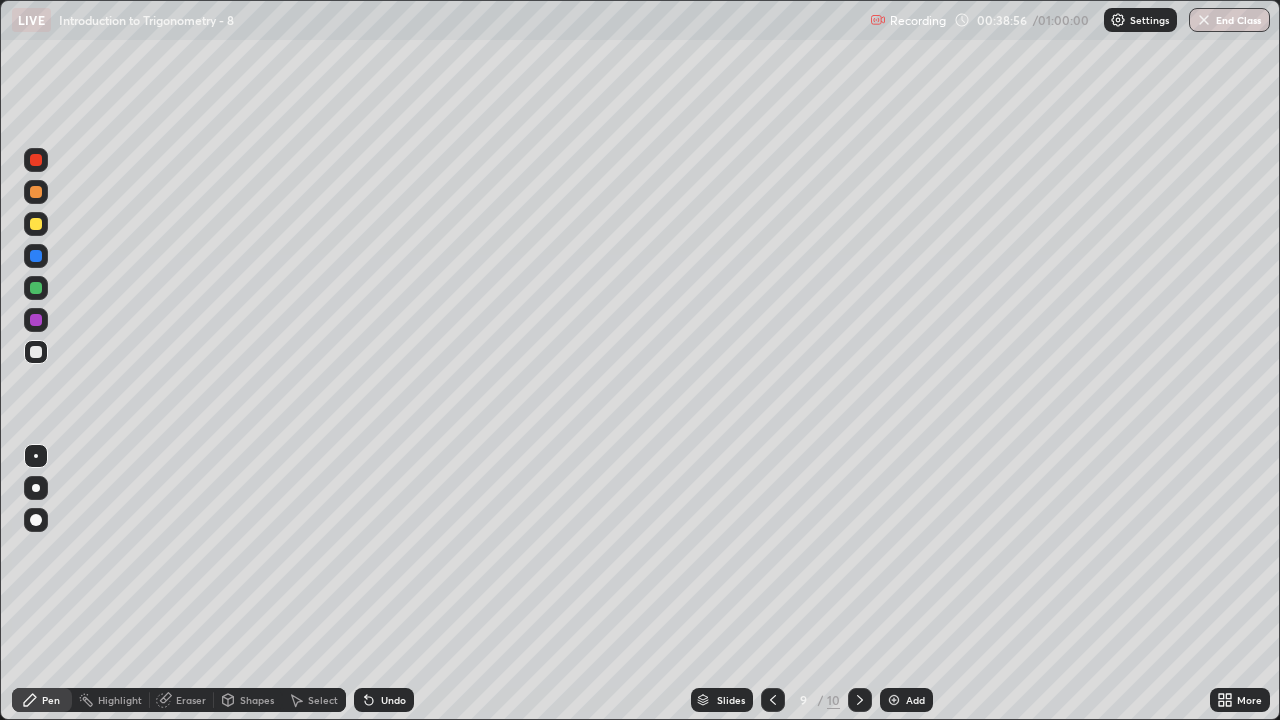 click 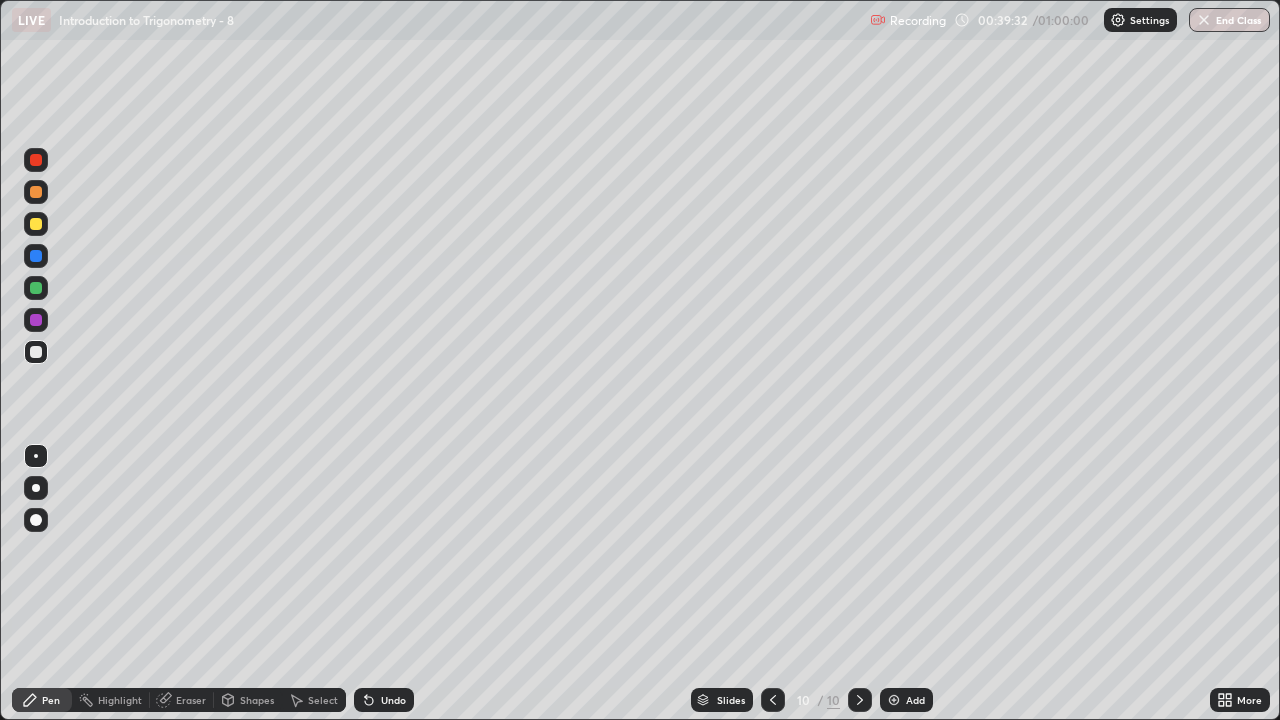 click 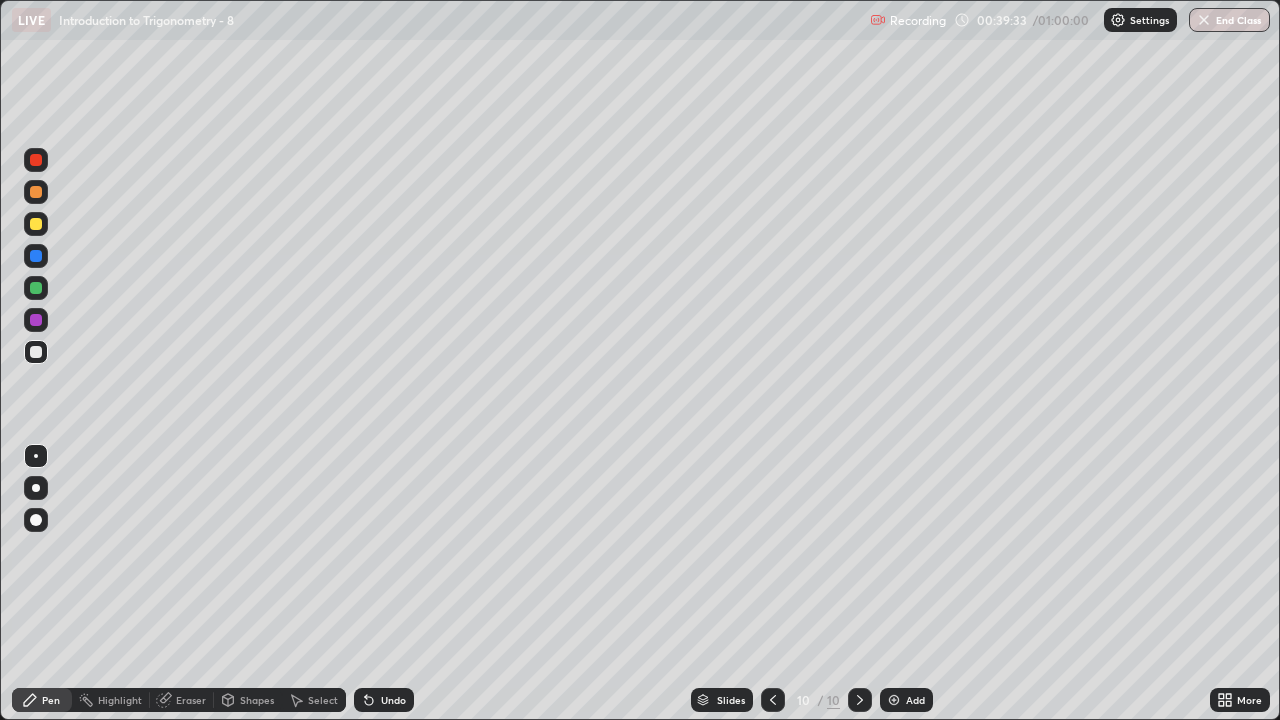 click at bounding box center (894, 700) 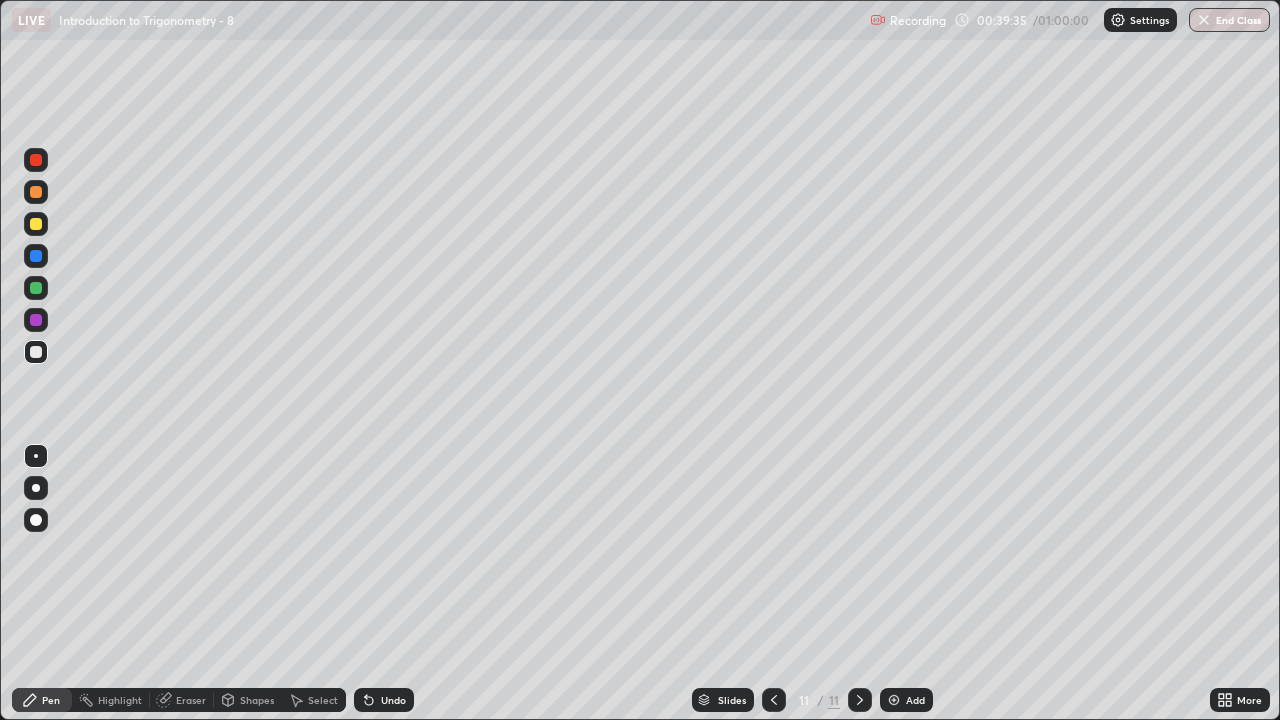 click at bounding box center (36, 288) 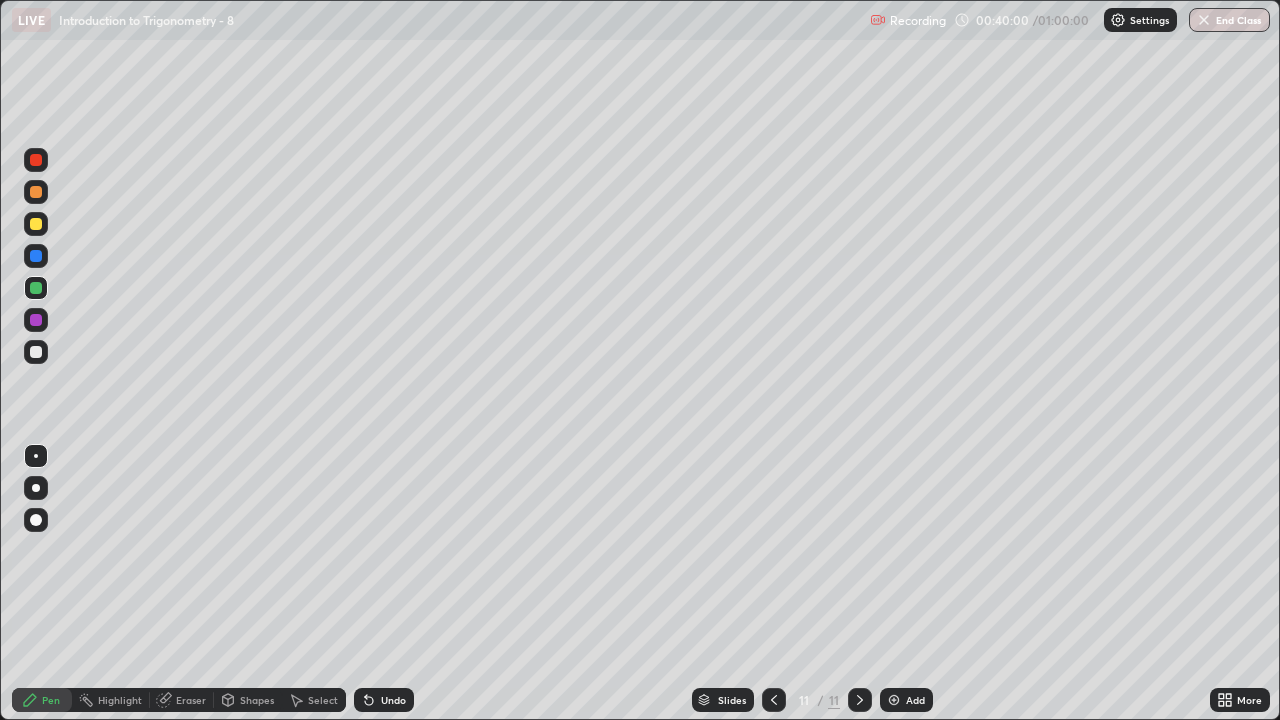 click at bounding box center (36, 352) 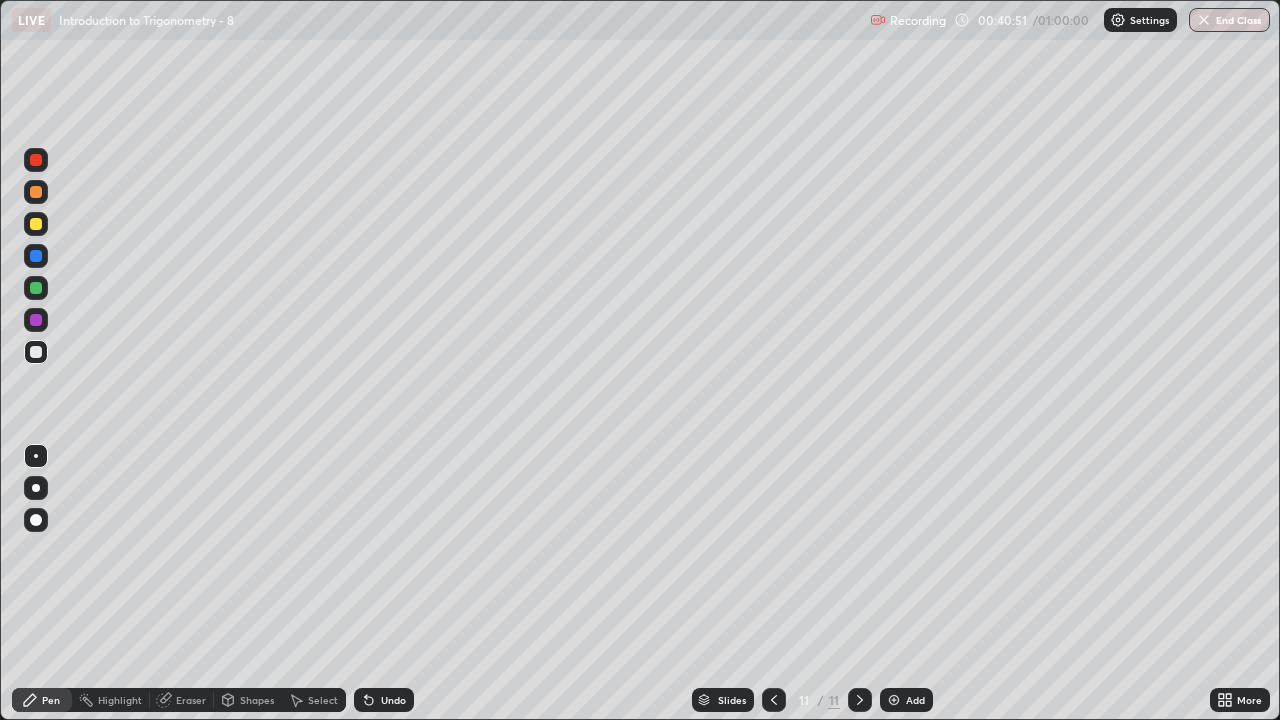 click 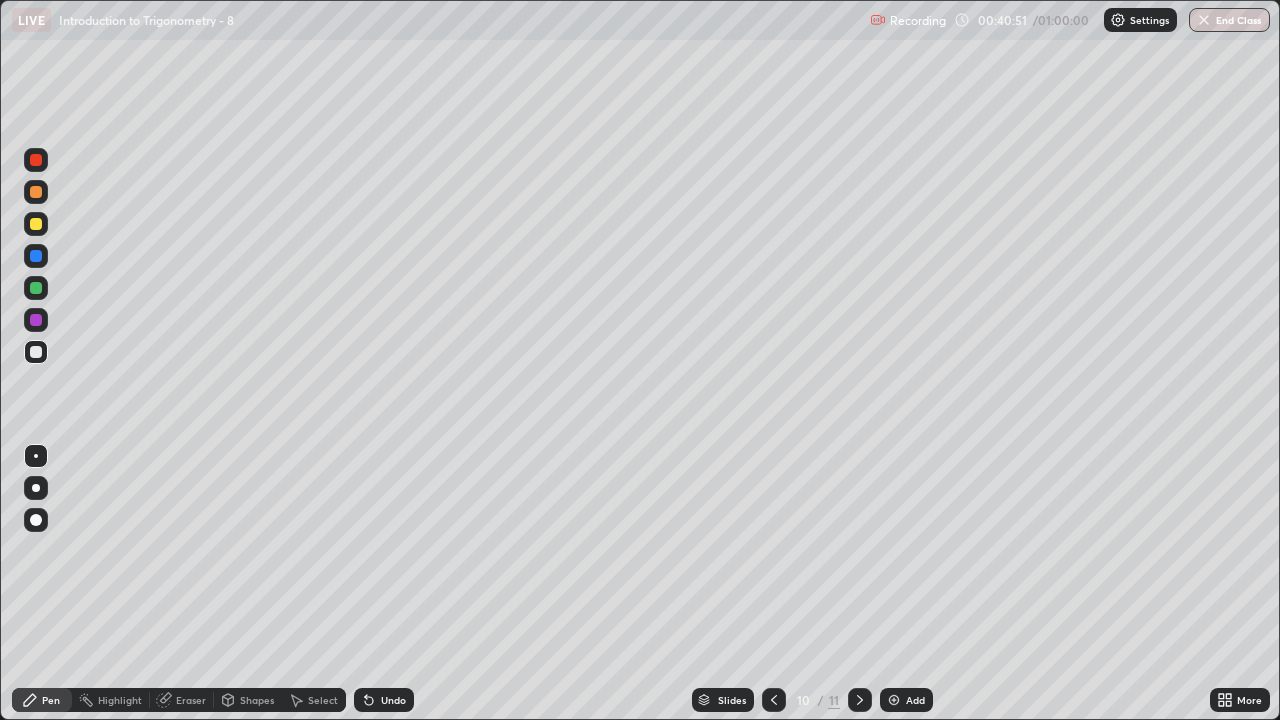 click at bounding box center (774, 700) 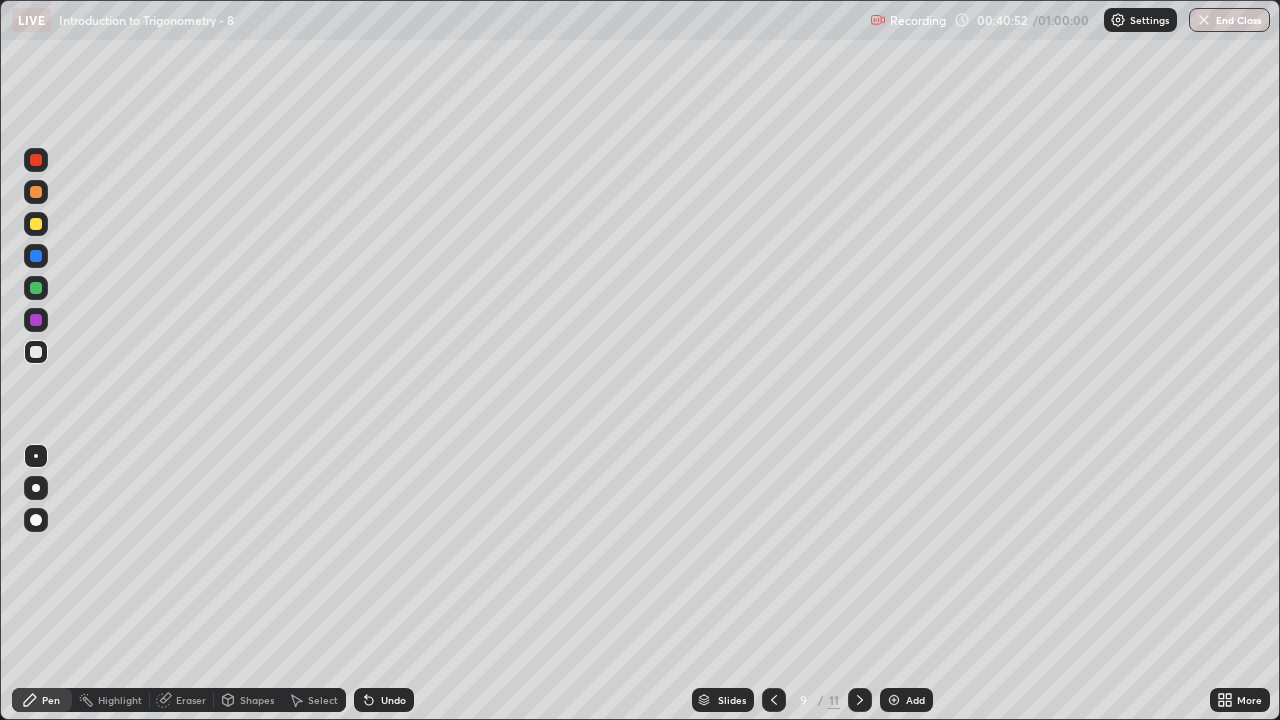 click 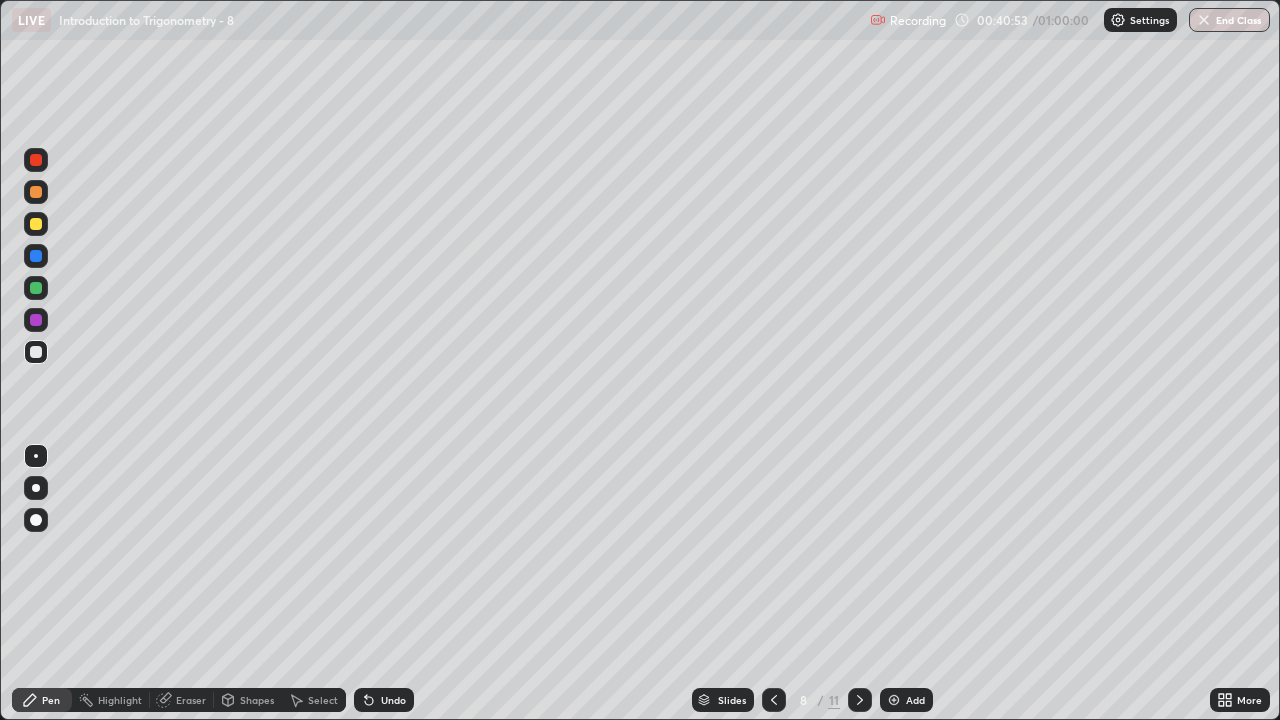 click at bounding box center [774, 700] 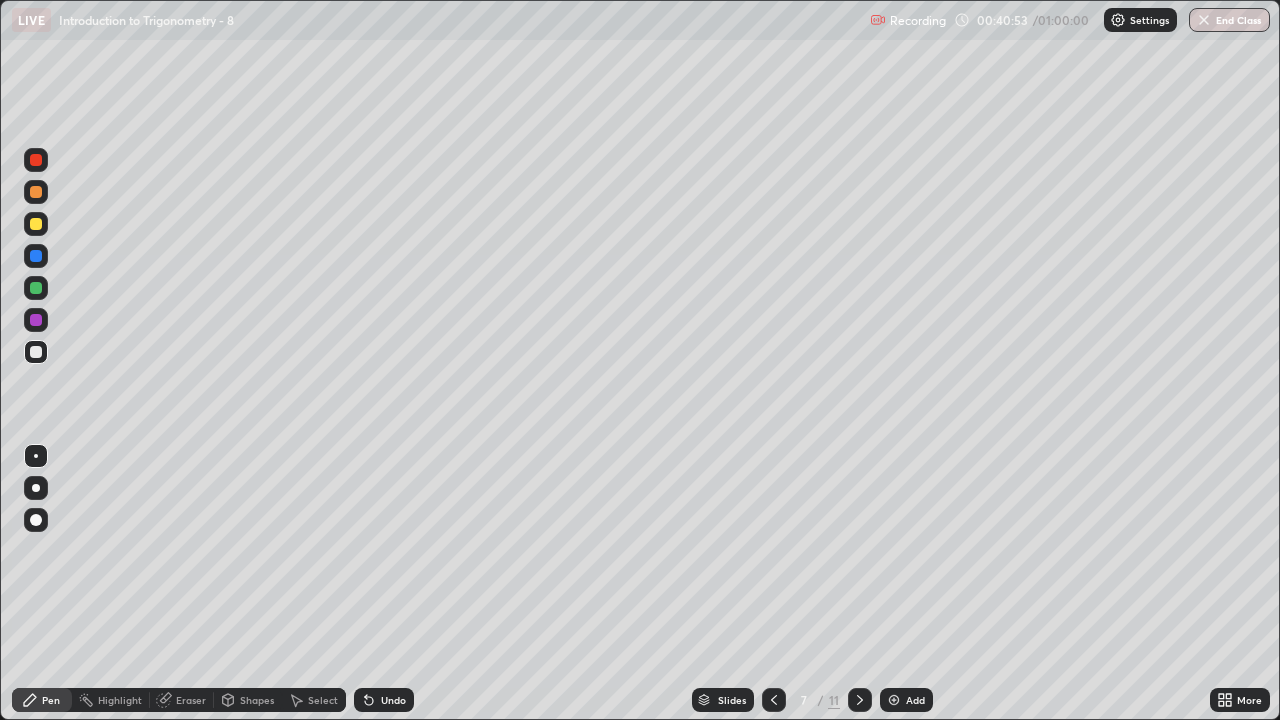click 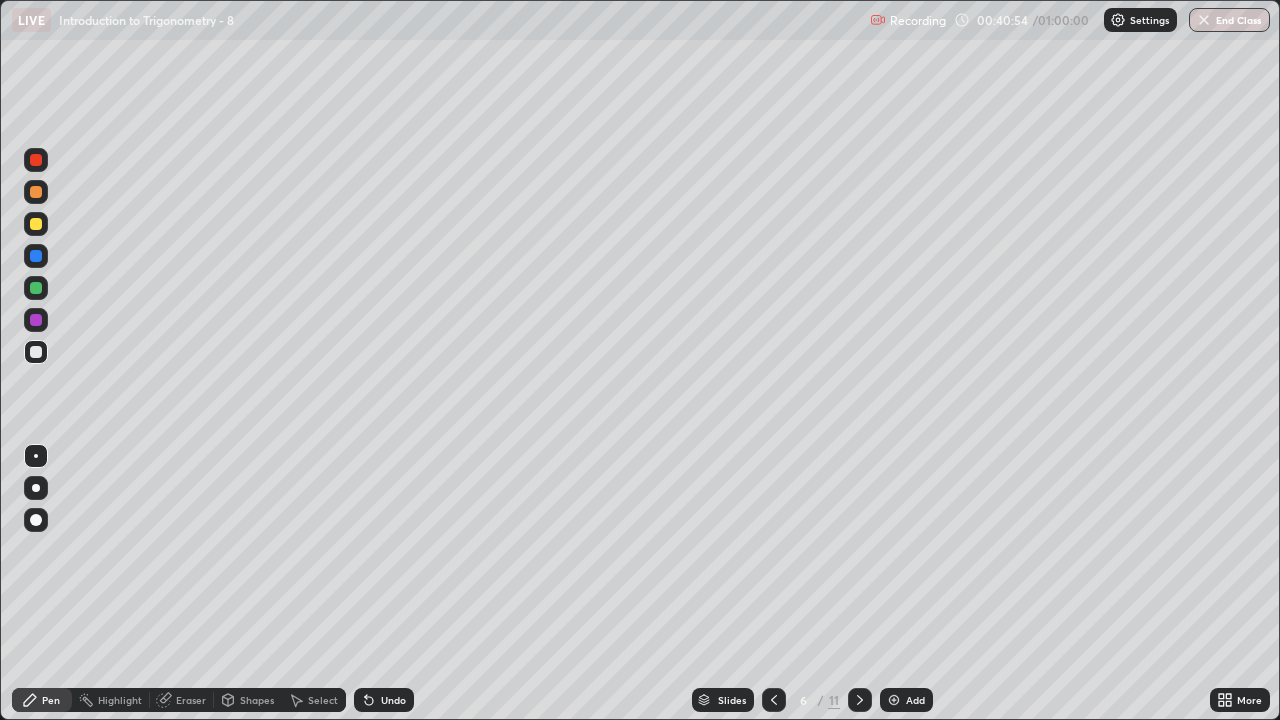 click 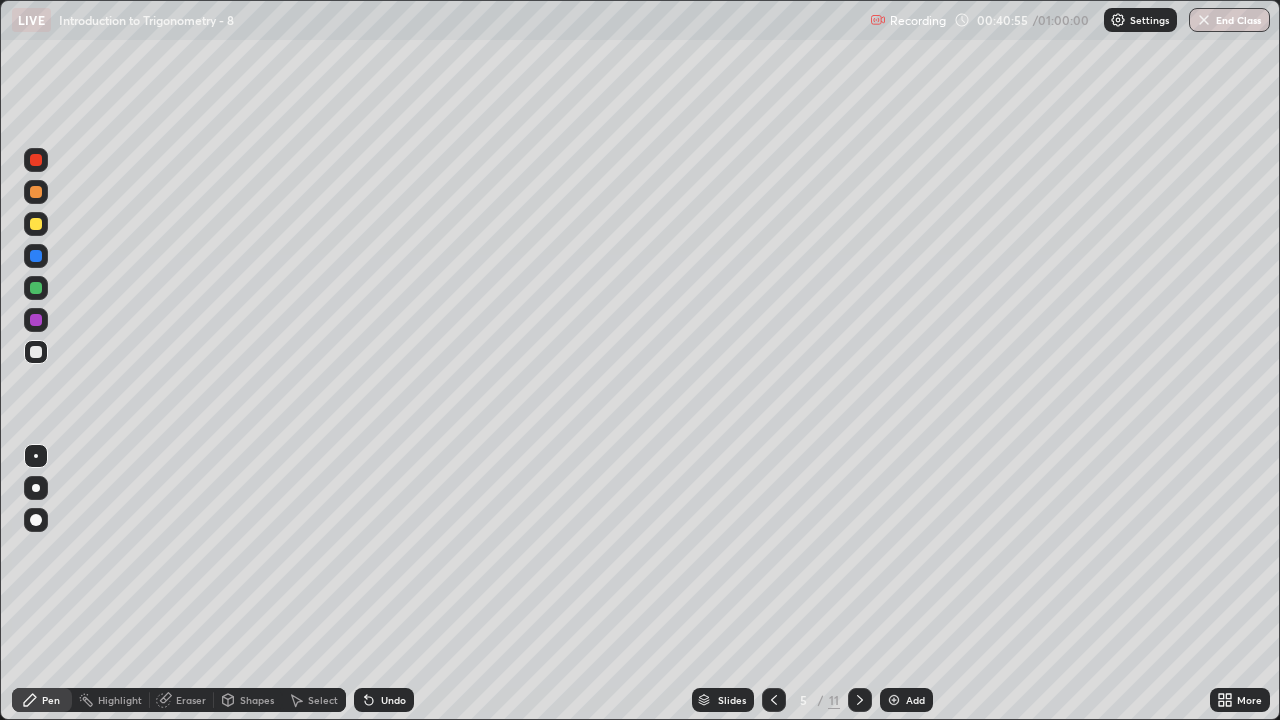 click 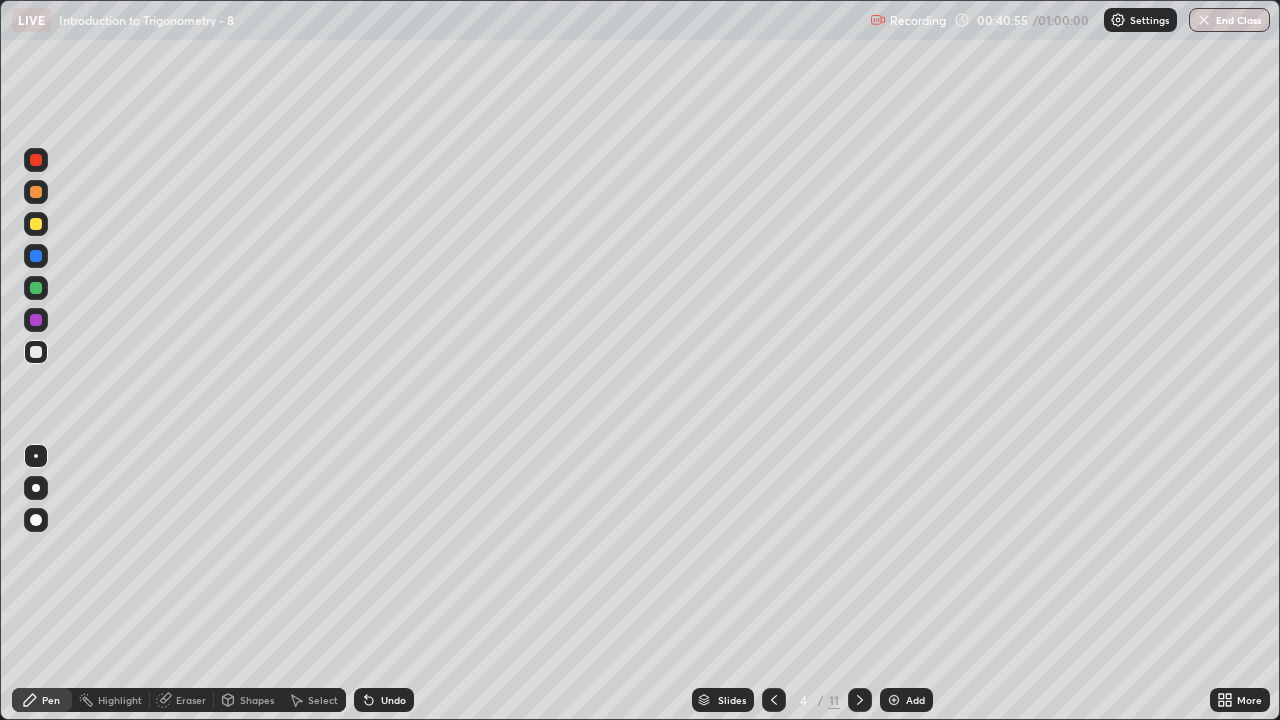 click 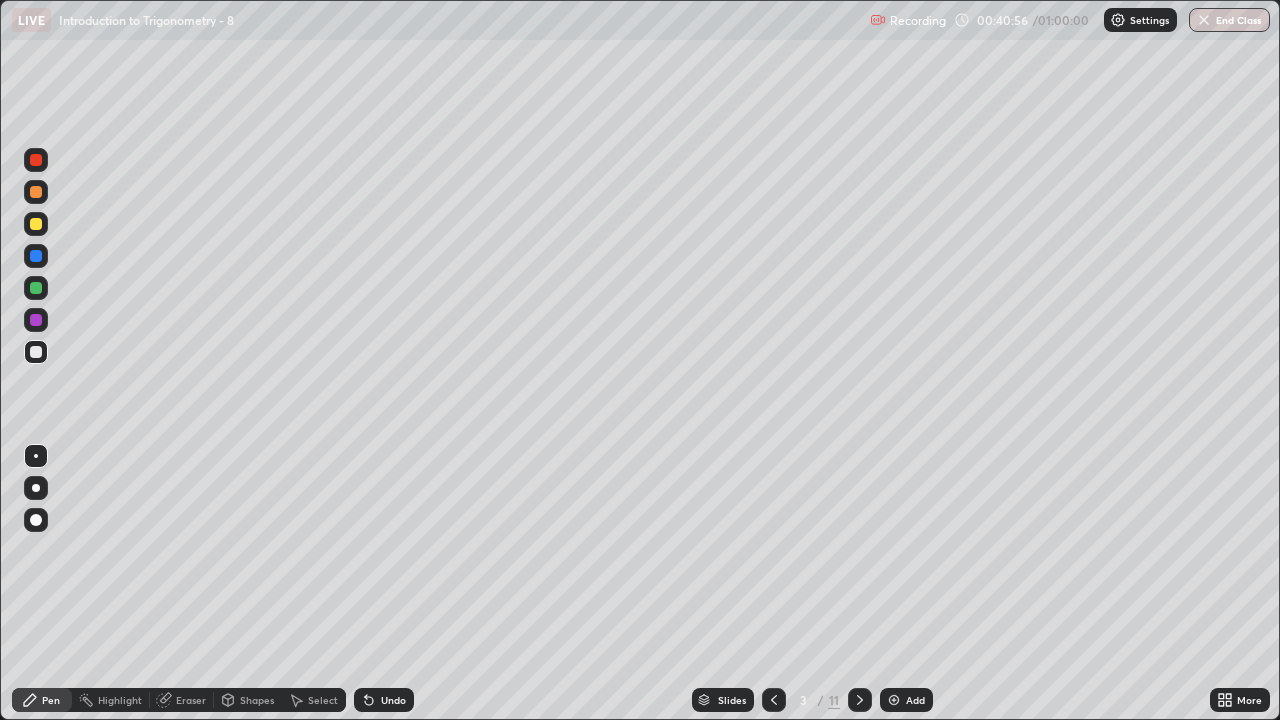 click at bounding box center (774, 700) 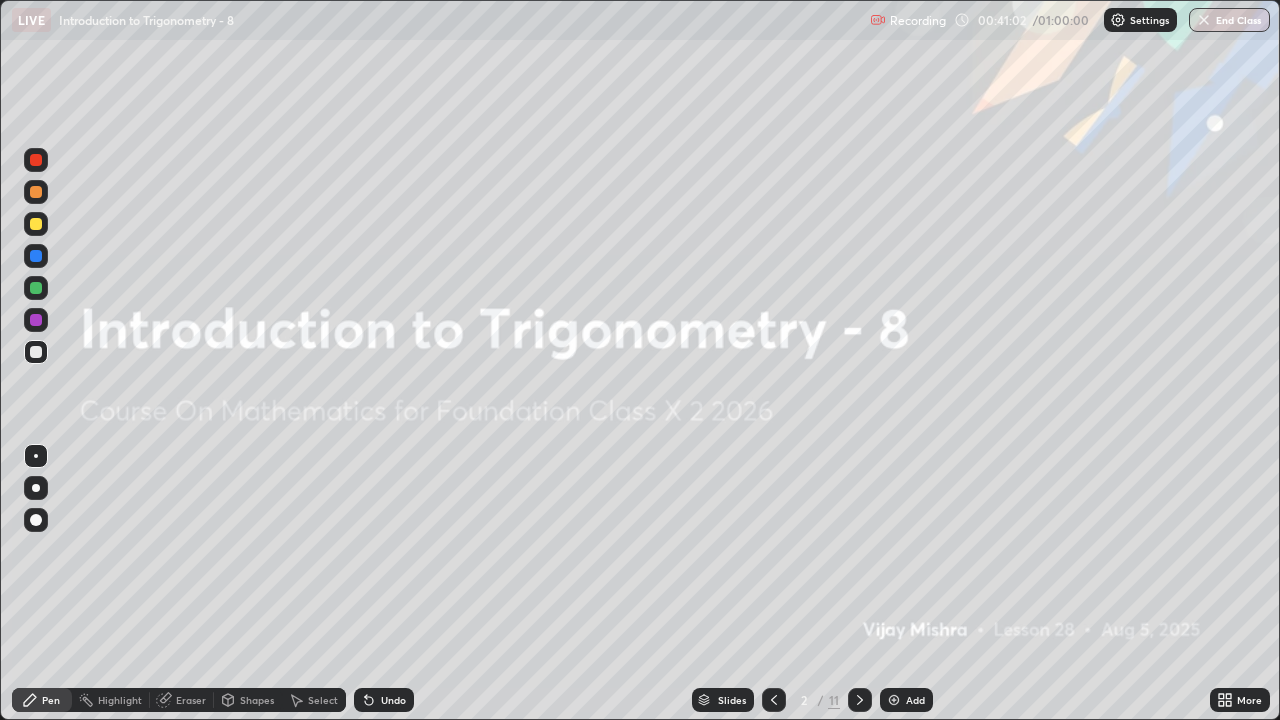 click 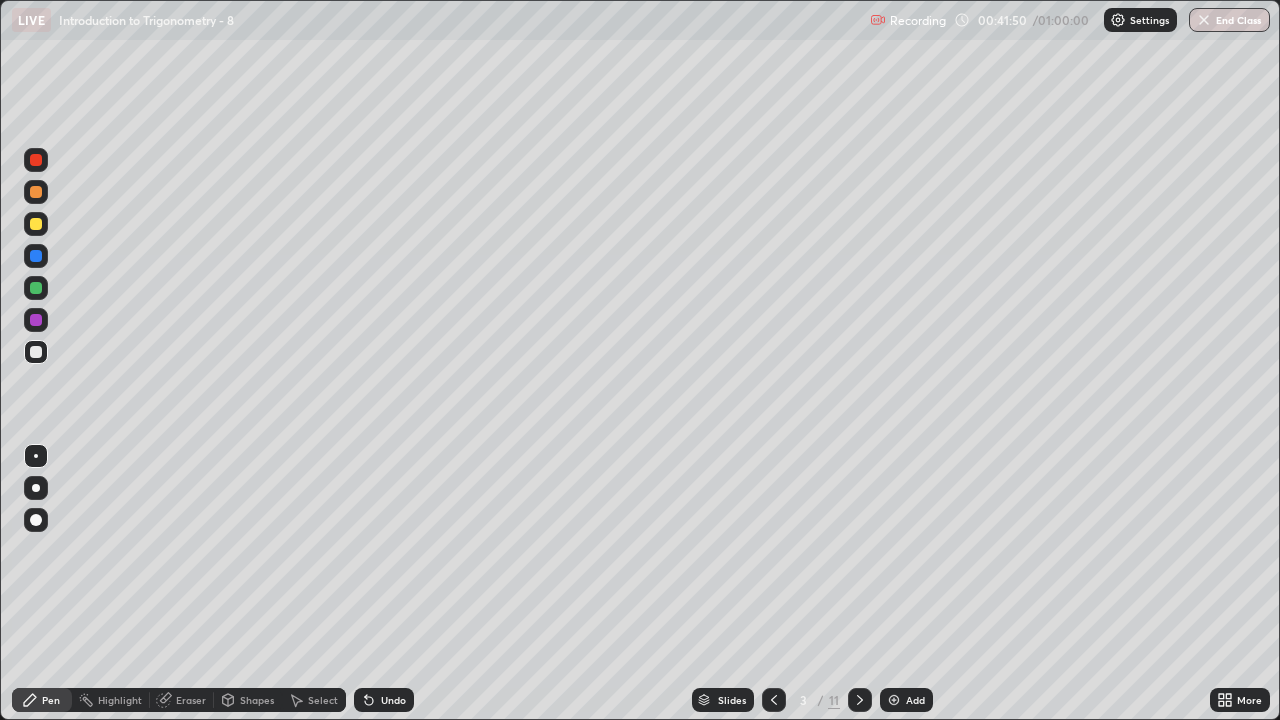 click 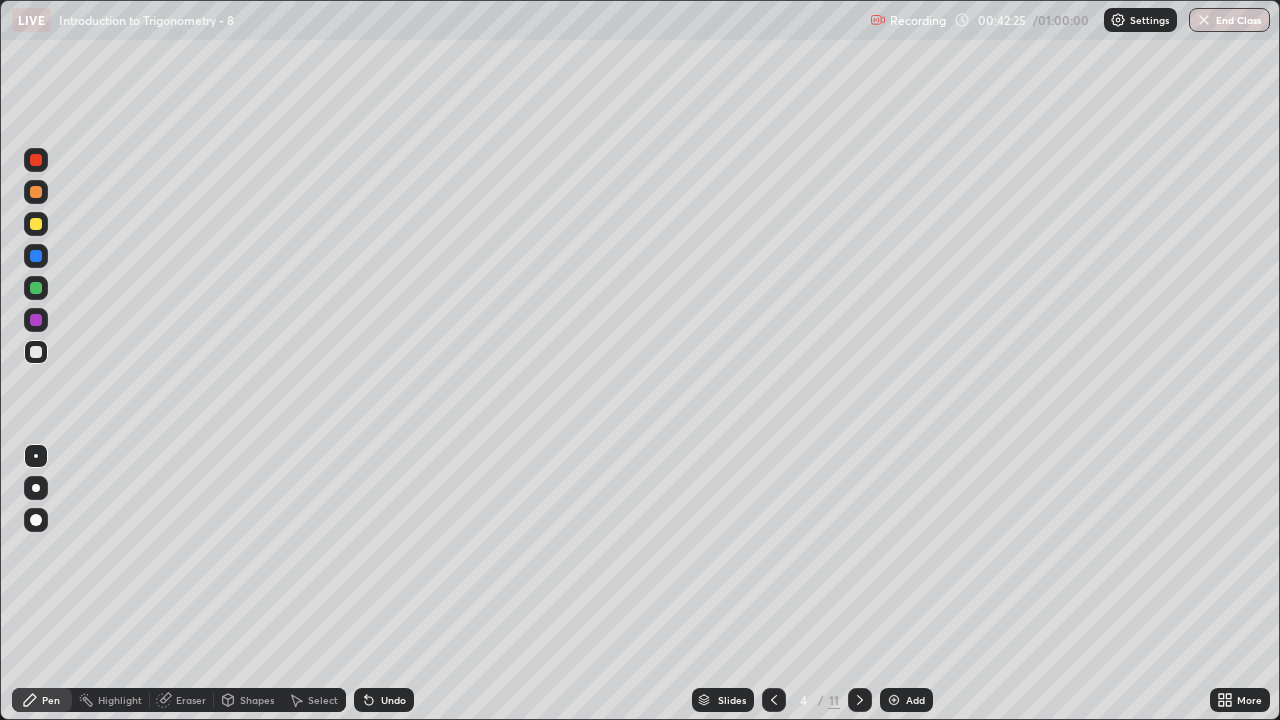 click at bounding box center [860, 700] 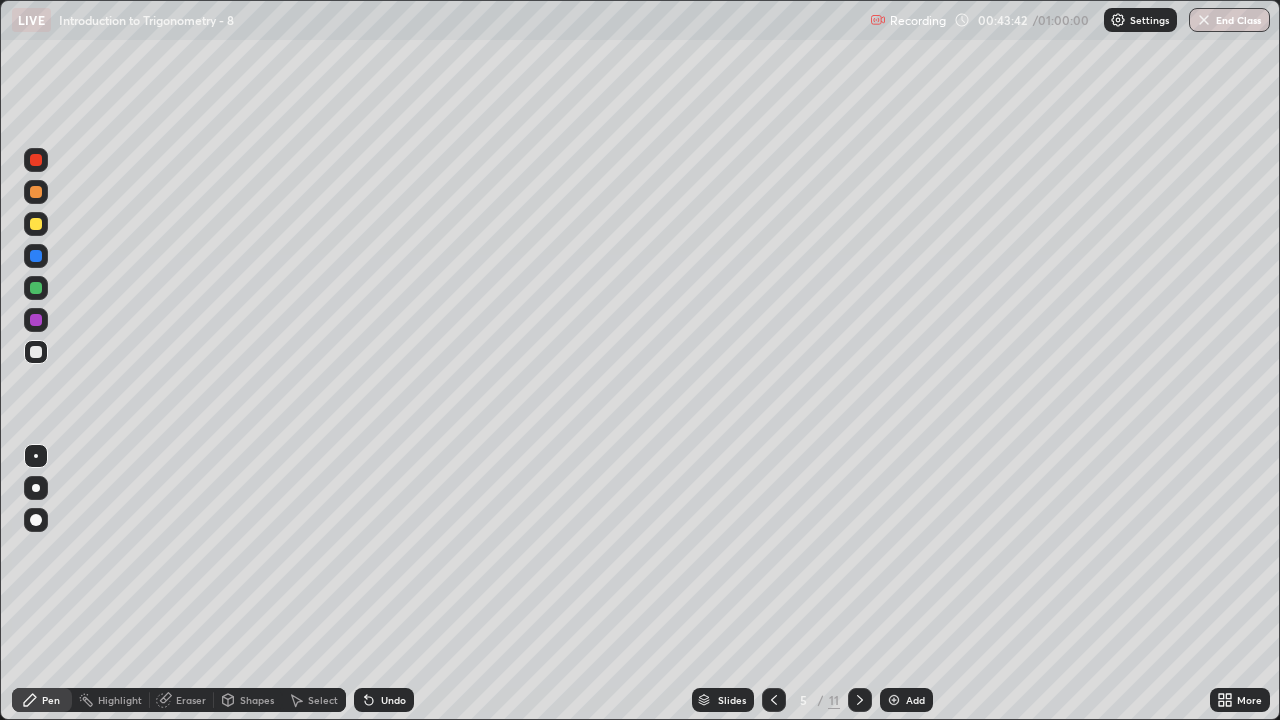 click 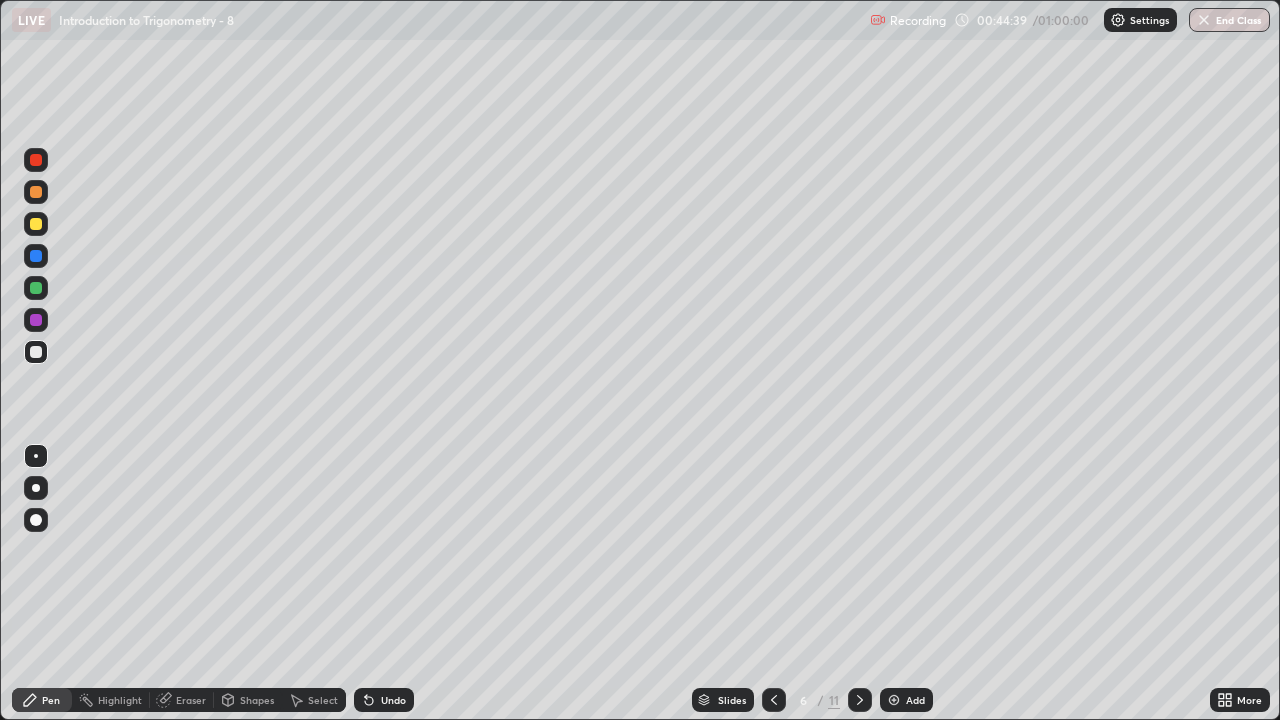 click at bounding box center (860, 700) 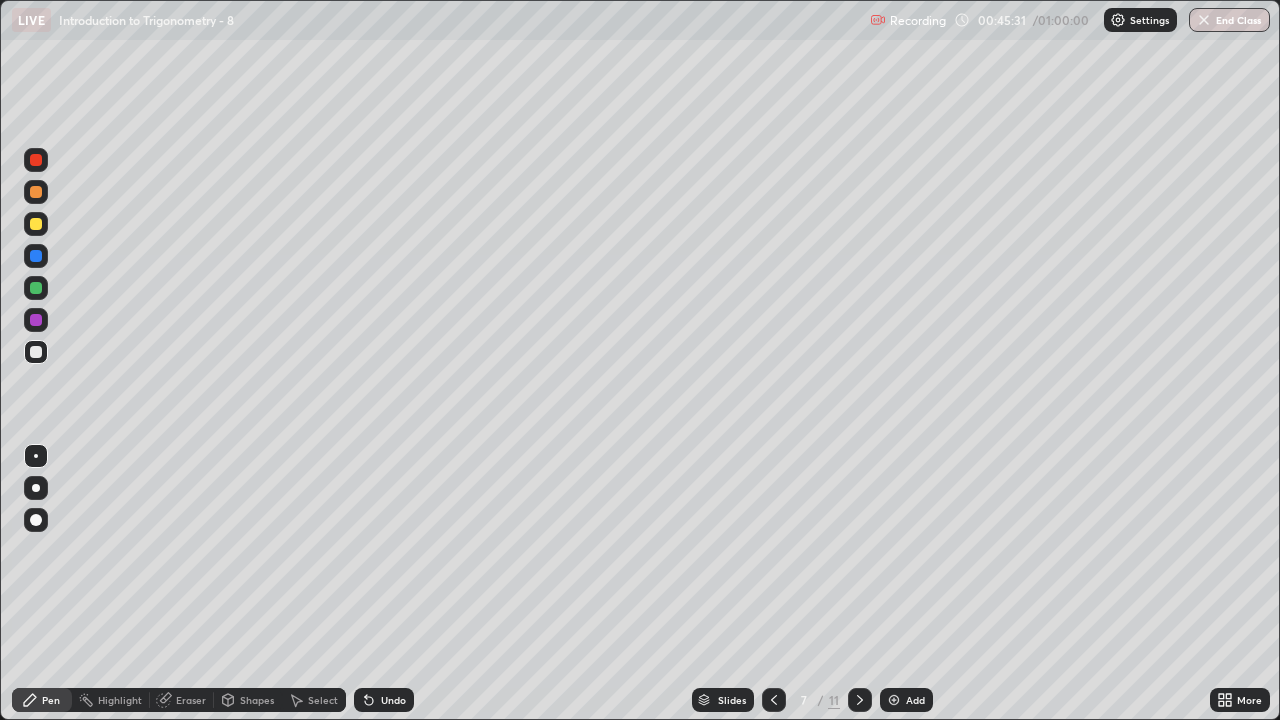 click at bounding box center (860, 700) 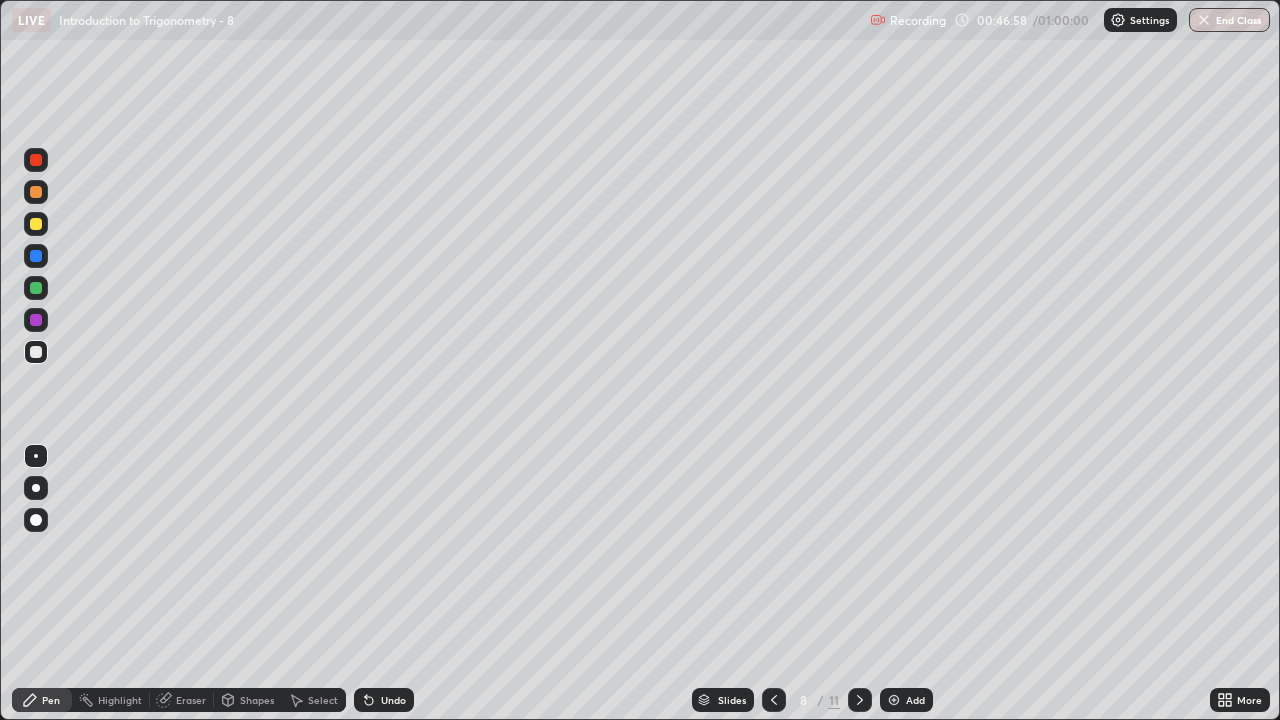 click on "Pen" at bounding box center (51, 700) 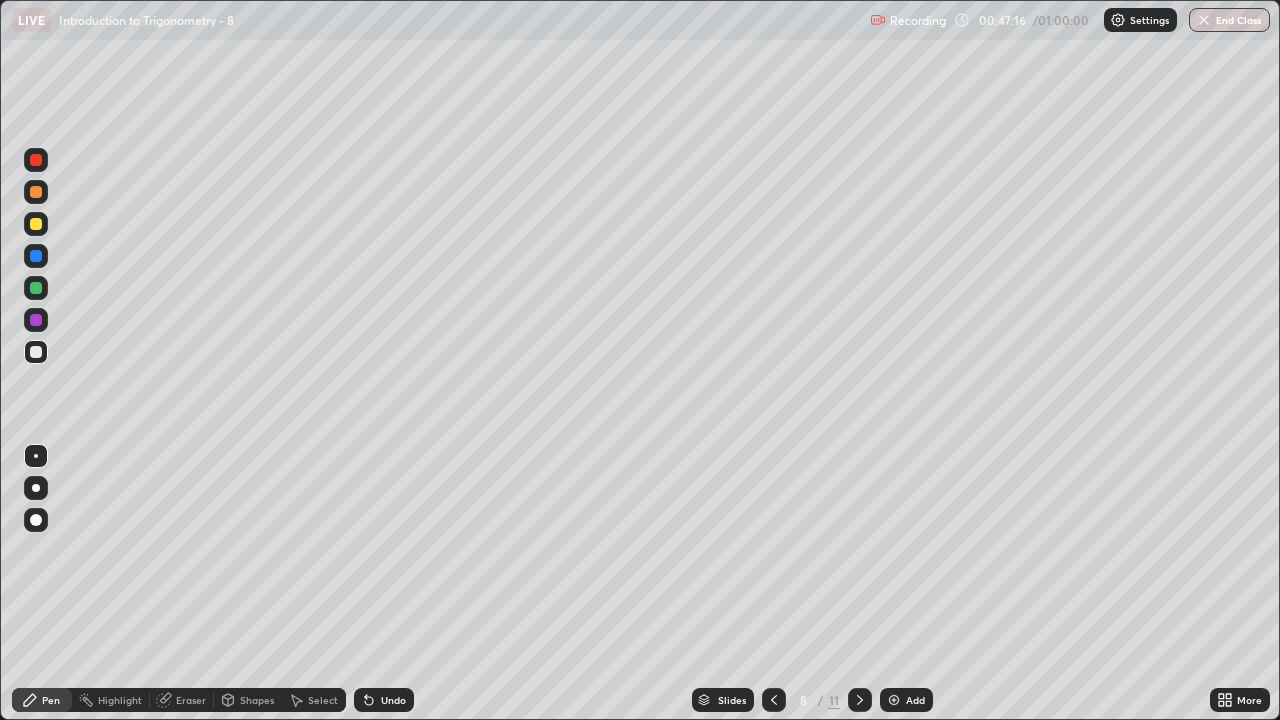 click 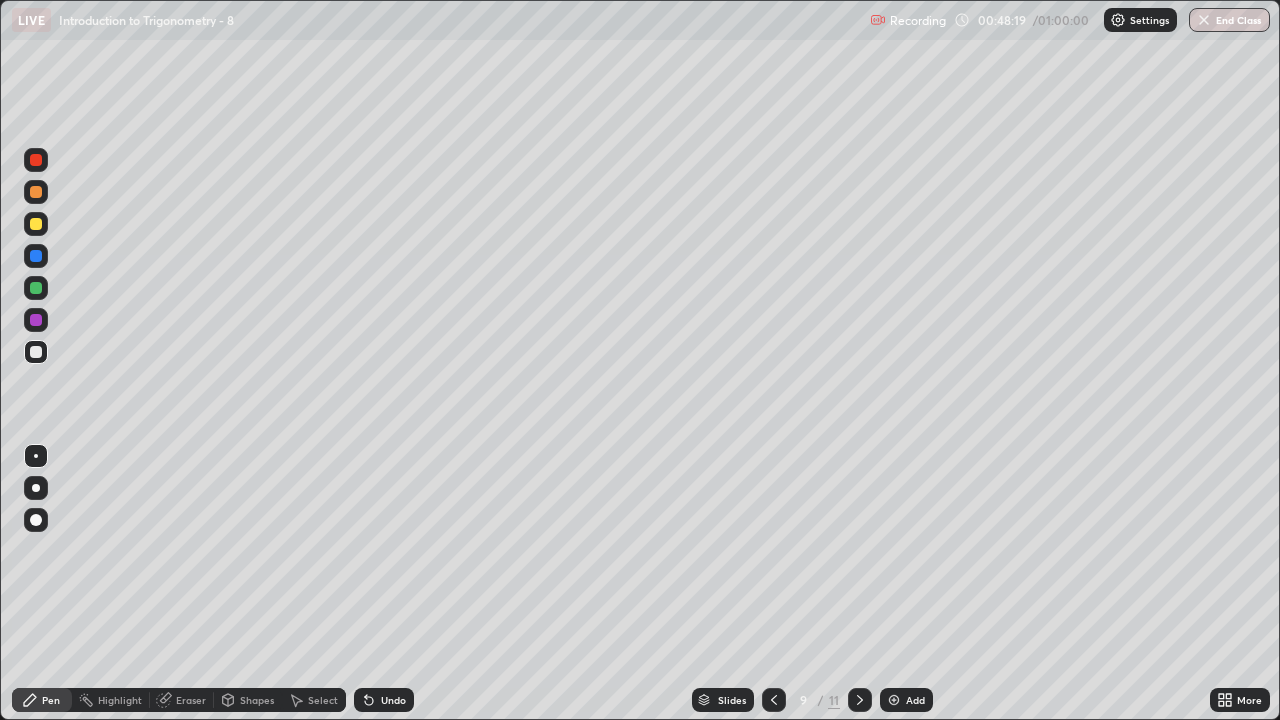 click at bounding box center [860, 700] 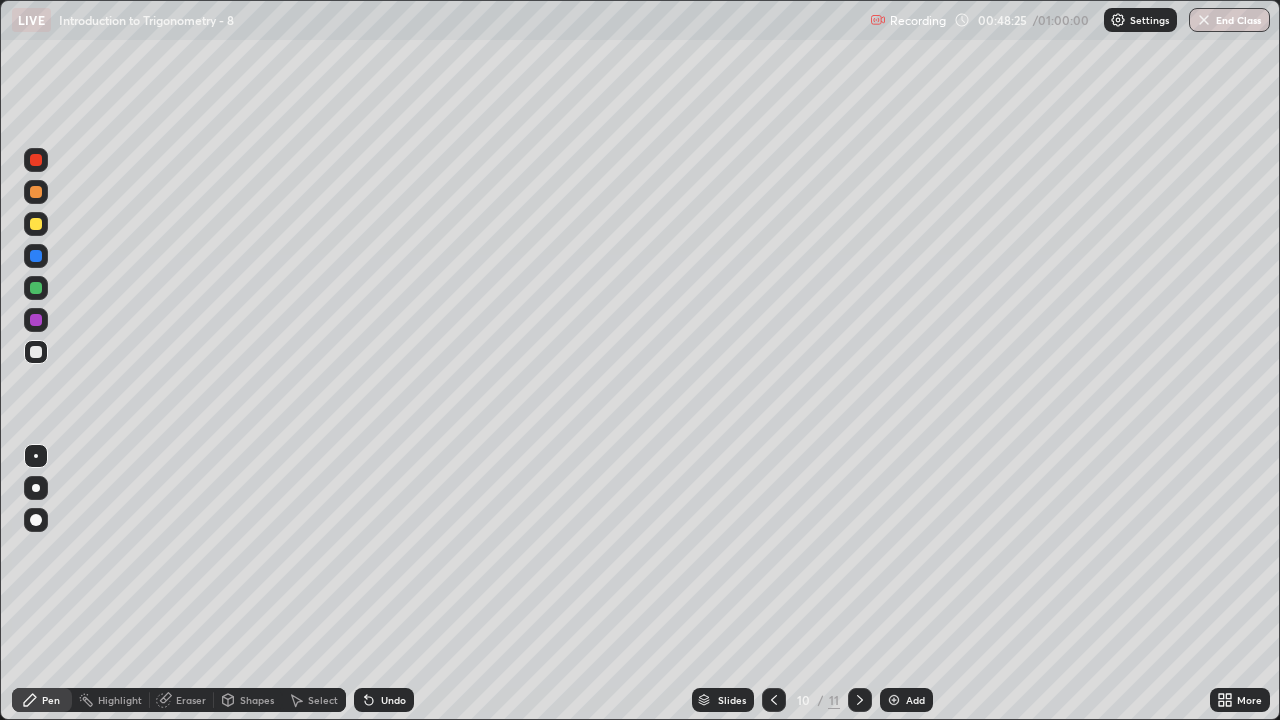 click at bounding box center (36, 224) 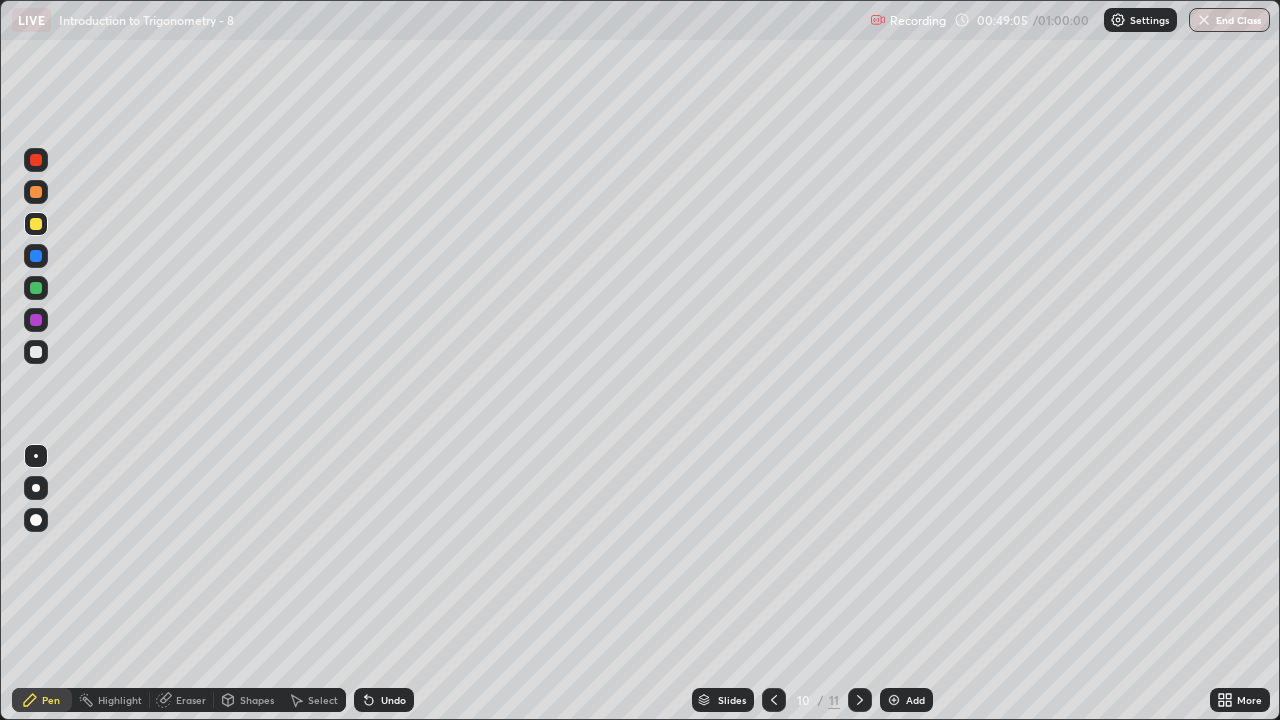click 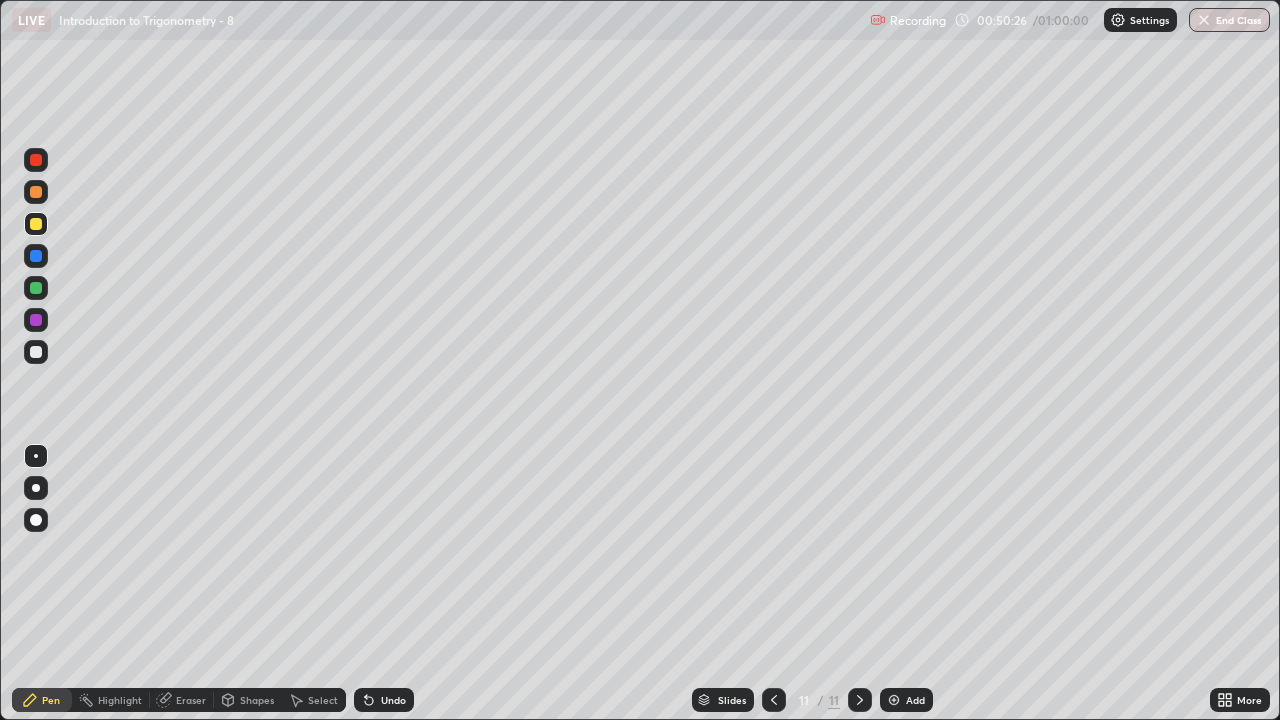 click on "End Class" at bounding box center [1229, 20] 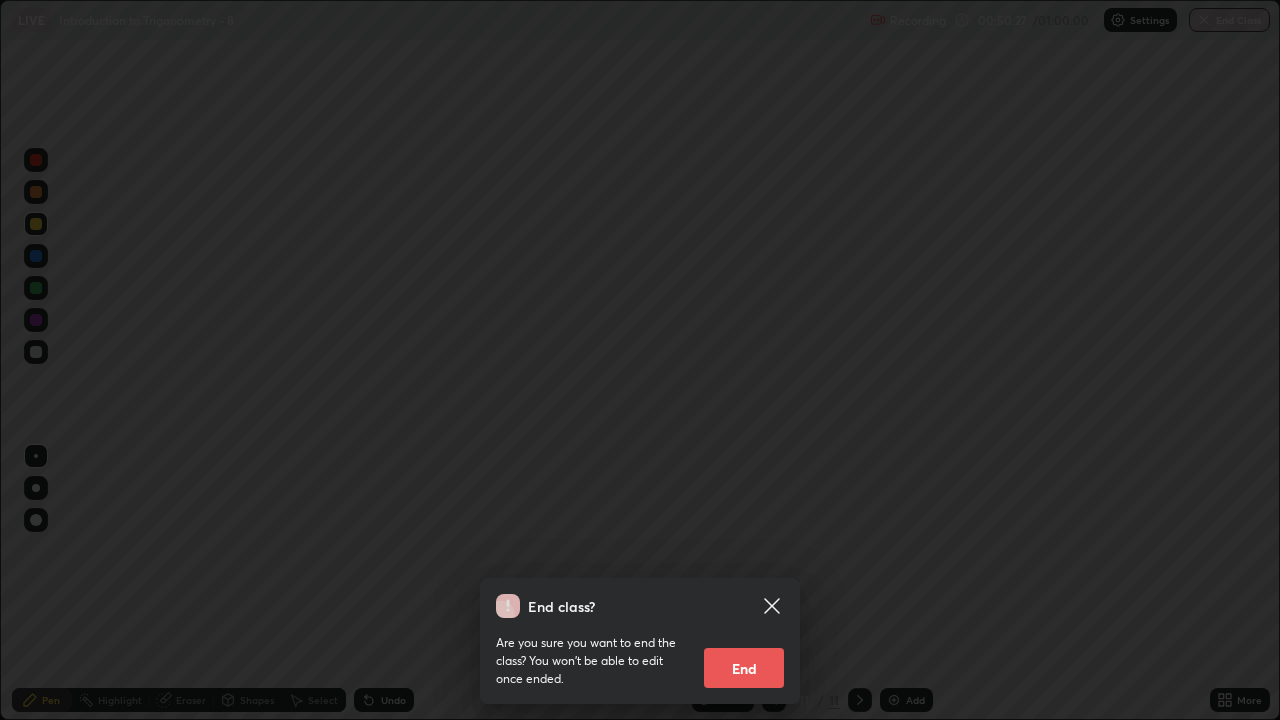 click on "End" at bounding box center [744, 668] 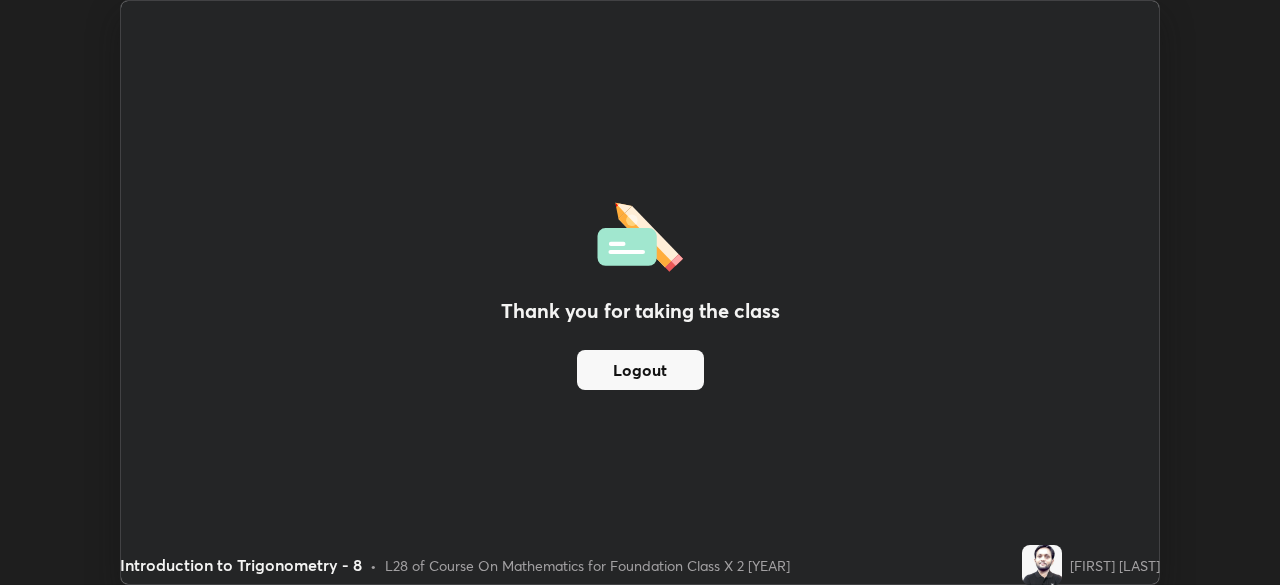 scroll, scrollTop: 585, scrollLeft: 1280, axis: both 